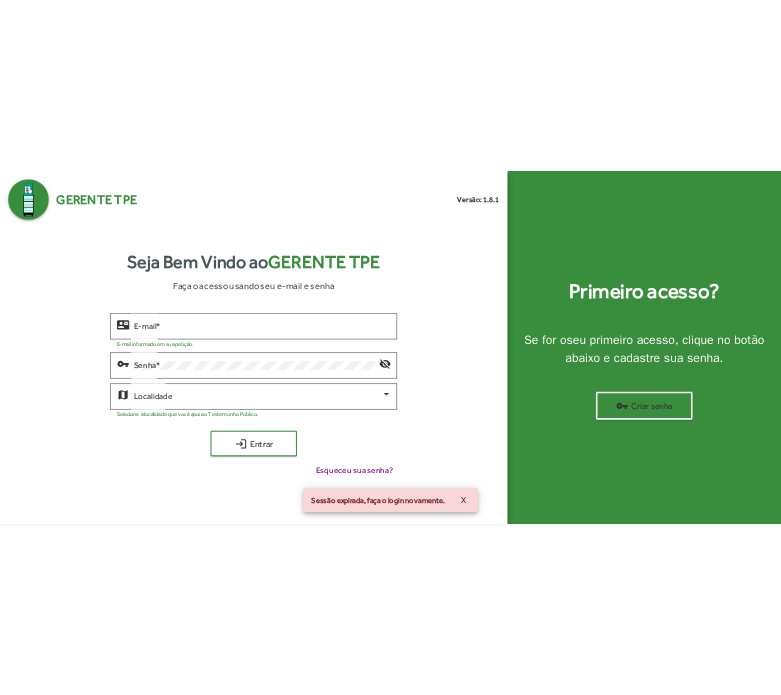 scroll, scrollTop: 0, scrollLeft: 0, axis: both 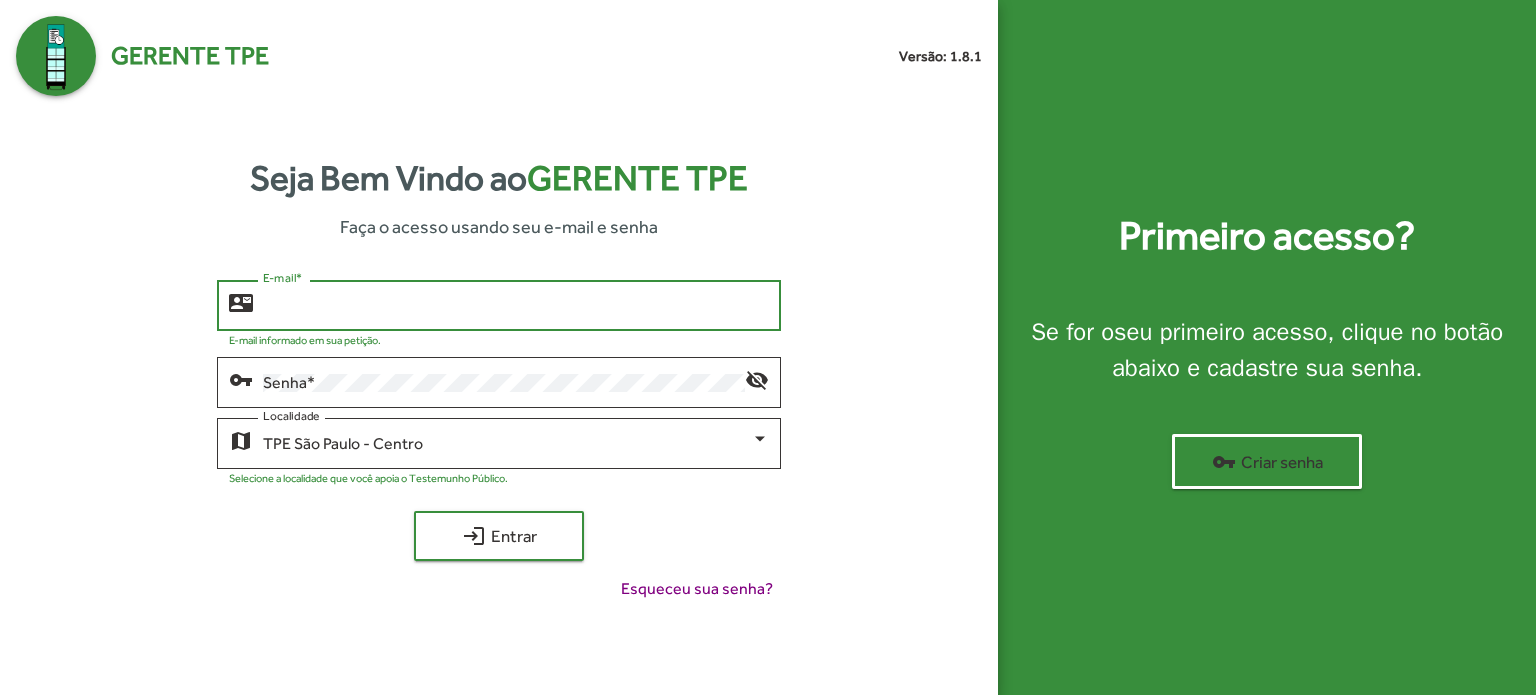 click on "E-mail   *" at bounding box center (516, 306) 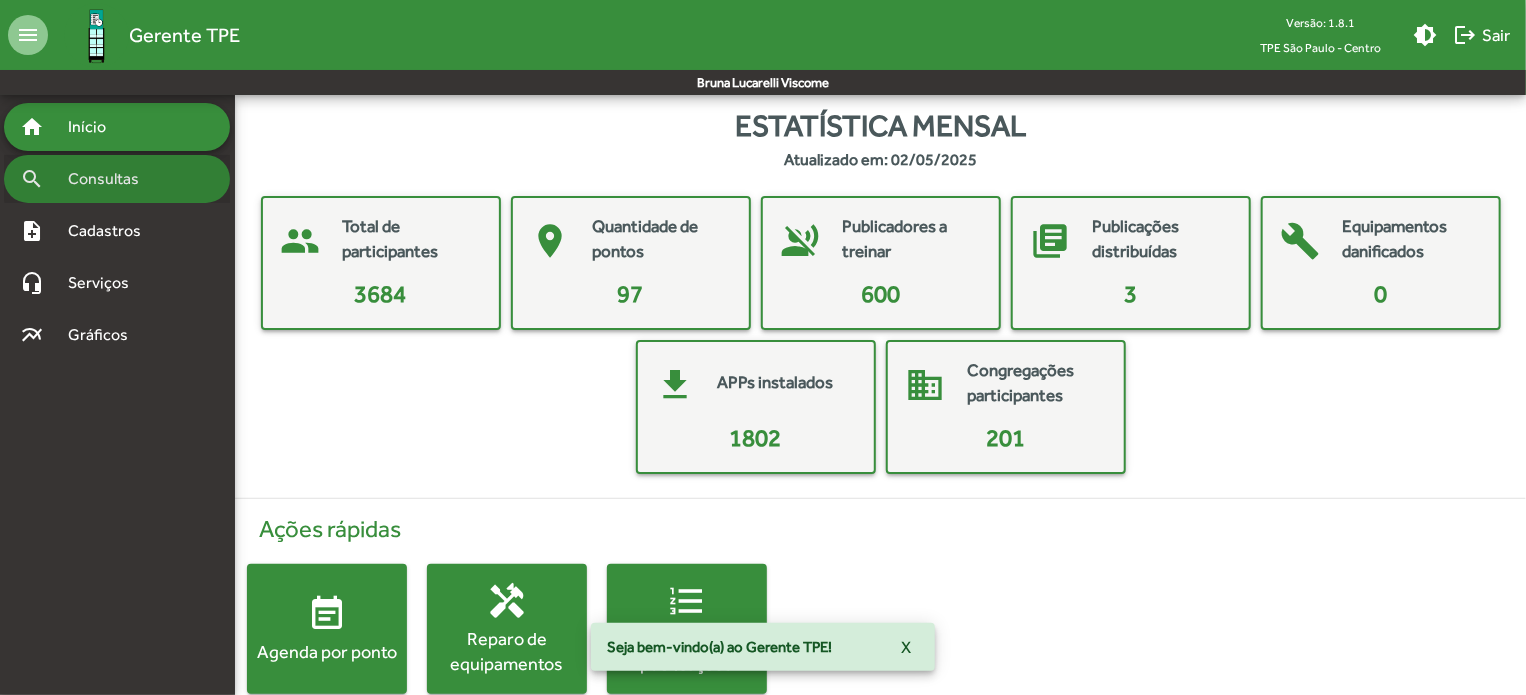 click on "search Consultas" at bounding box center (117, 127) 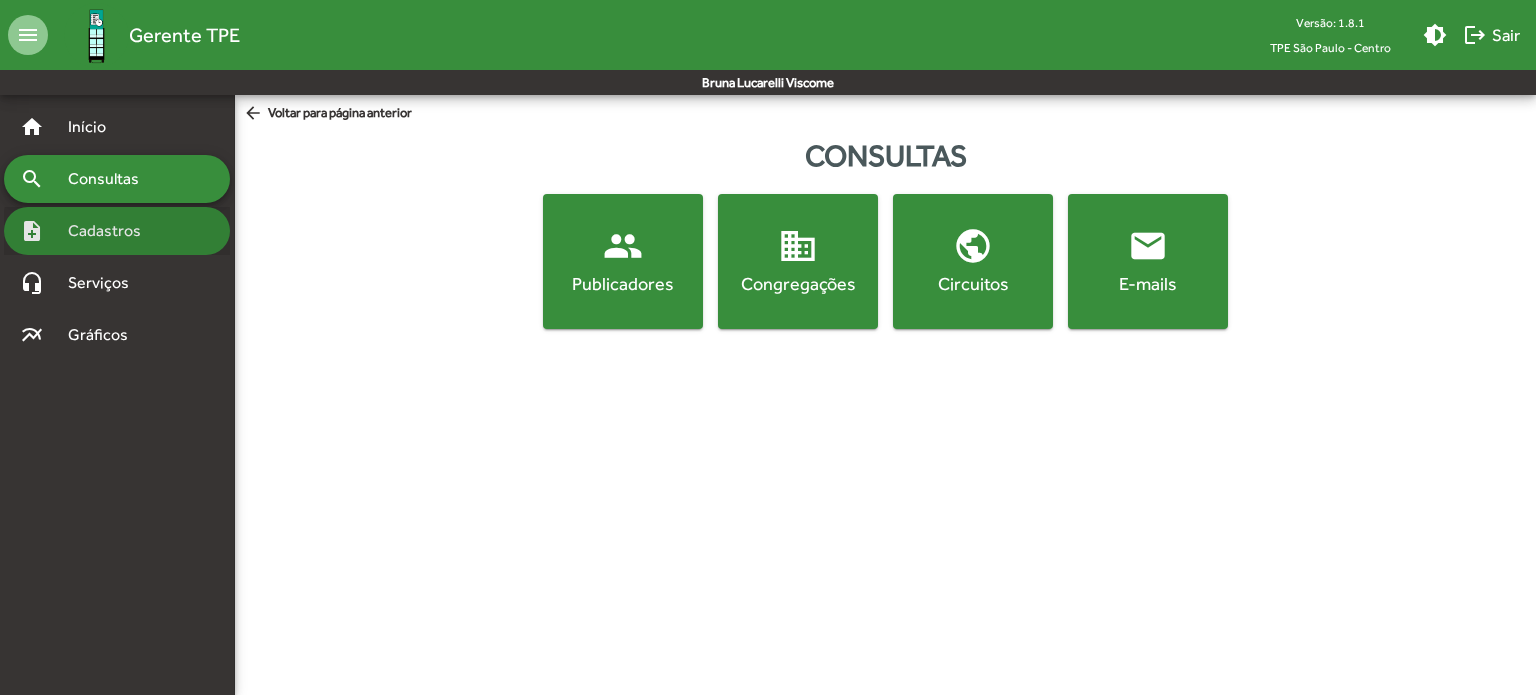 click on "Cadastros" at bounding box center (95, 127) 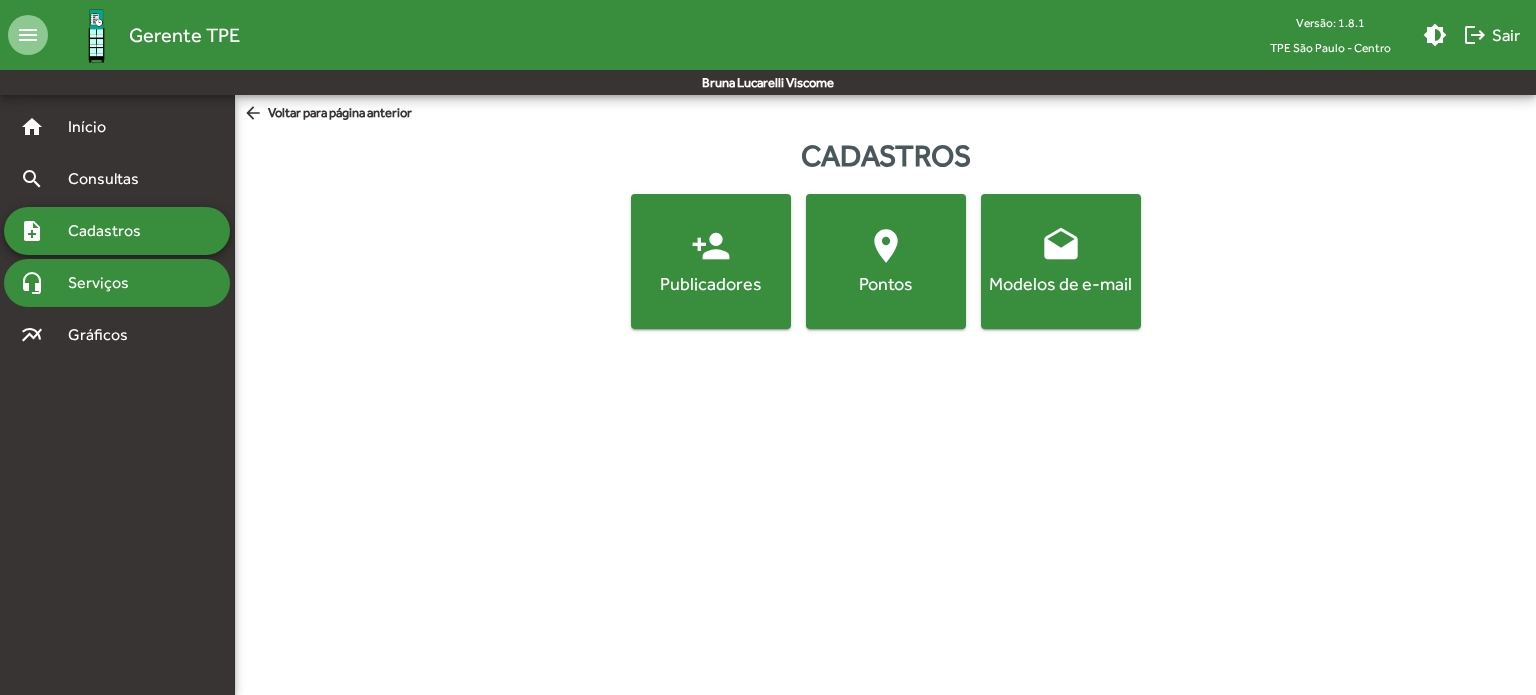 click on "headset_mic Serviços" at bounding box center [117, 127] 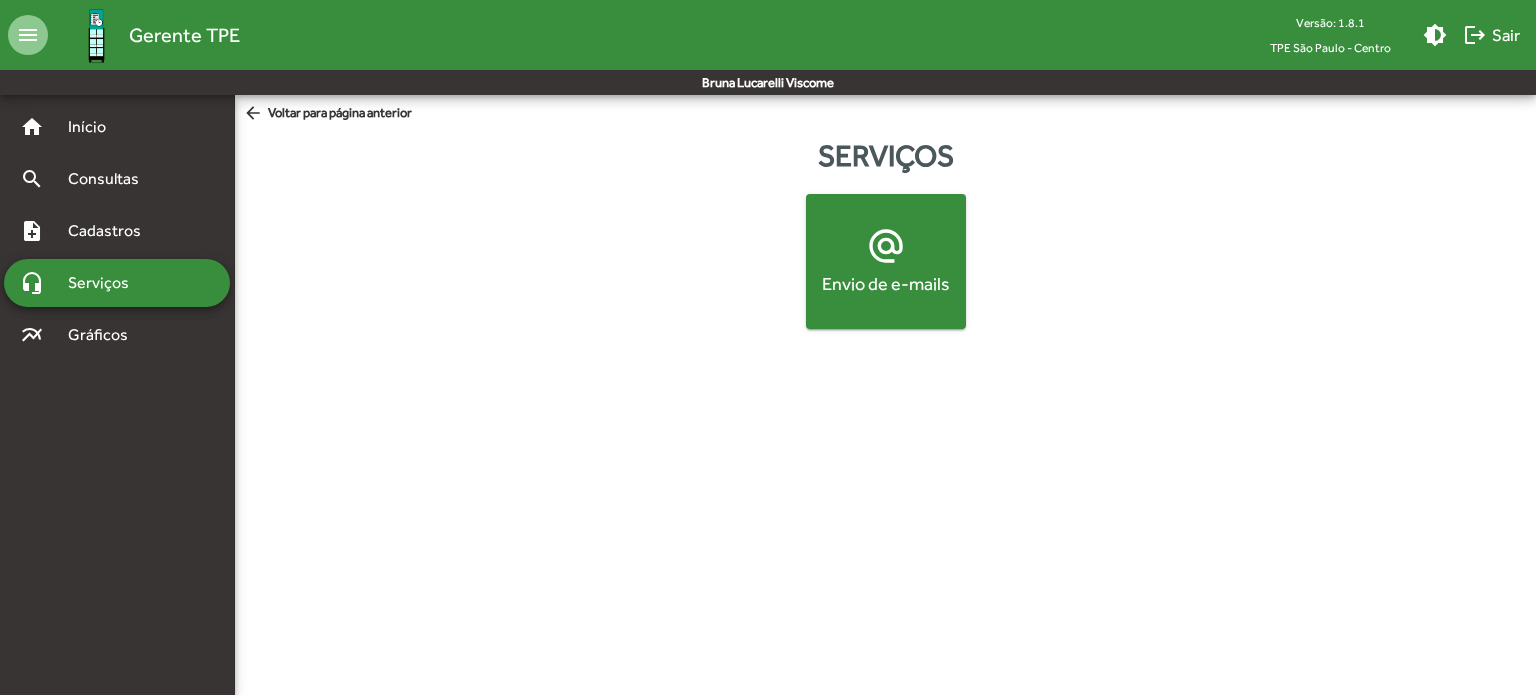click on "Serviços  alternate_email  Envio de e-mails" at bounding box center (885, 235) 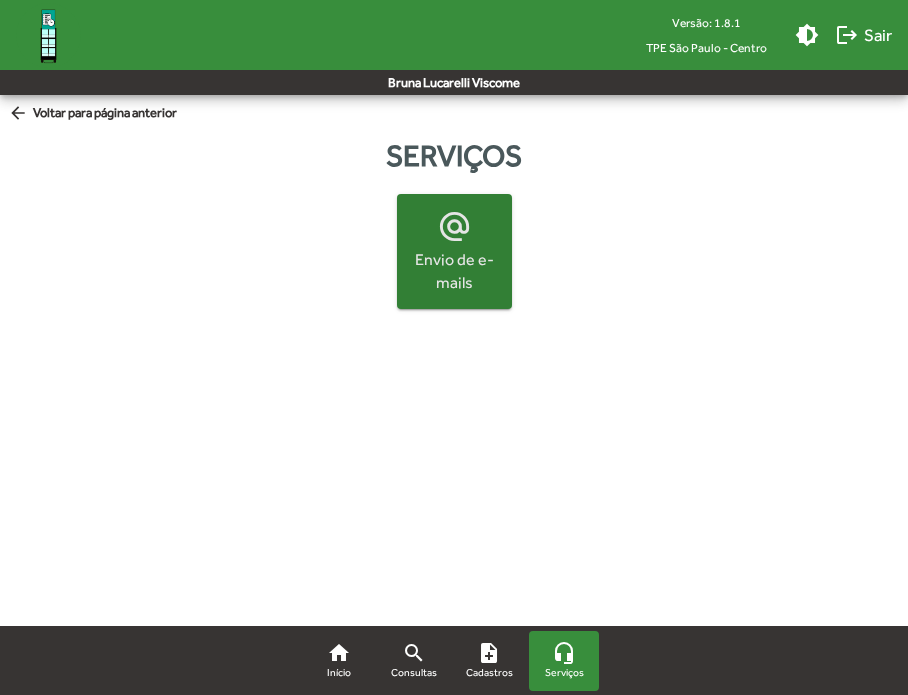 click on "Envio de e-mails" at bounding box center [454, 271] 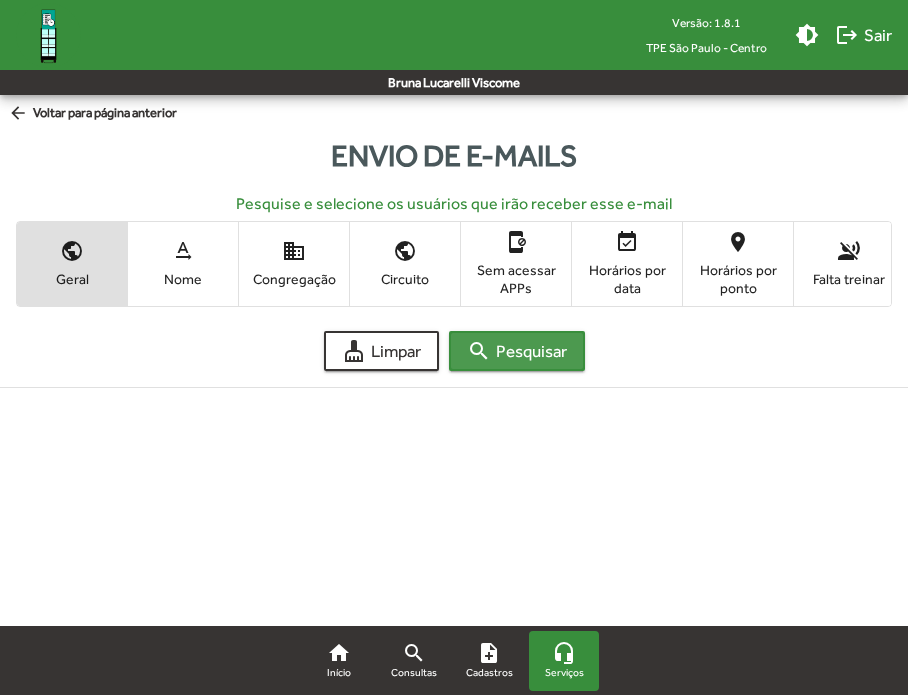 click on "search  Pesquisar" at bounding box center (517, 351) 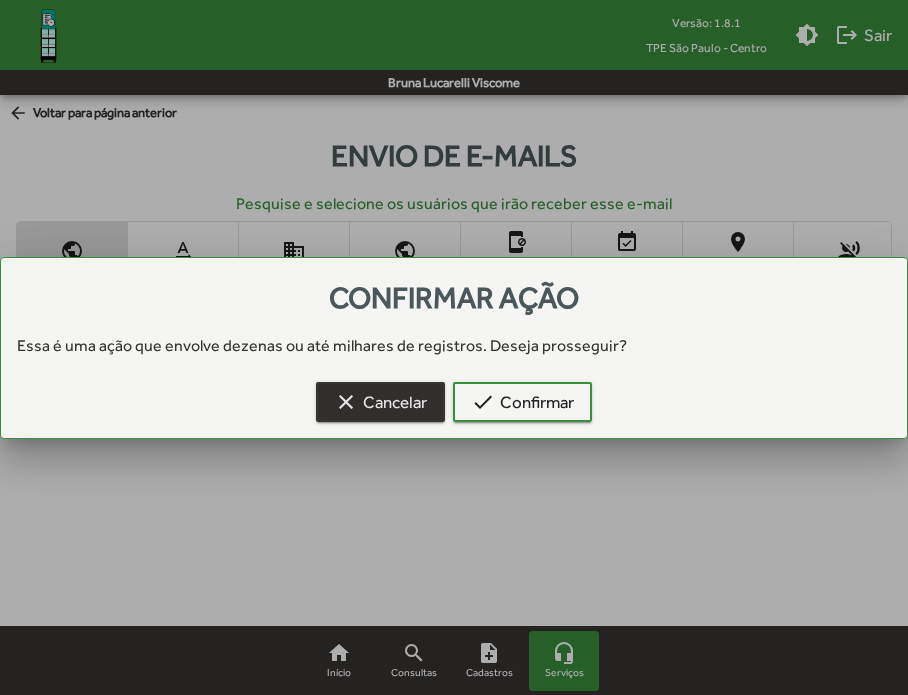 click on "clear  Cancelar" at bounding box center [380, 402] 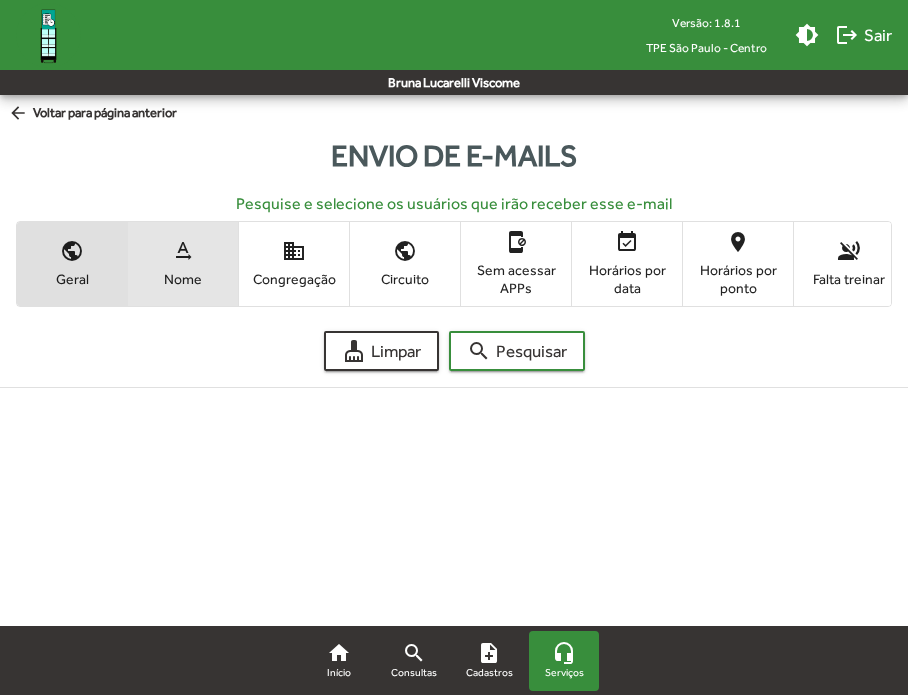click on "text_rotation_none Nome" at bounding box center [183, 263] 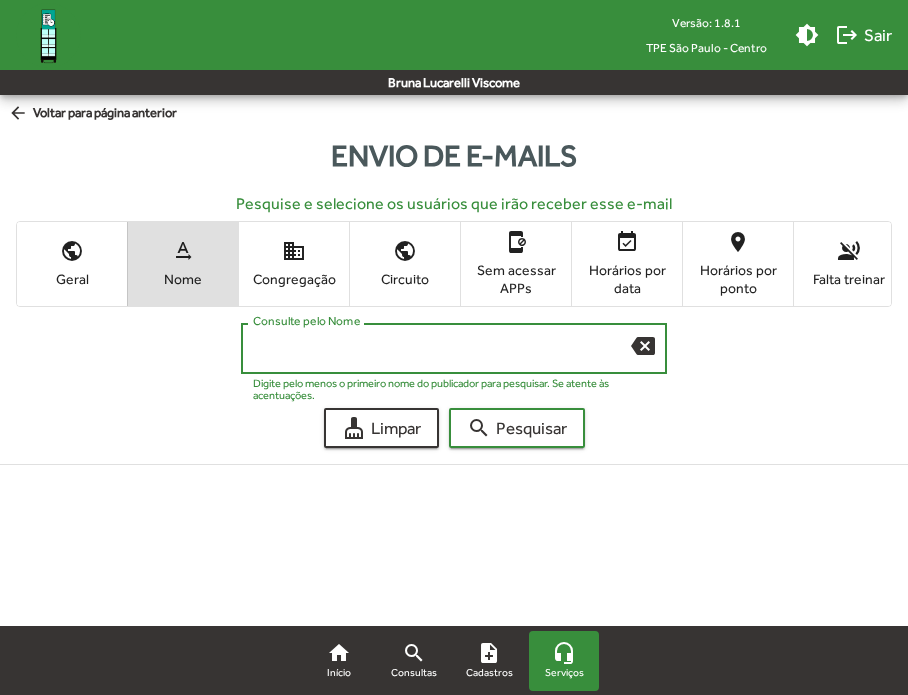 click on "Consulte pelo Nome" at bounding box center (442, 349) 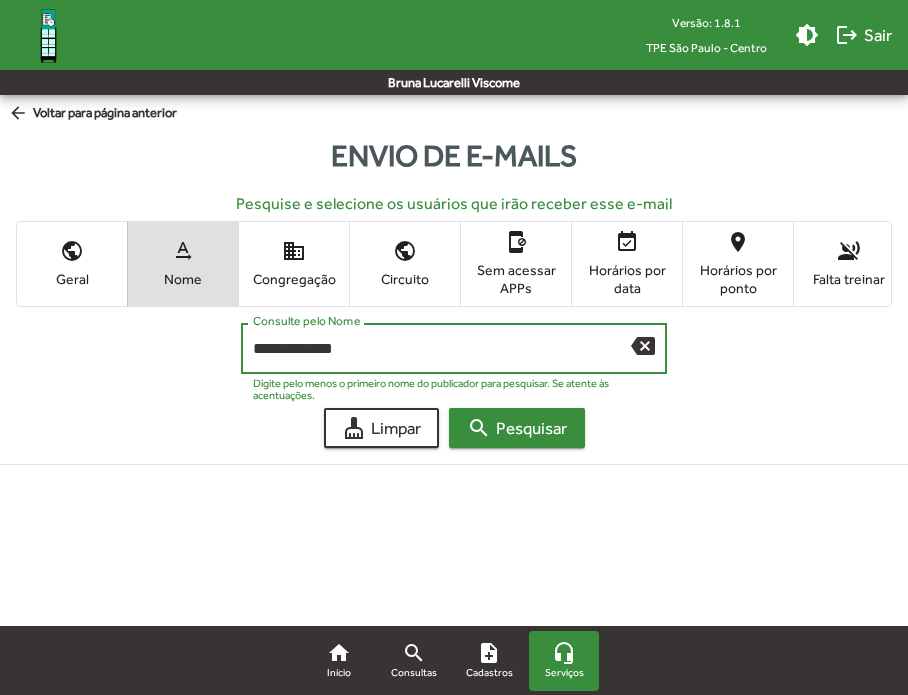 type on "**********" 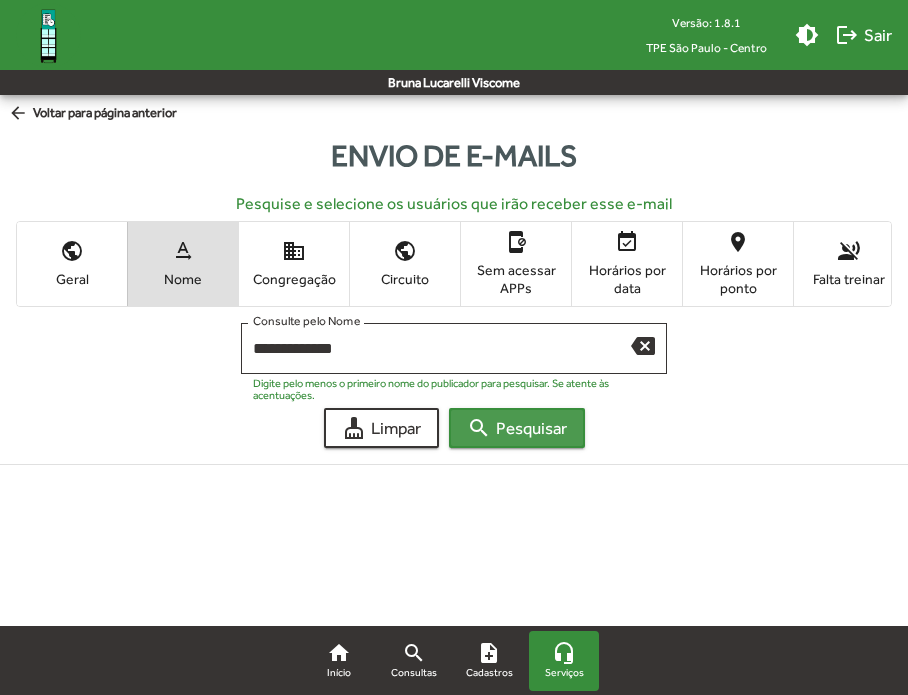 click on "search  Pesquisar" at bounding box center (517, 428) 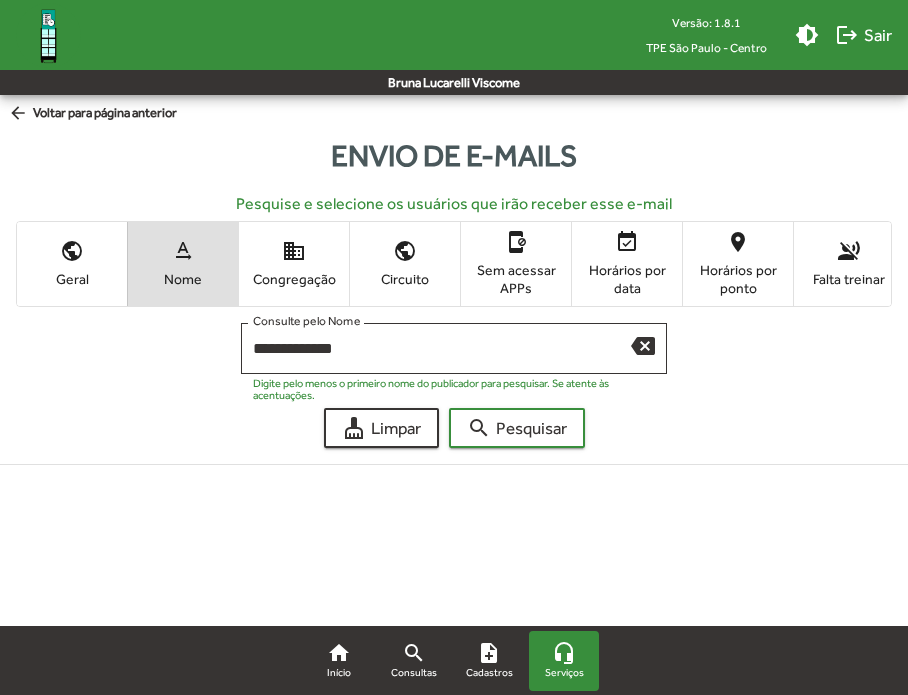 drag, startPoint x: 905, startPoint y: 194, endPoint x: 740, endPoint y: 207, distance: 165.51132 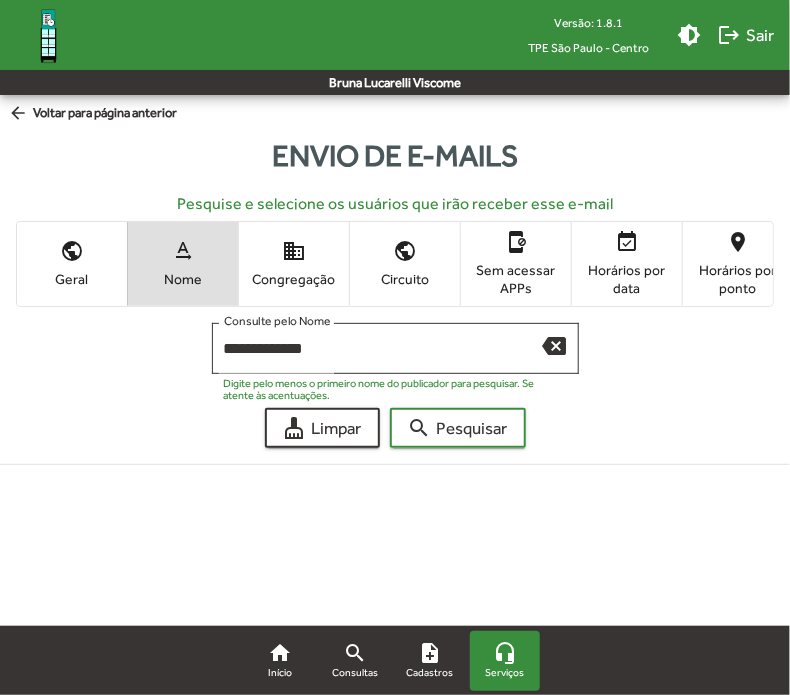 click on "arrow_back" at bounding box center (20, 114) 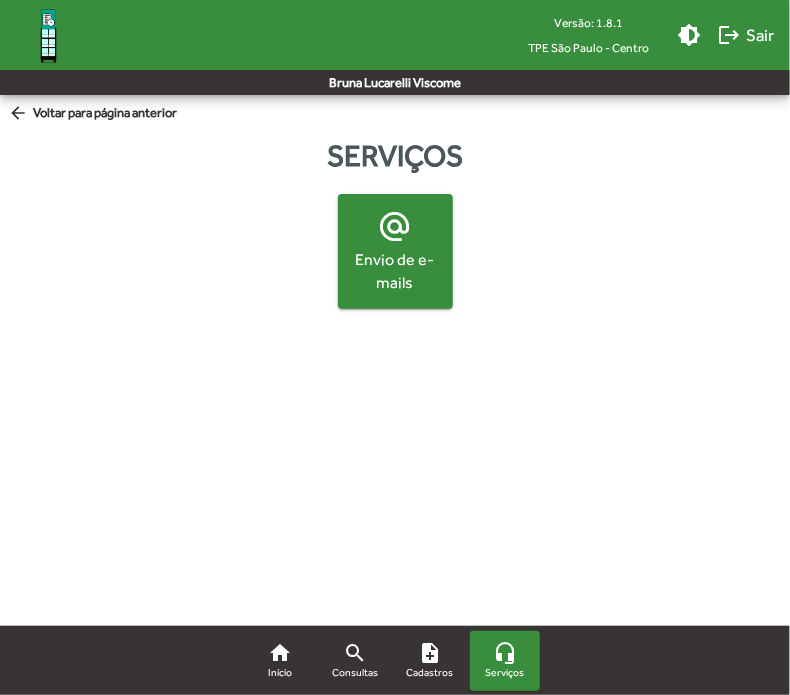 click on "arrow_back" at bounding box center (20, 114) 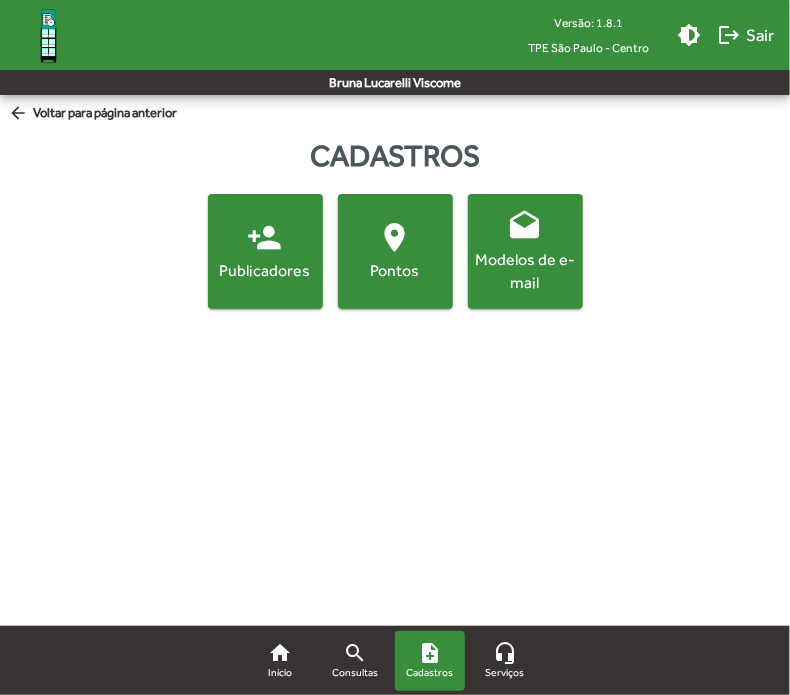click on "arrow_back" at bounding box center [20, 114] 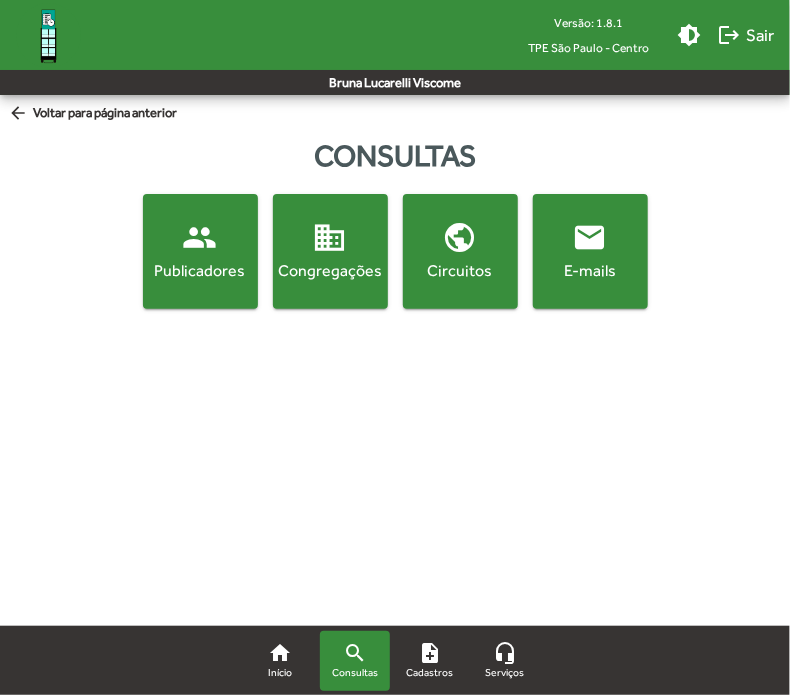 click on "arrow_back" at bounding box center (20, 114) 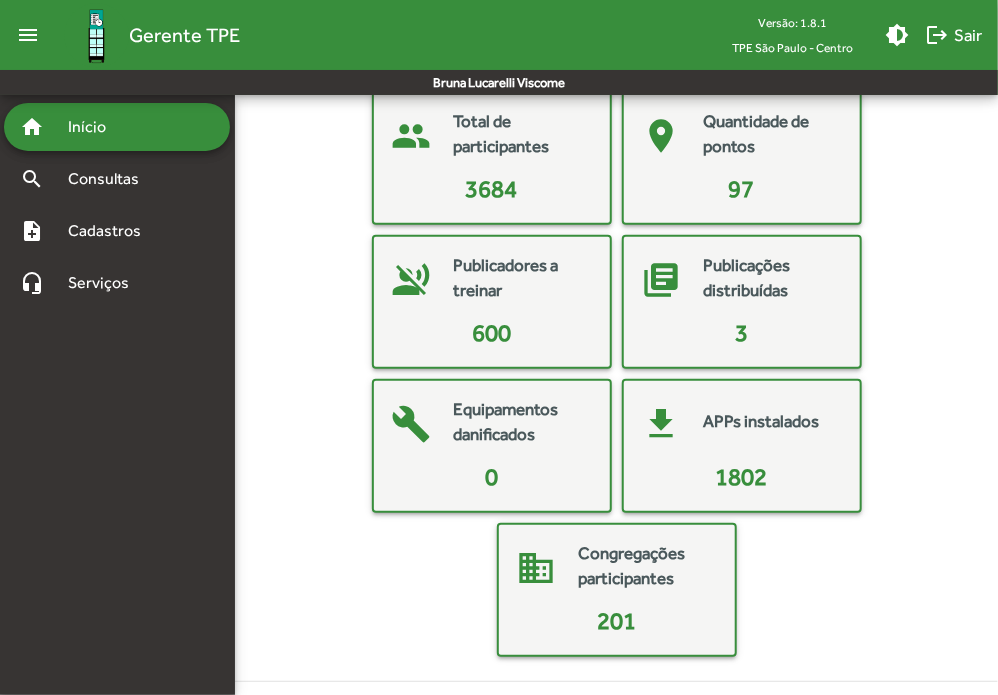 scroll, scrollTop: 0, scrollLeft: 0, axis: both 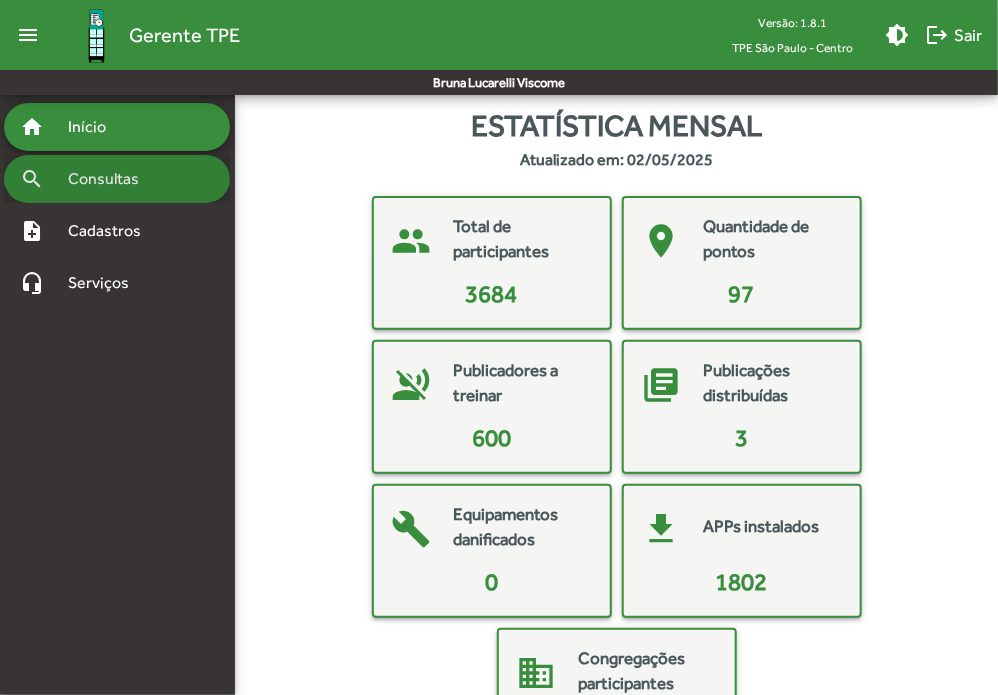 click on "search Consultas" at bounding box center [117, 127] 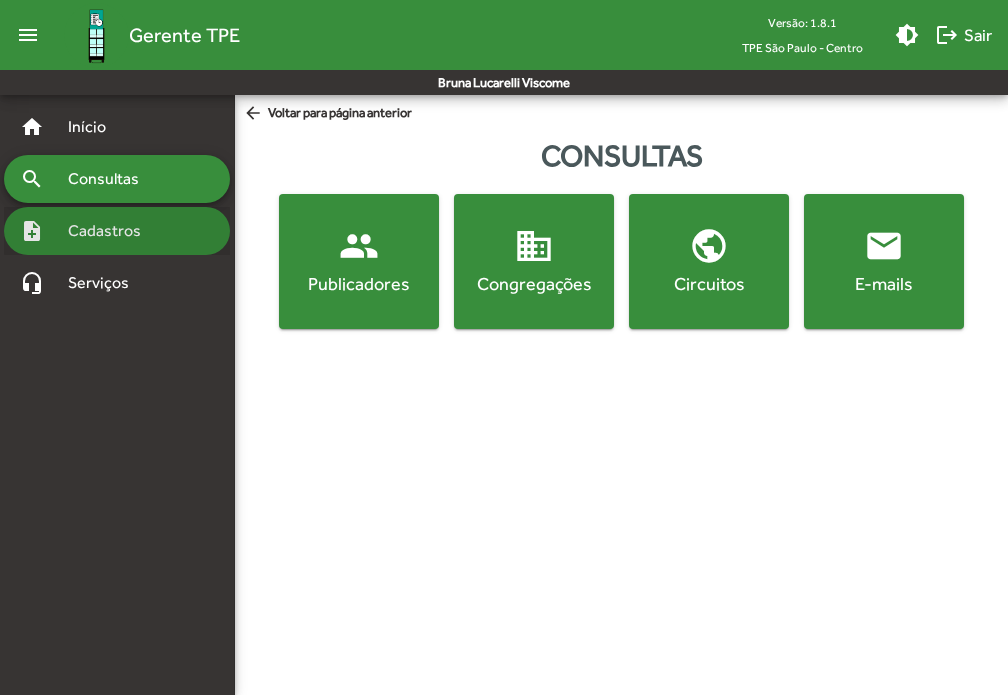 click on "note_add Cadastros" at bounding box center [117, 127] 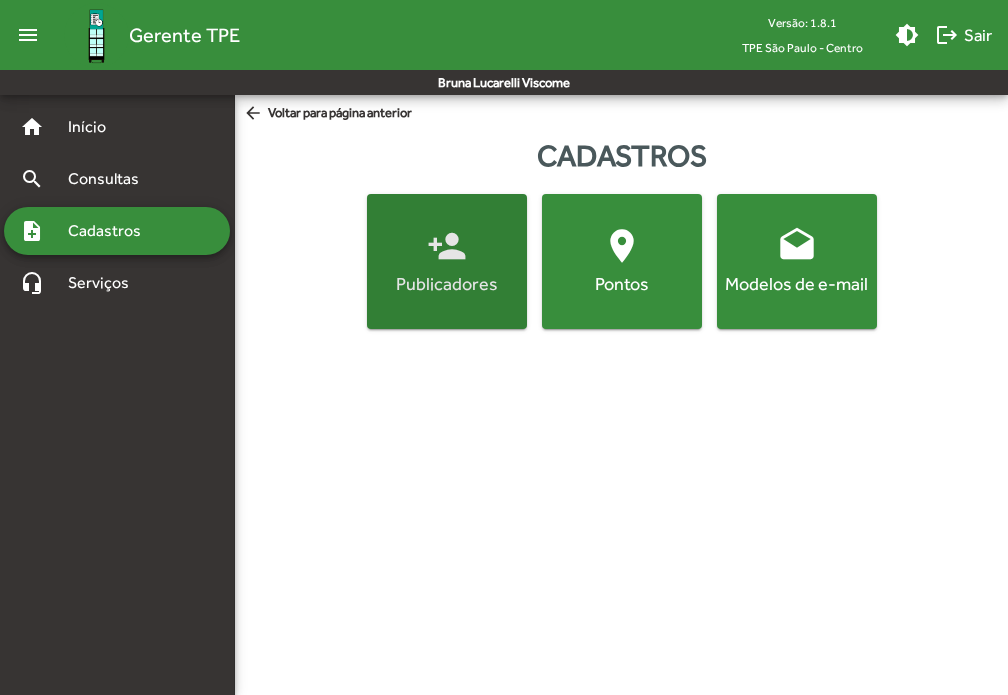 click on "Publicadores" at bounding box center (447, 283) 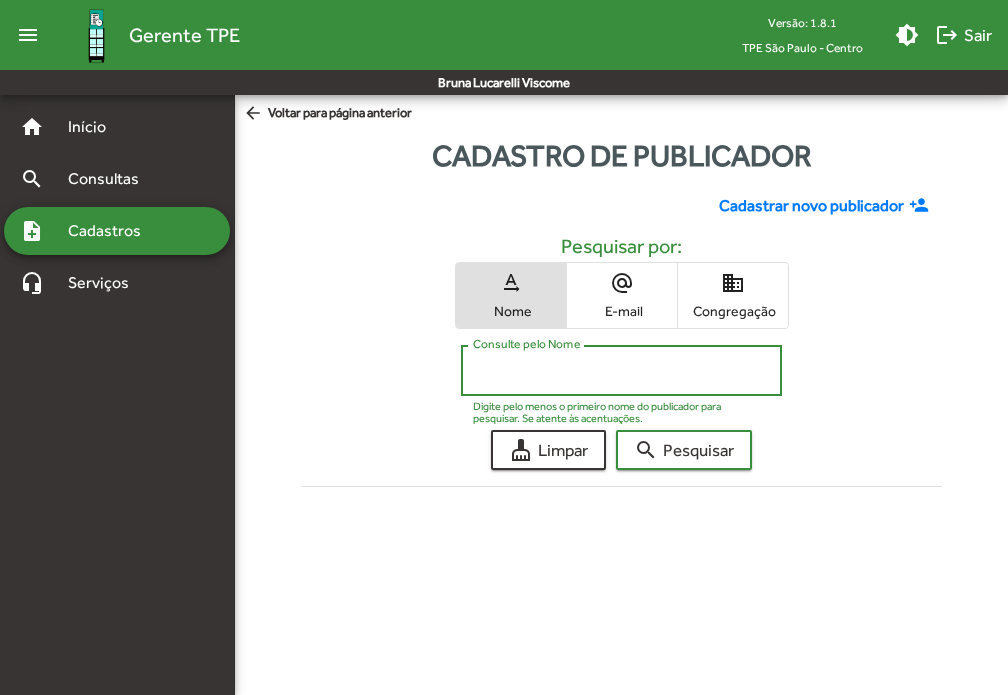 click on "Consulte pelo Nome" at bounding box center [621, 371] 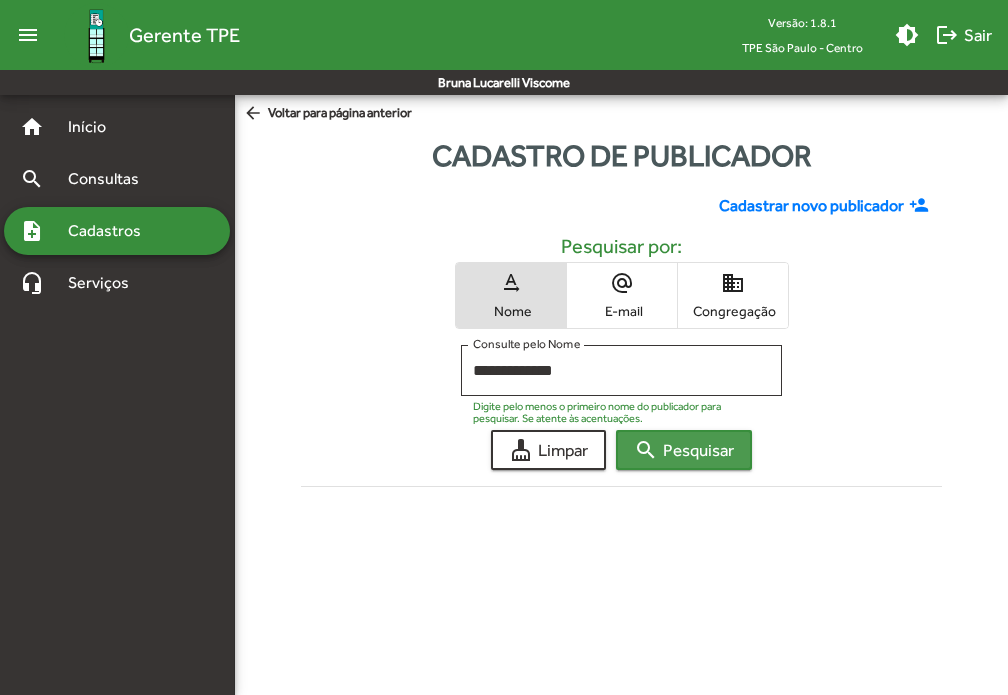 click on "search  Pesquisar" at bounding box center [684, 450] 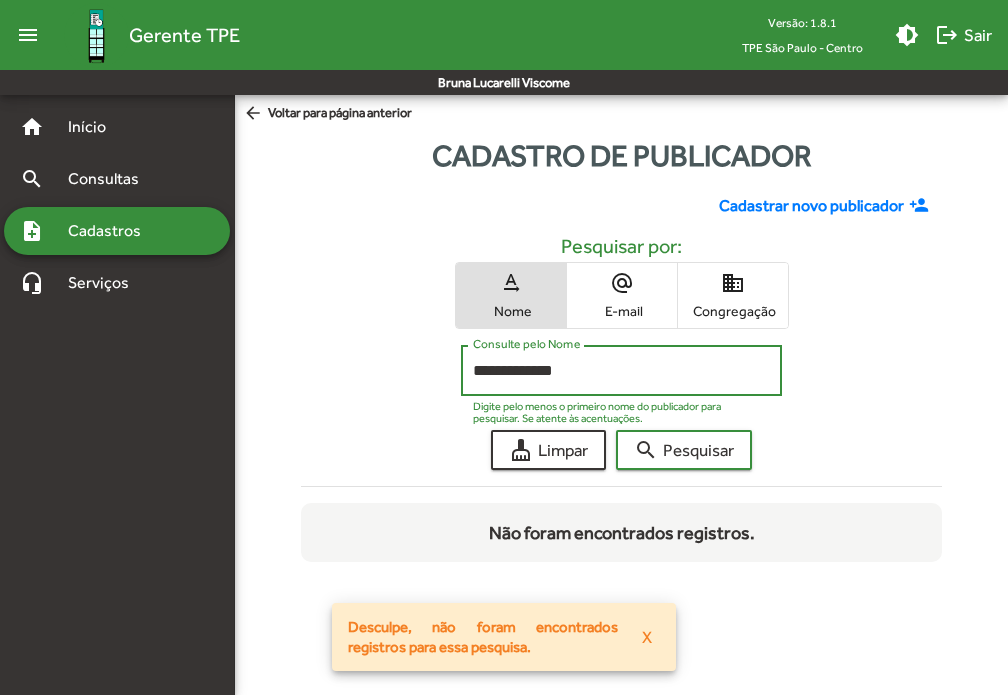 click on "**********" at bounding box center [621, 371] 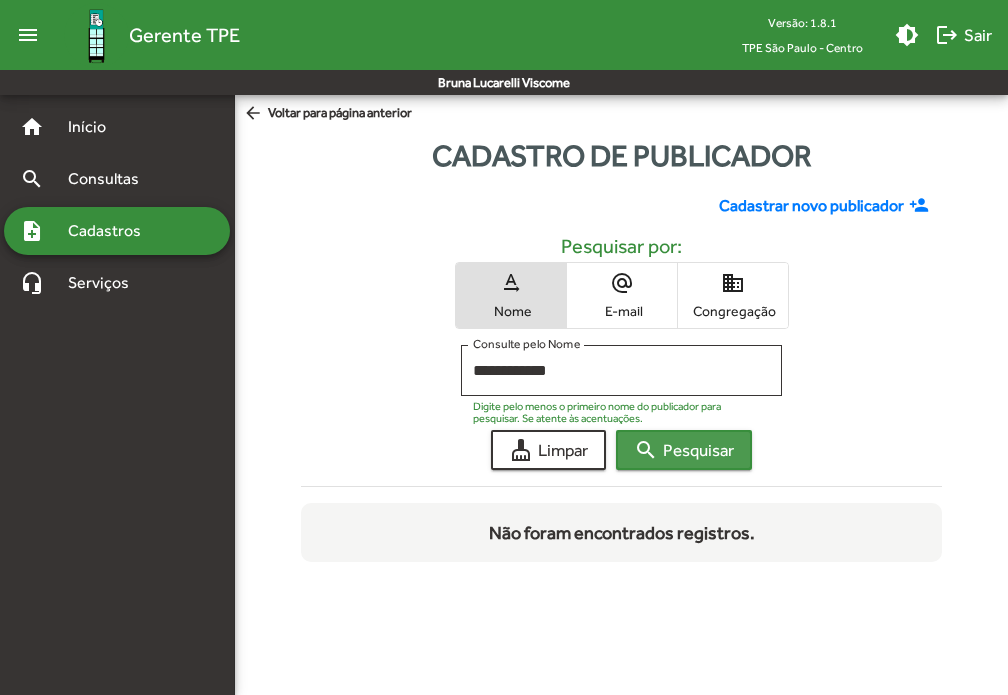 click on "search  Pesquisar" at bounding box center [684, 450] 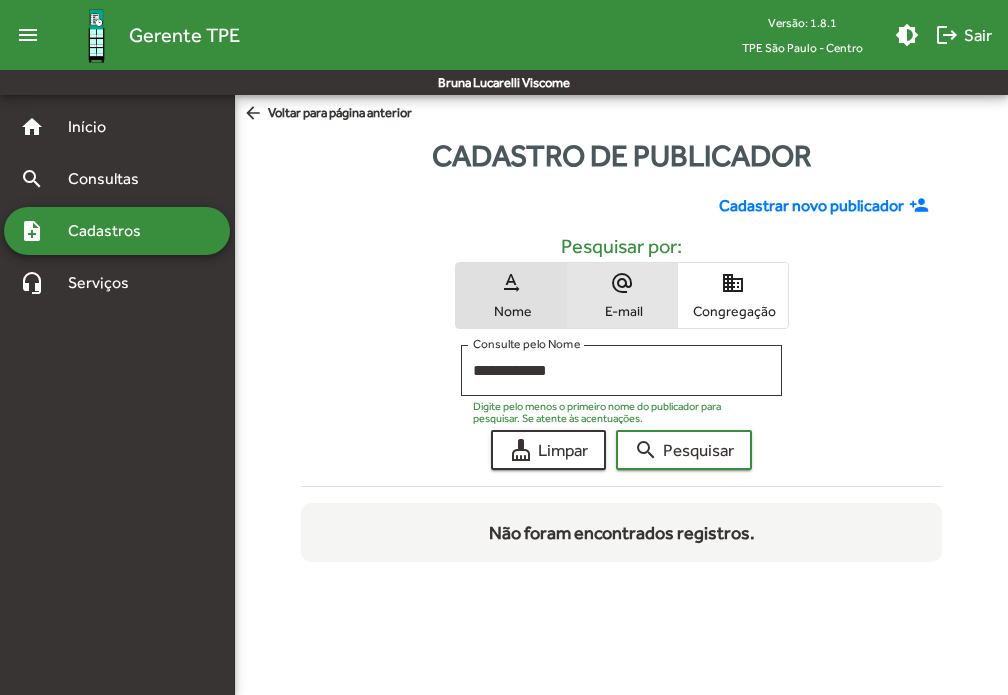 click on "alternate_email E-mail" at bounding box center (622, 295) 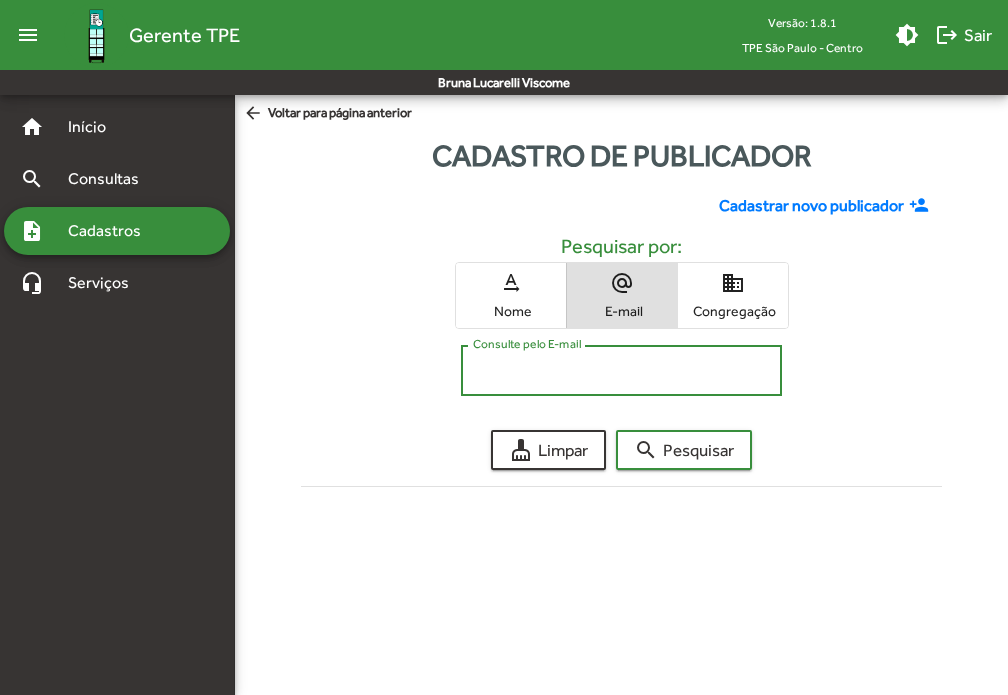 click on "Consulte pelo E-mail" at bounding box center (621, 371) 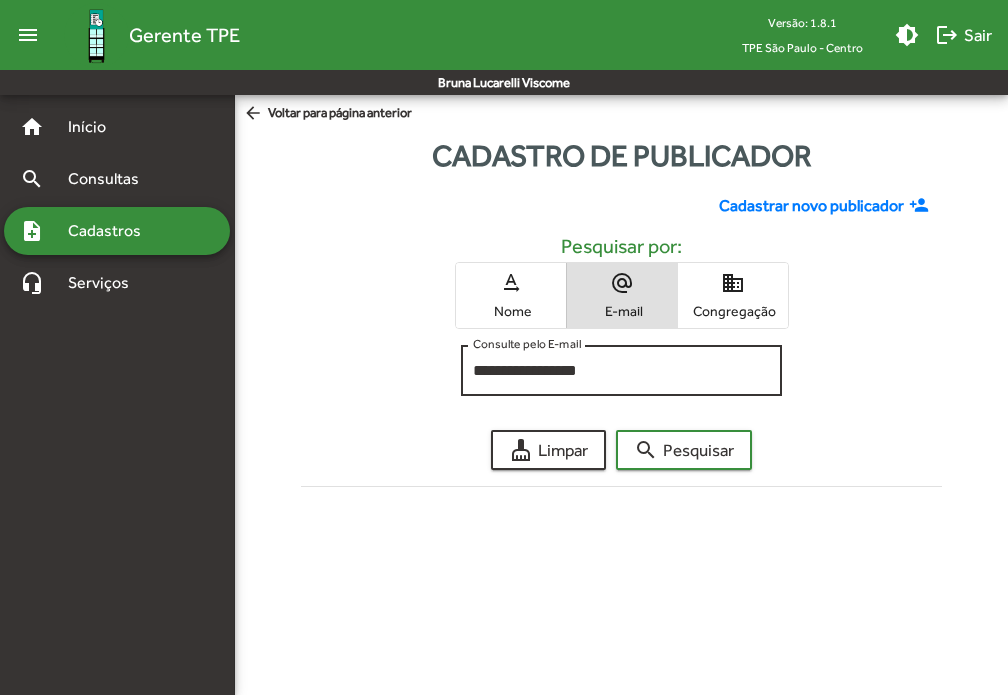 click on "**********" at bounding box center (621, 368) 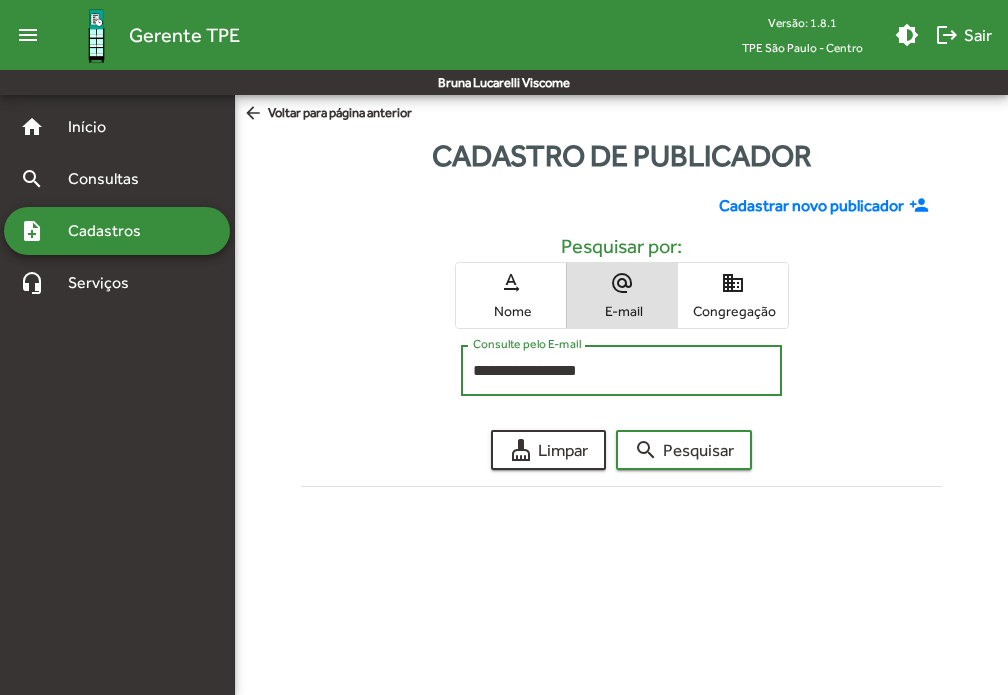 click on "**********" at bounding box center (621, 371) 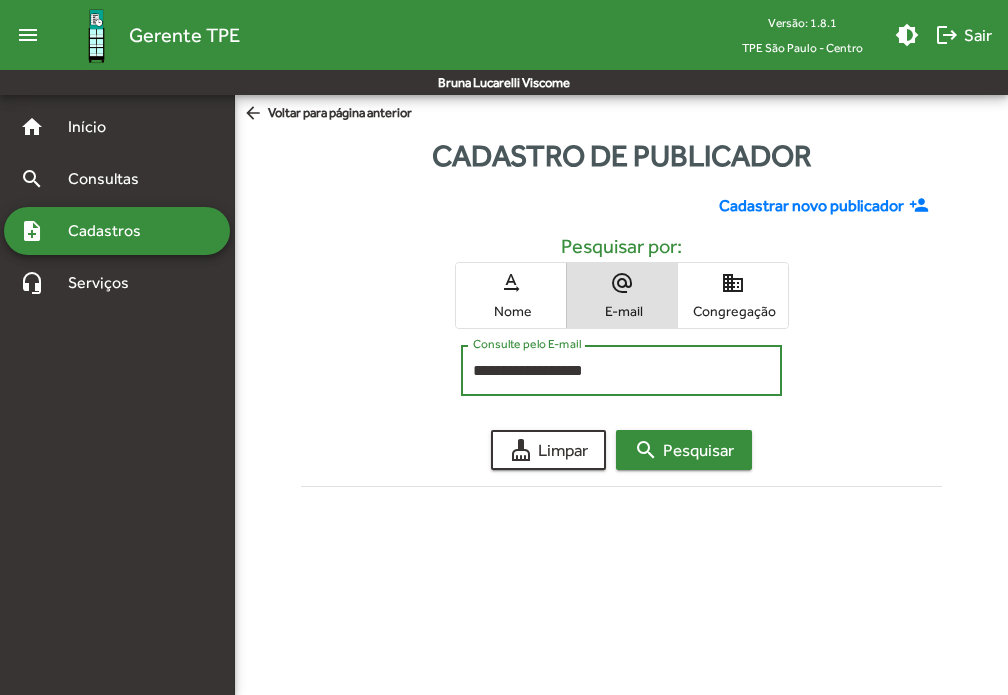 type on "**********" 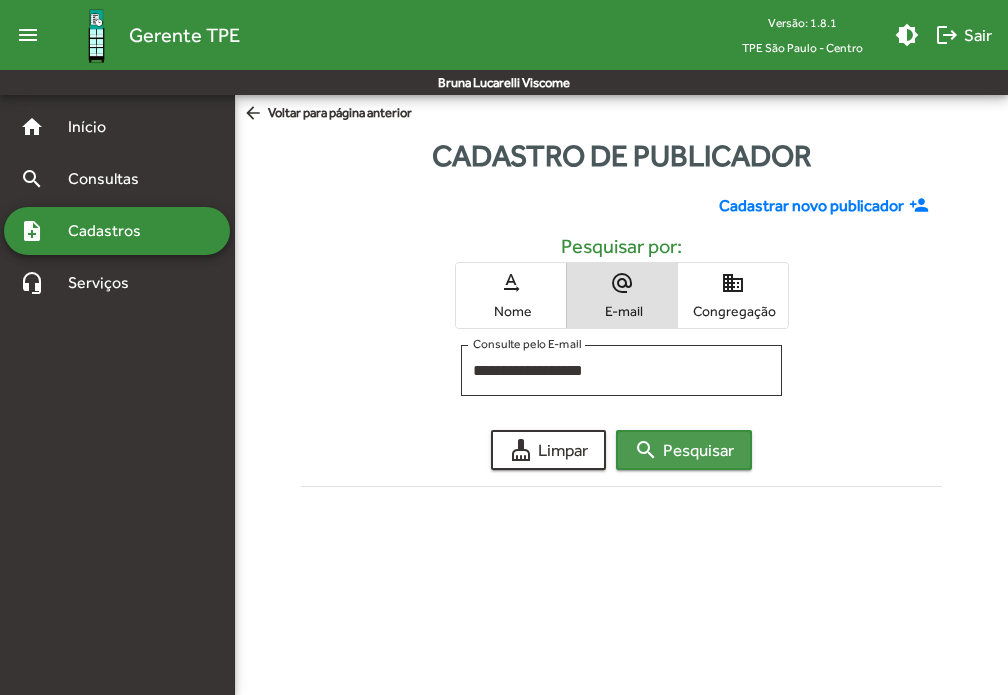 click on "search  Pesquisar" at bounding box center [684, 450] 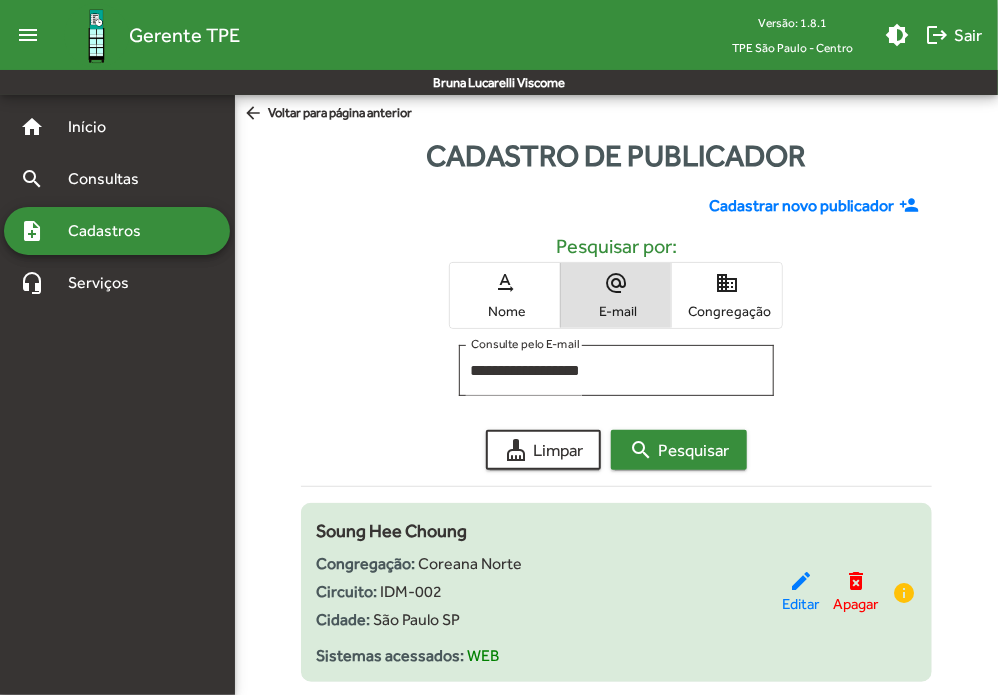 scroll, scrollTop: 108, scrollLeft: 0, axis: vertical 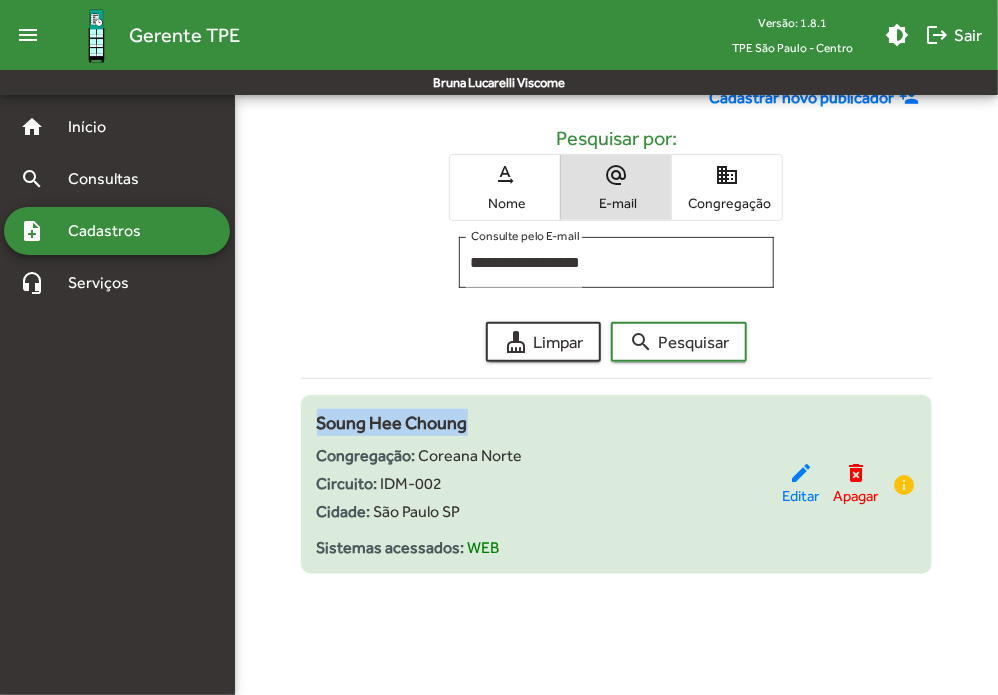 drag, startPoint x: 296, startPoint y: 420, endPoint x: 520, endPoint y: 411, distance: 224.18073 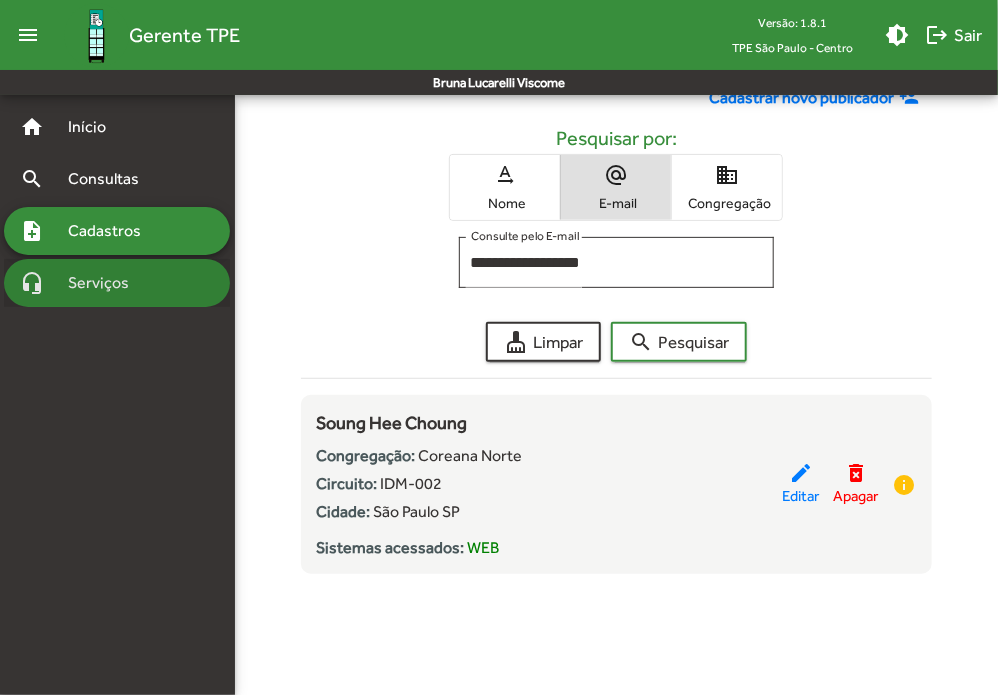 click on "headset_mic Serviços" at bounding box center [117, 127] 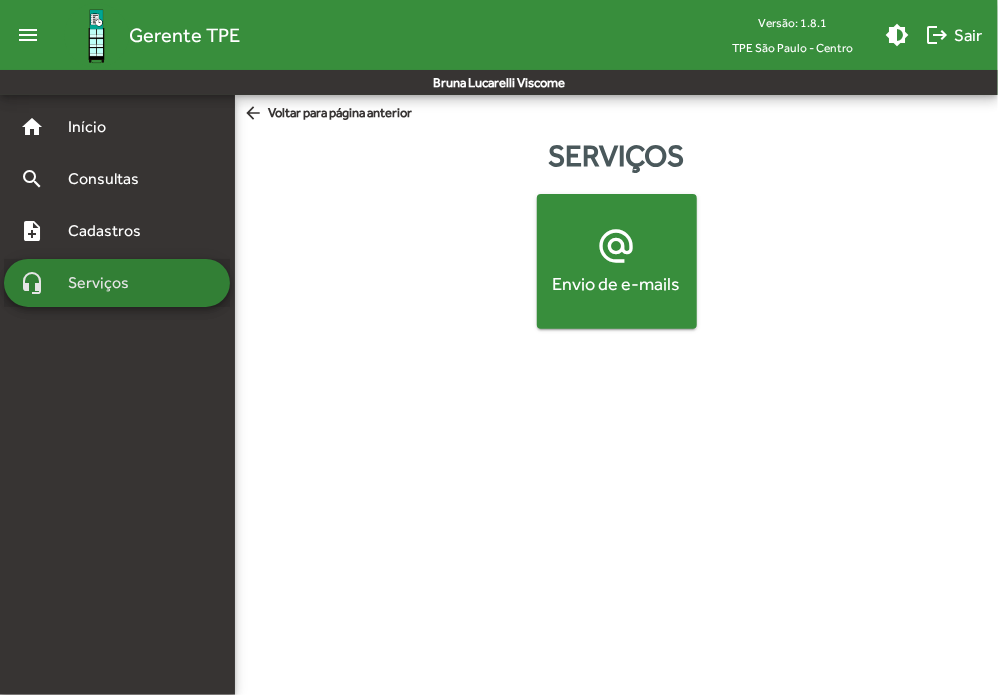 scroll, scrollTop: 0, scrollLeft: 0, axis: both 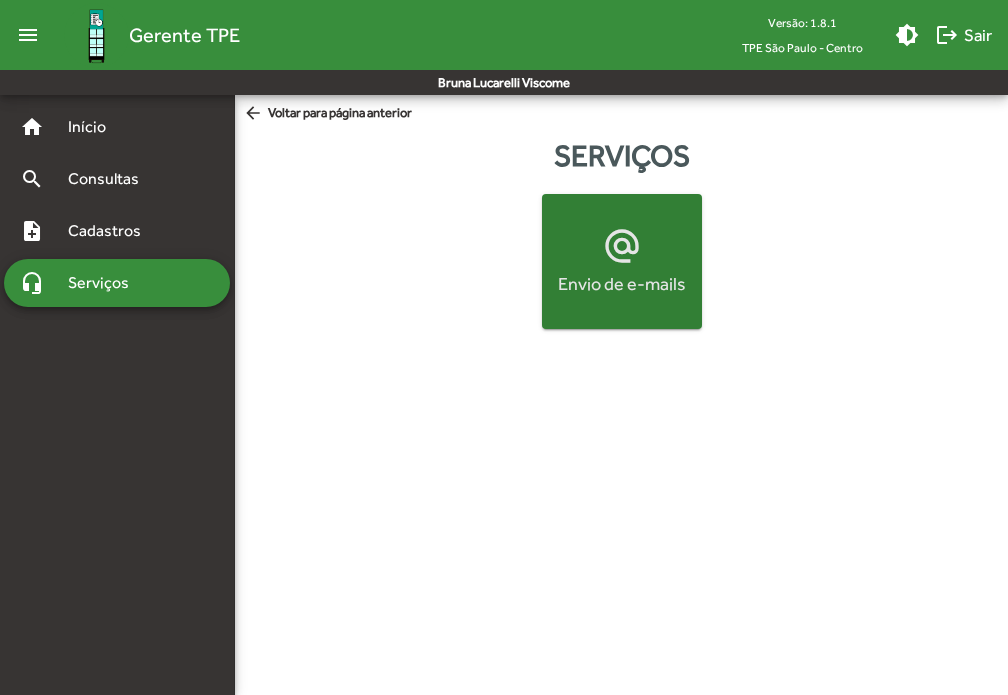 click on "alternate_email" at bounding box center [622, 246] 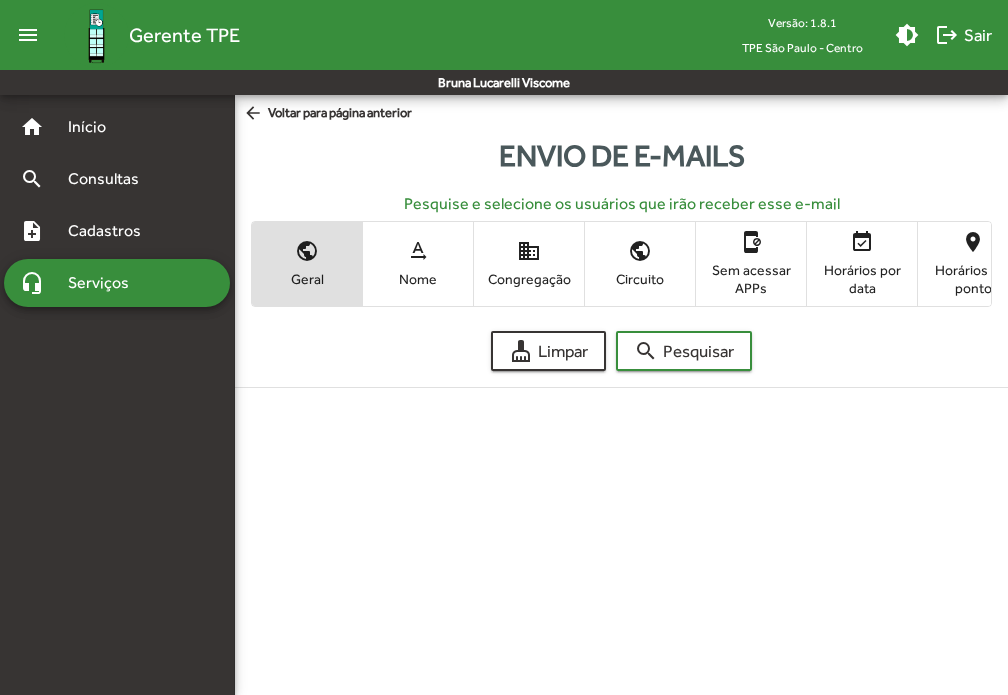 click on "Nome" at bounding box center [418, 279] 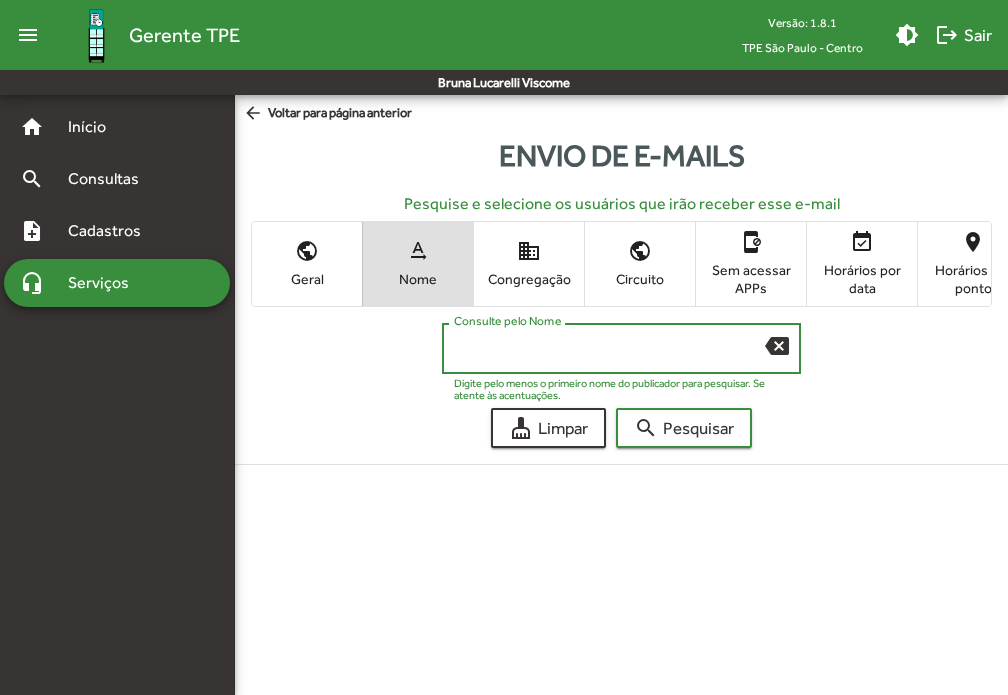 click on "Consulte pelo Nome" at bounding box center (609, 349) 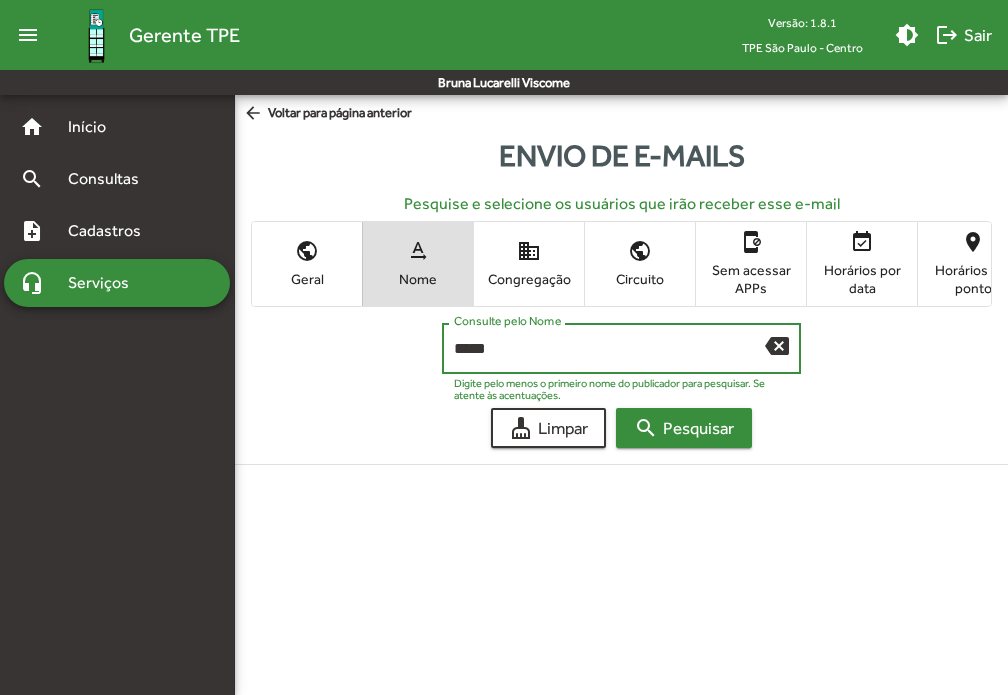 type on "*****" 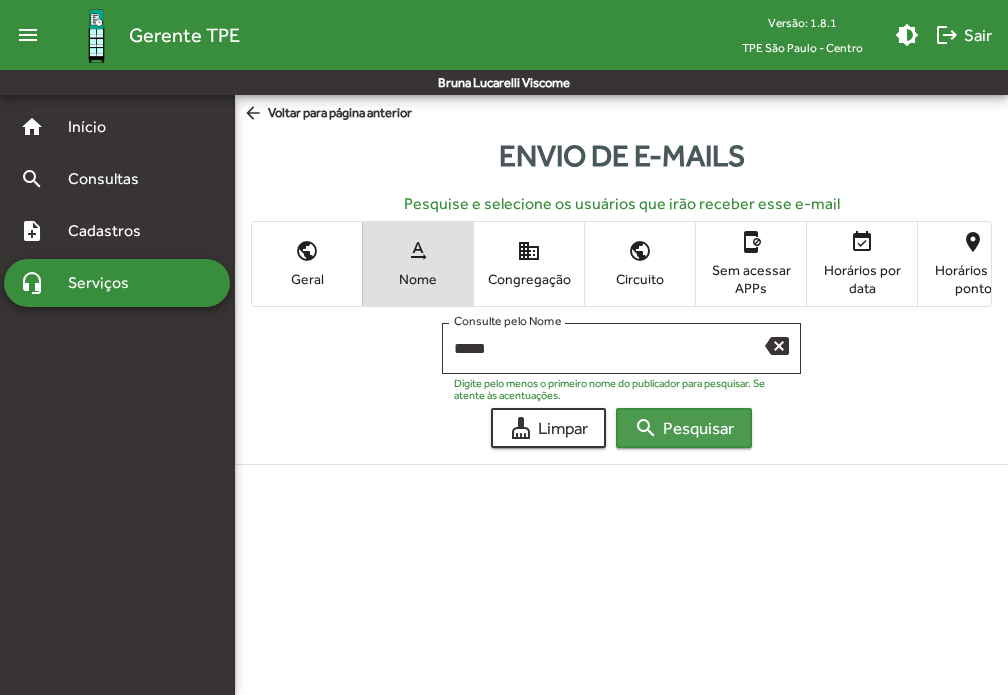 click on "search  Pesquisar" at bounding box center (684, 428) 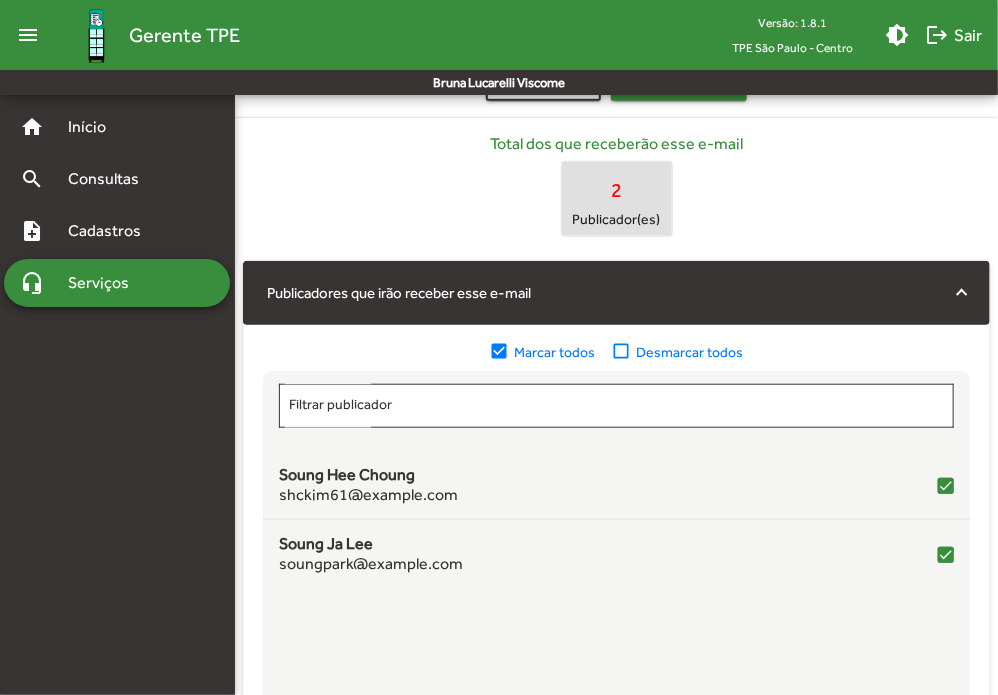 scroll, scrollTop: 350, scrollLeft: 0, axis: vertical 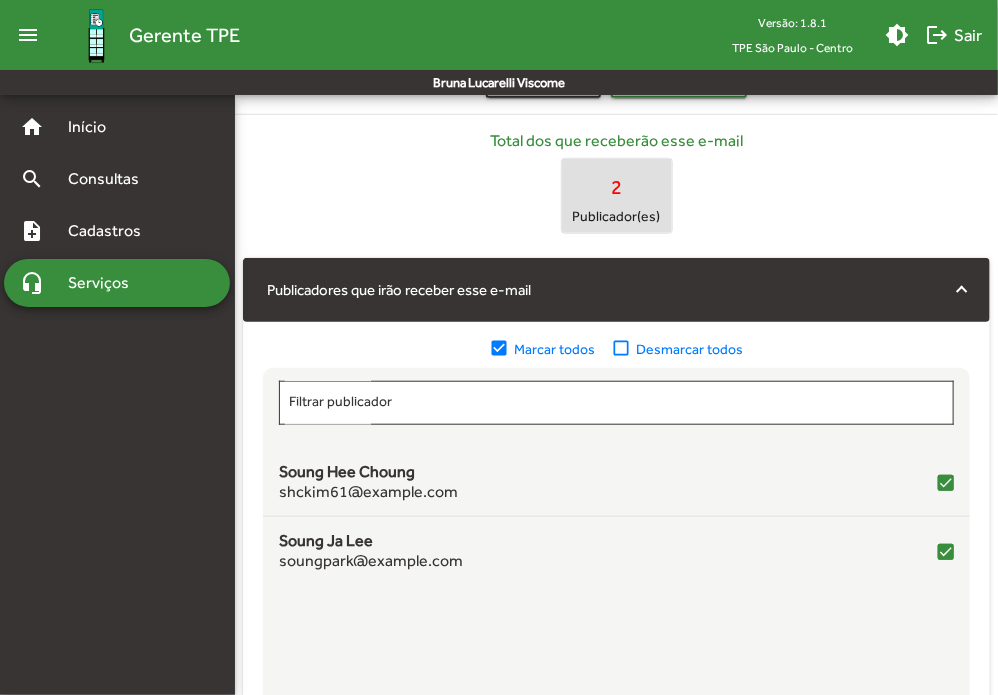 click on "Desmarcar todos" at bounding box center (690, 349) 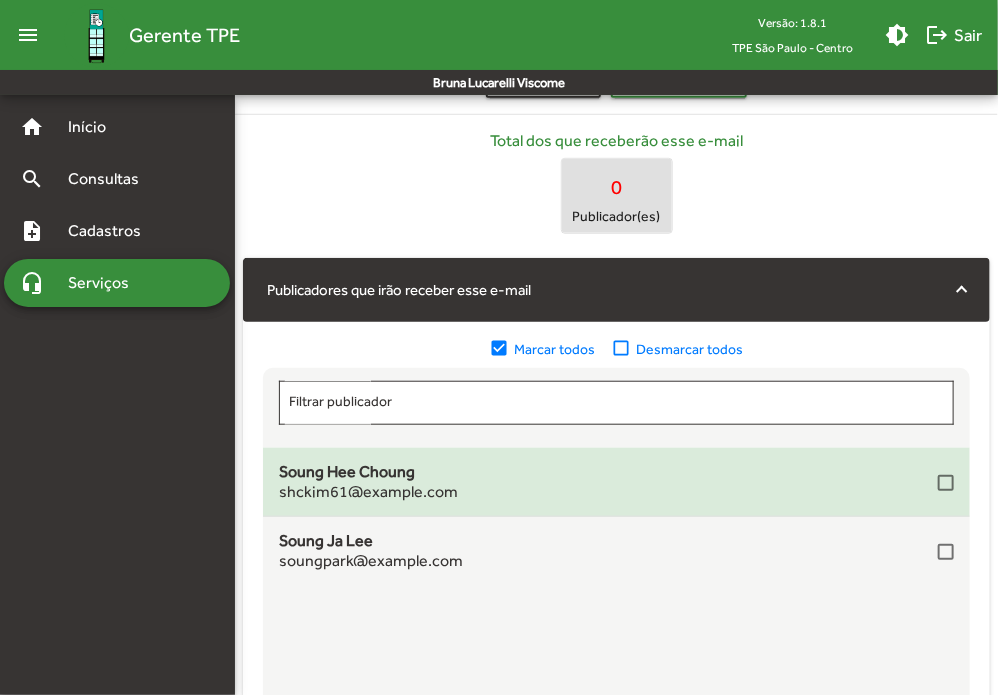 click on "Soung Hee Choung shckim61@gmail.com" at bounding box center [616, 482] 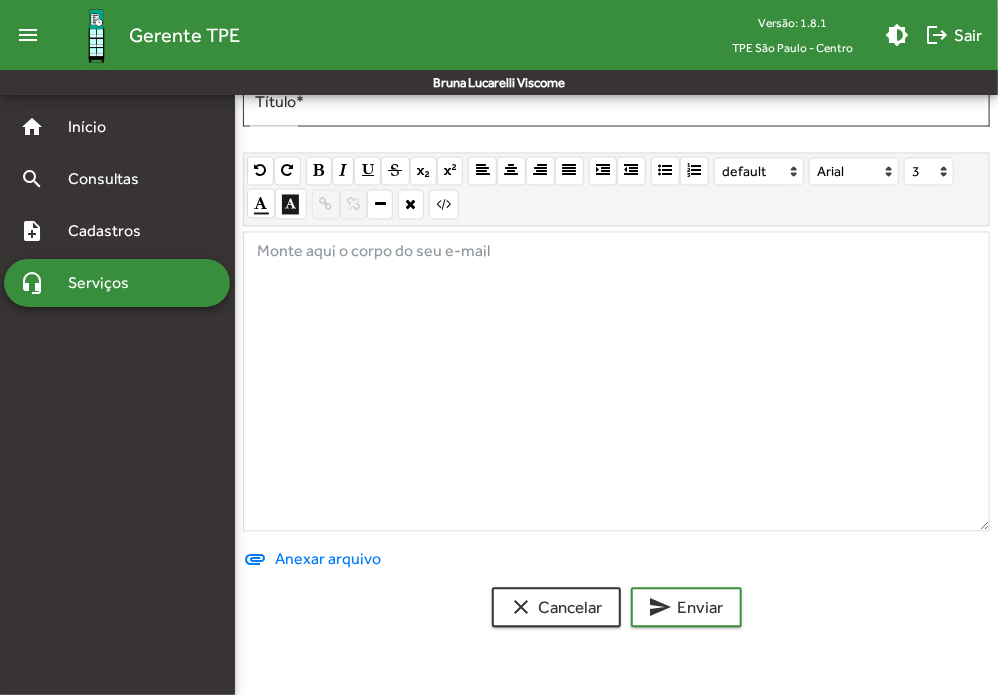 scroll, scrollTop: 1148, scrollLeft: 0, axis: vertical 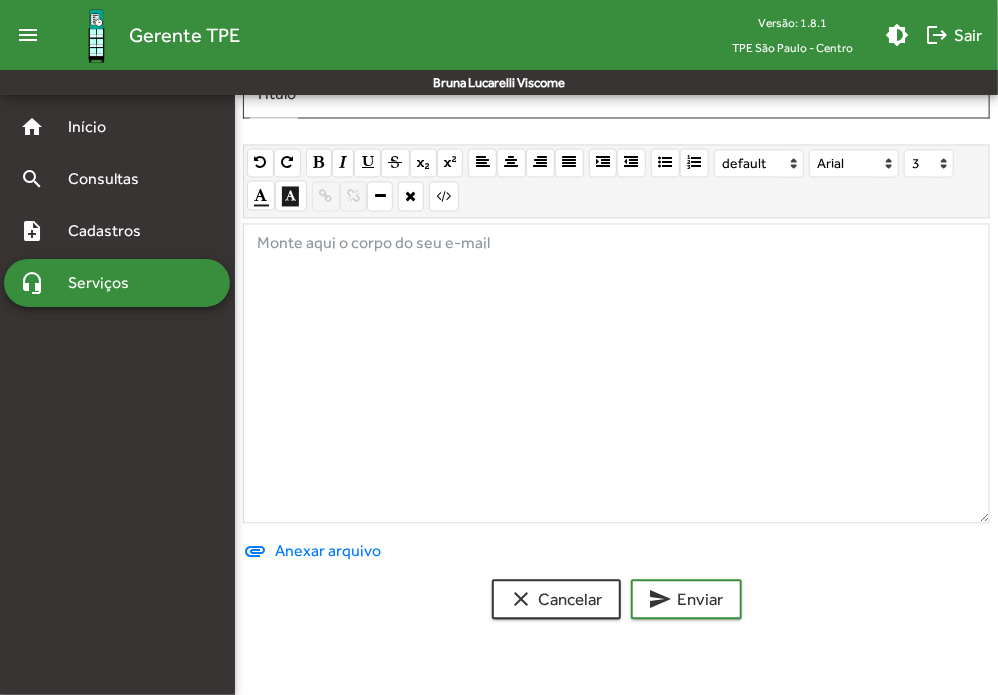 click at bounding box center (616, 374) 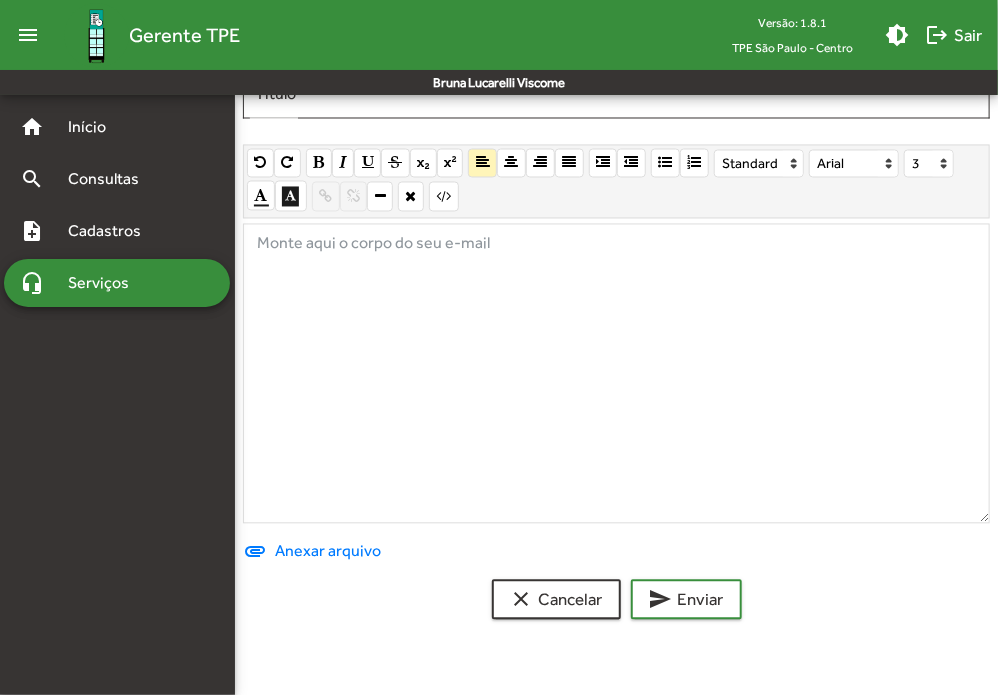 paste 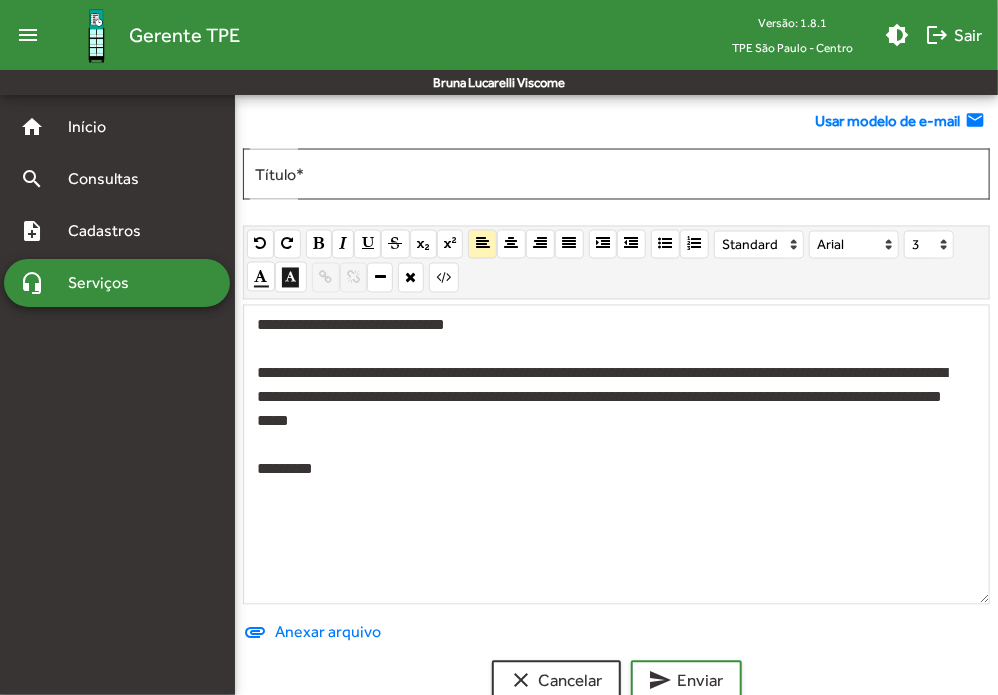 scroll, scrollTop: 1068, scrollLeft: 0, axis: vertical 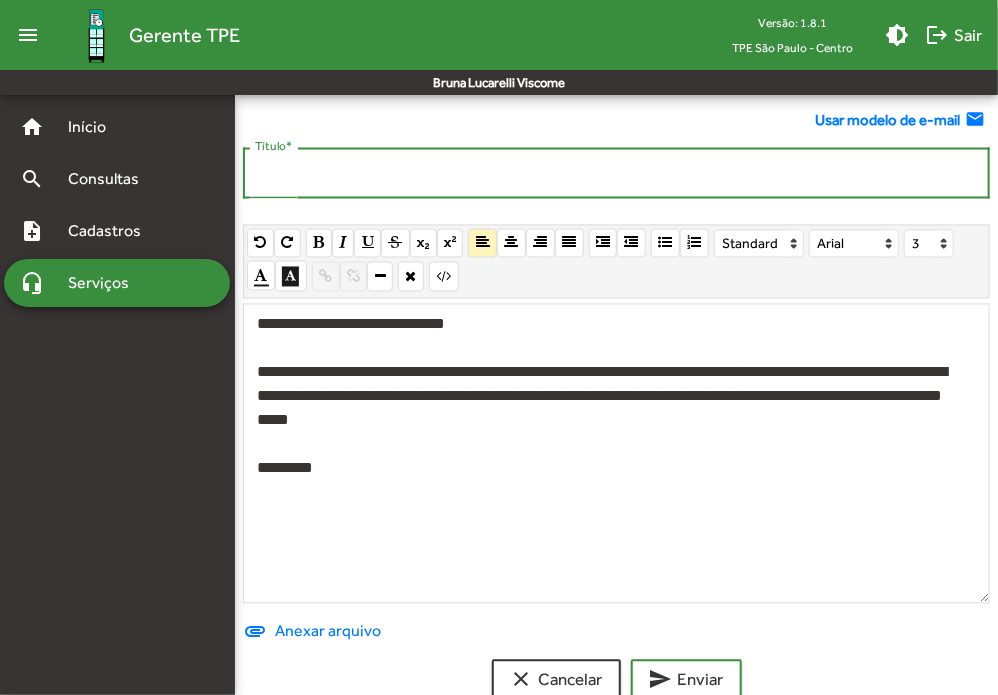 click on "Título  *" at bounding box center (616, 174) 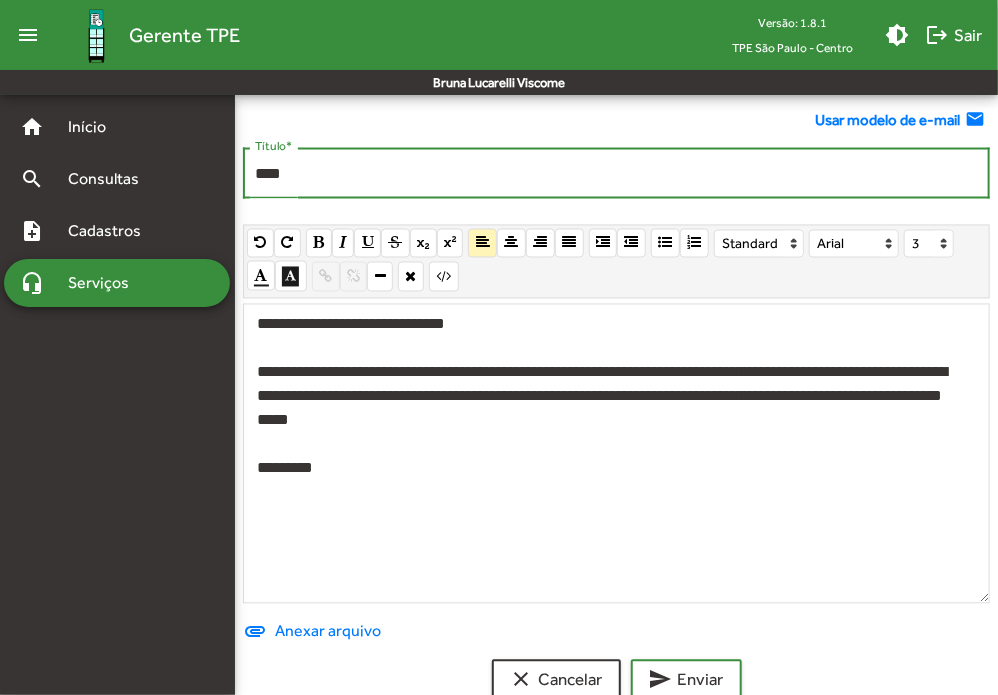 paste on "**********" 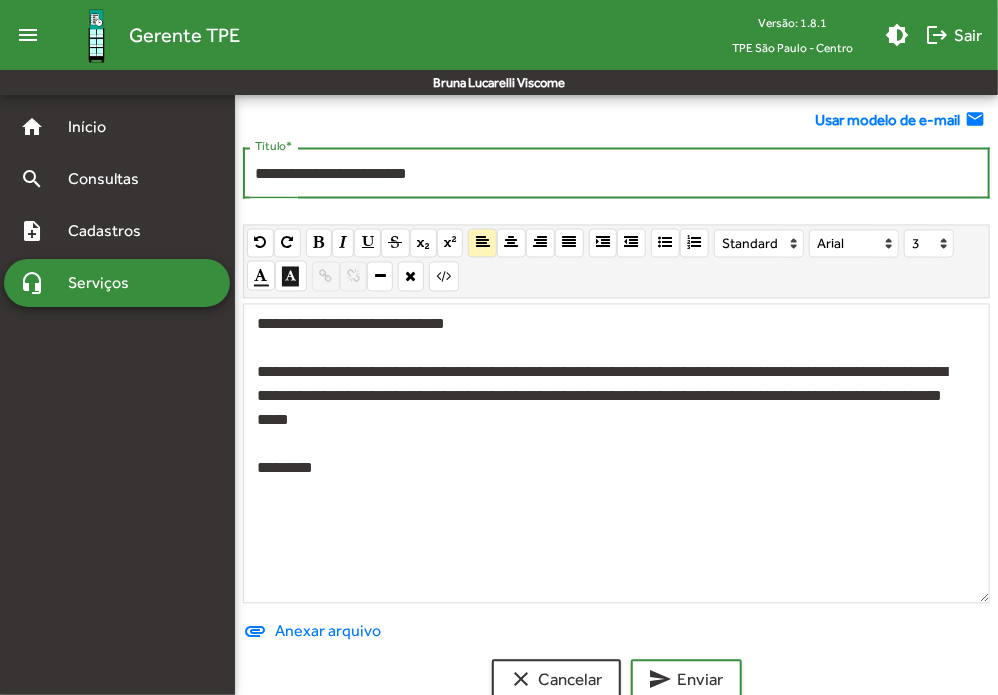 type on "**********" 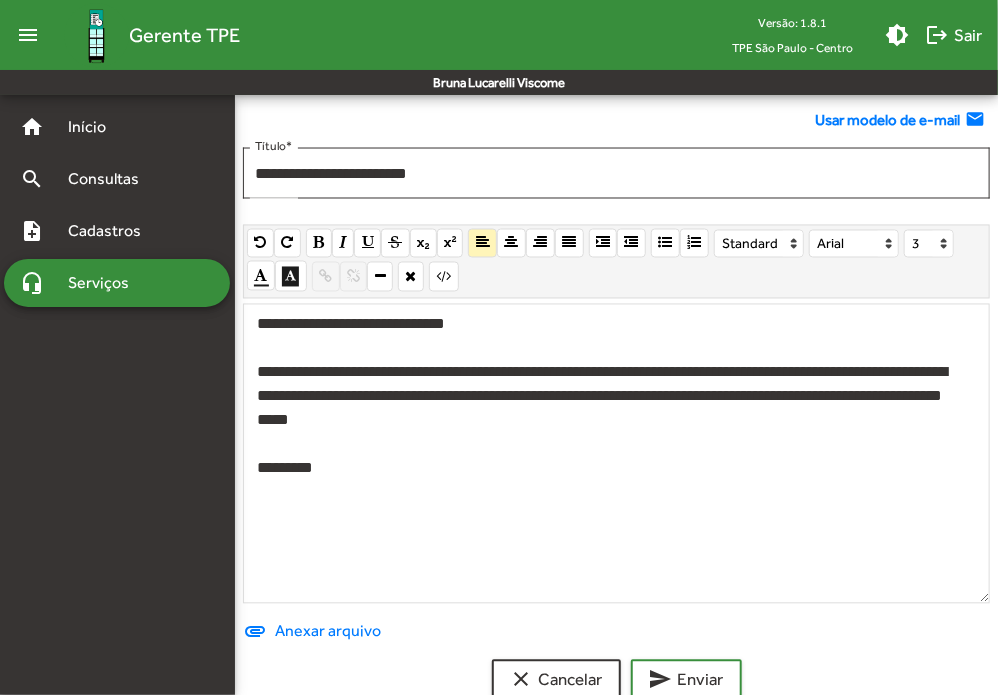 click on "*********" at bounding box center [617, 469] 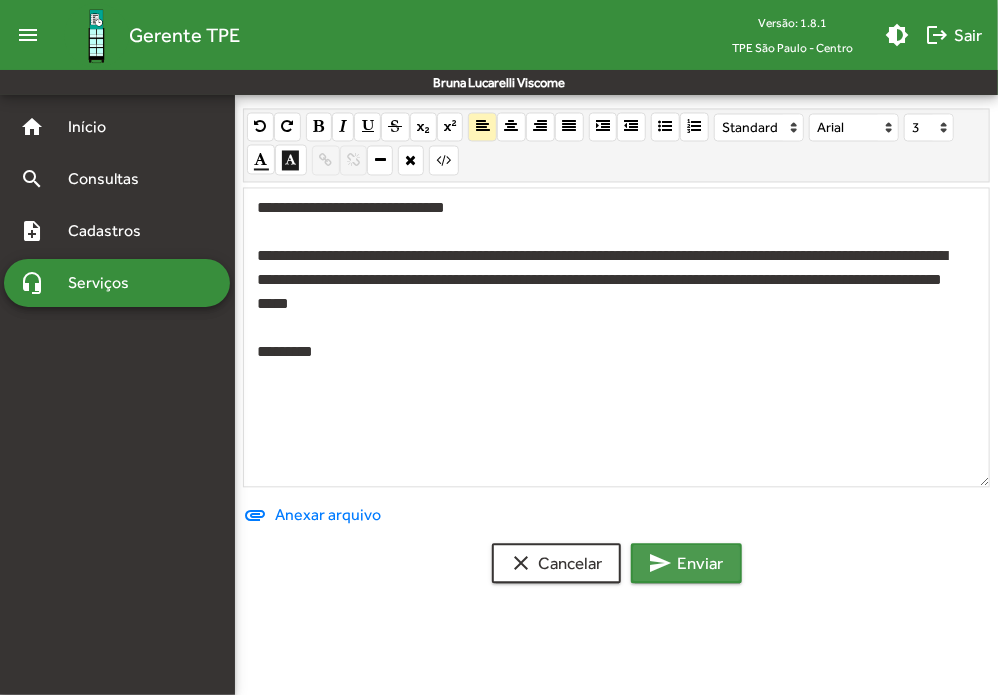 click on "send  Enviar" at bounding box center (686, 564) 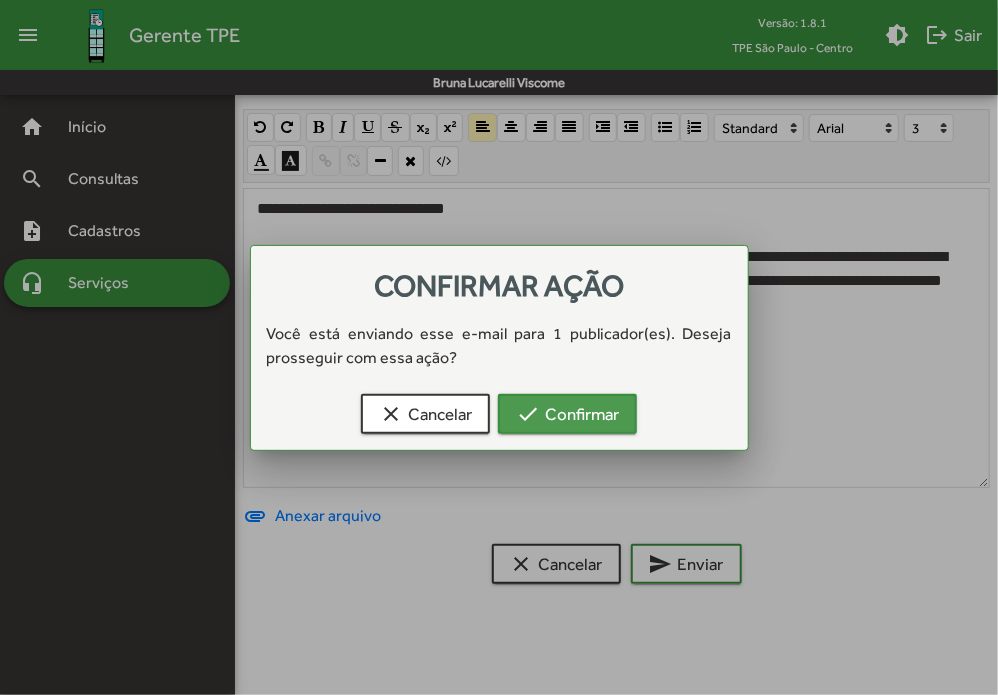 click on "check  Confirmar" at bounding box center (567, 414) 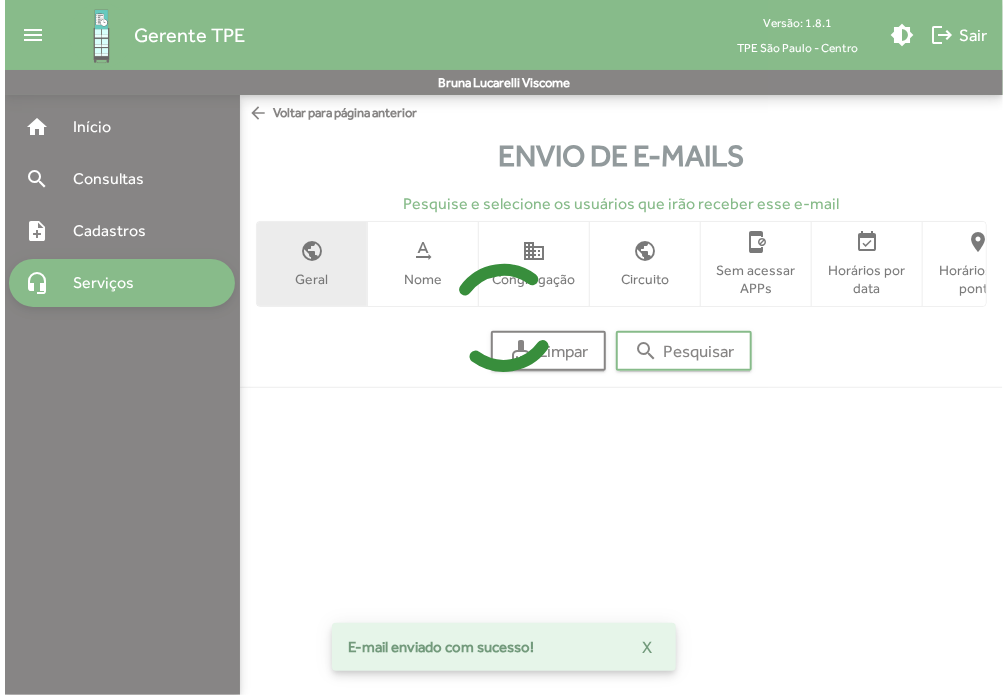 scroll, scrollTop: 0, scrollLeft: 0, axis: both 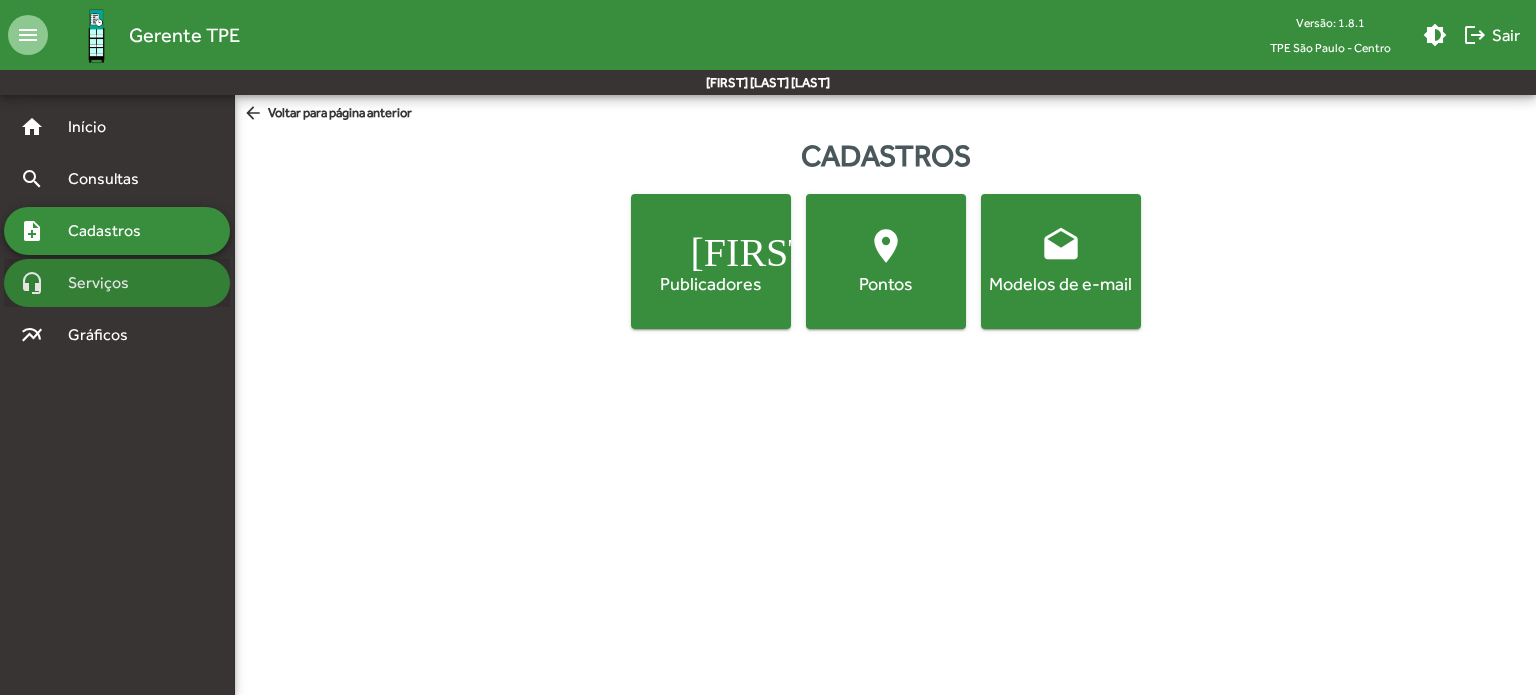 click on "headset_mic Serviços" at bounding box center (117, 127) 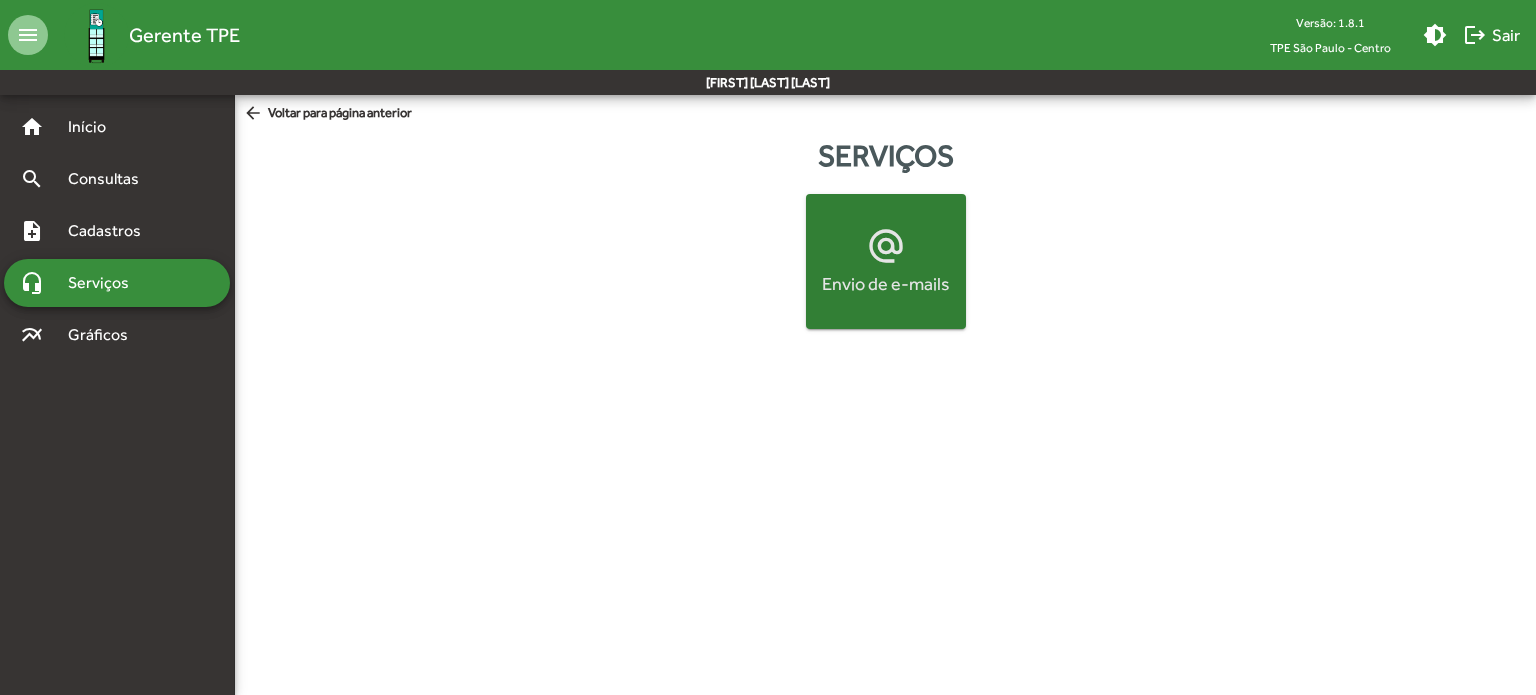 click on "Envio de e-mails" at bounding box center [886, 283] 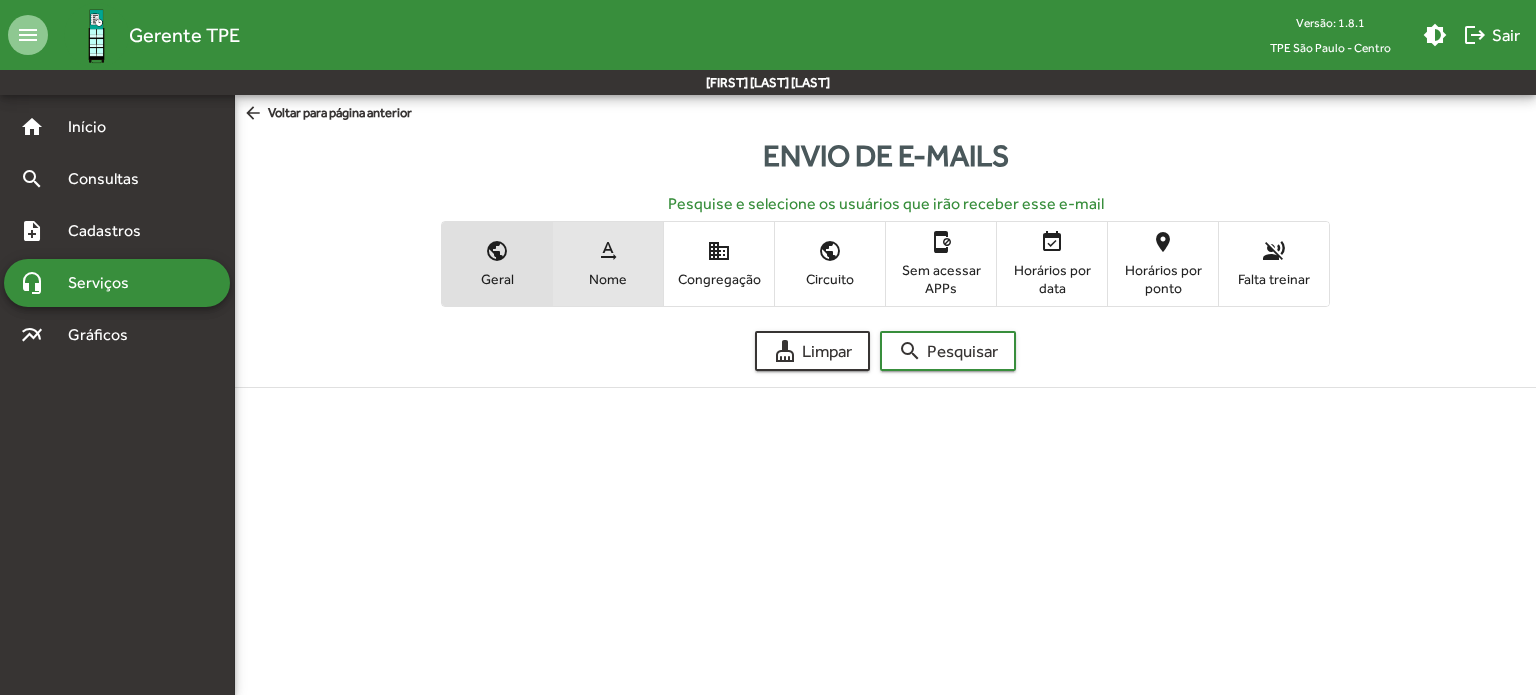 click on "text_rotation_none" at bounding box center (608, 251) 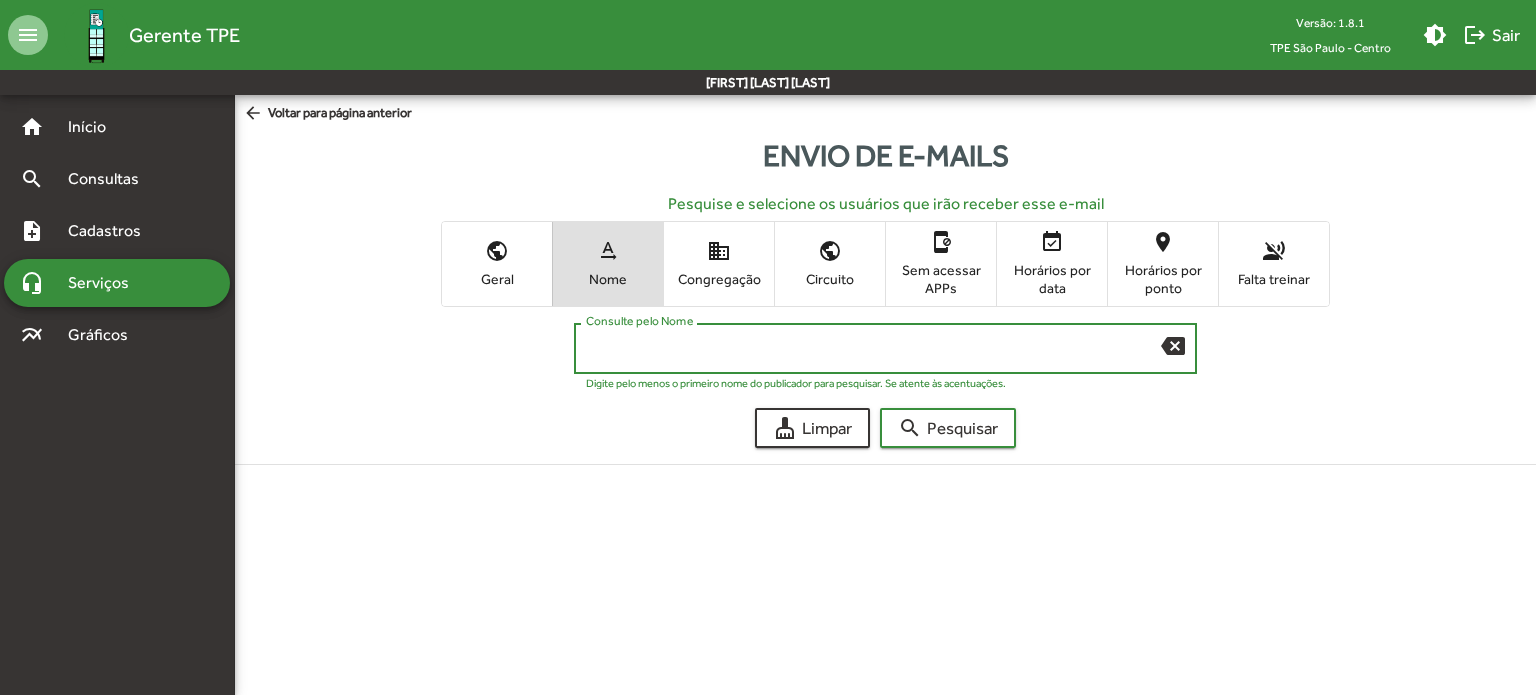 click on "Consulte pelo Nome" at bounding box center [873, 349] 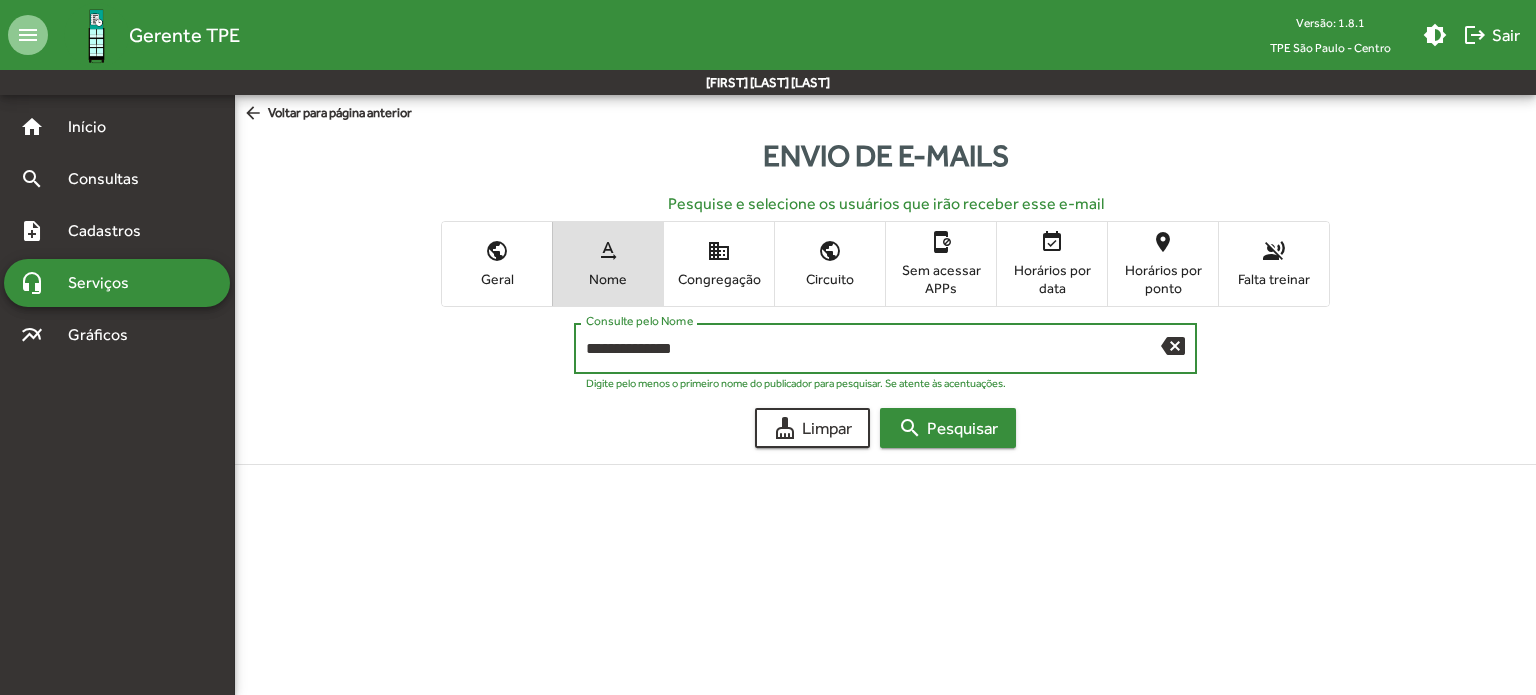 type on "**********" 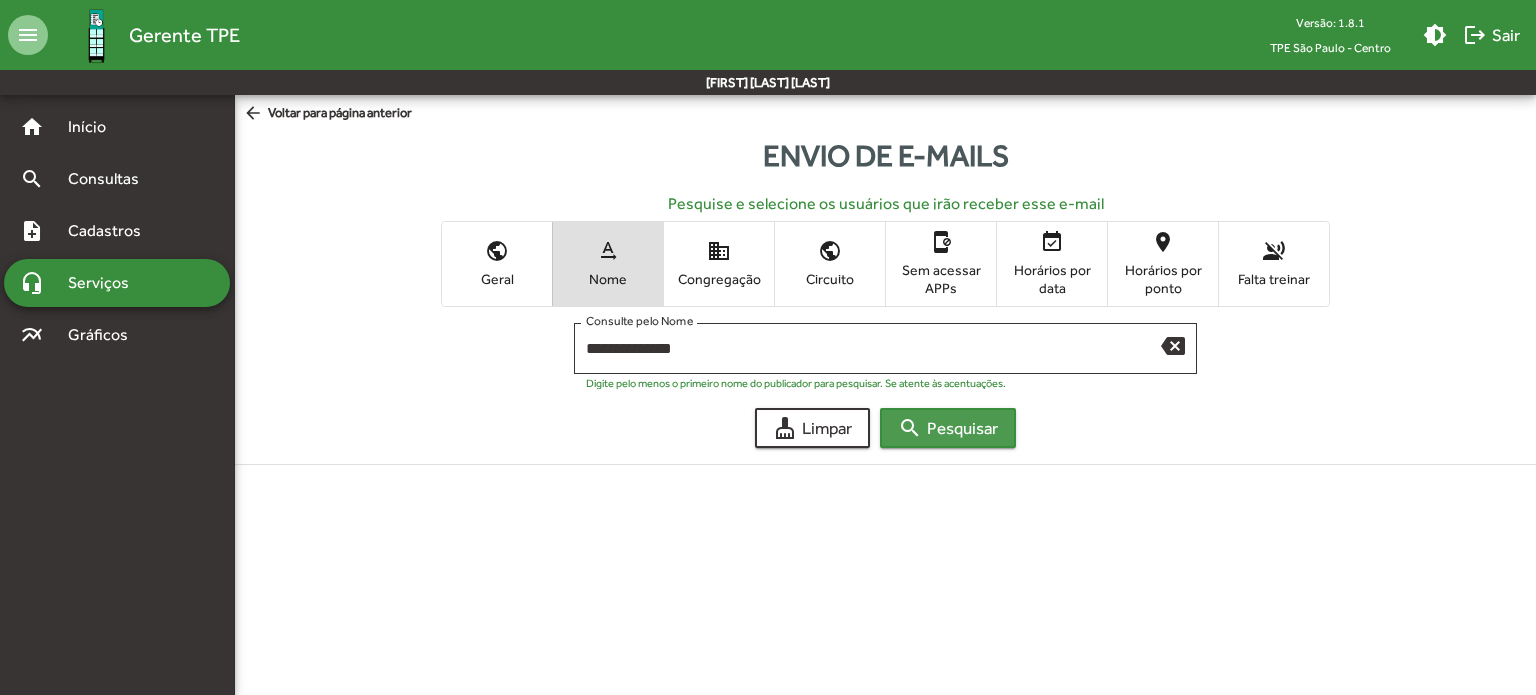 click on "search  Pesquisar" at bounding box center (948, 428) 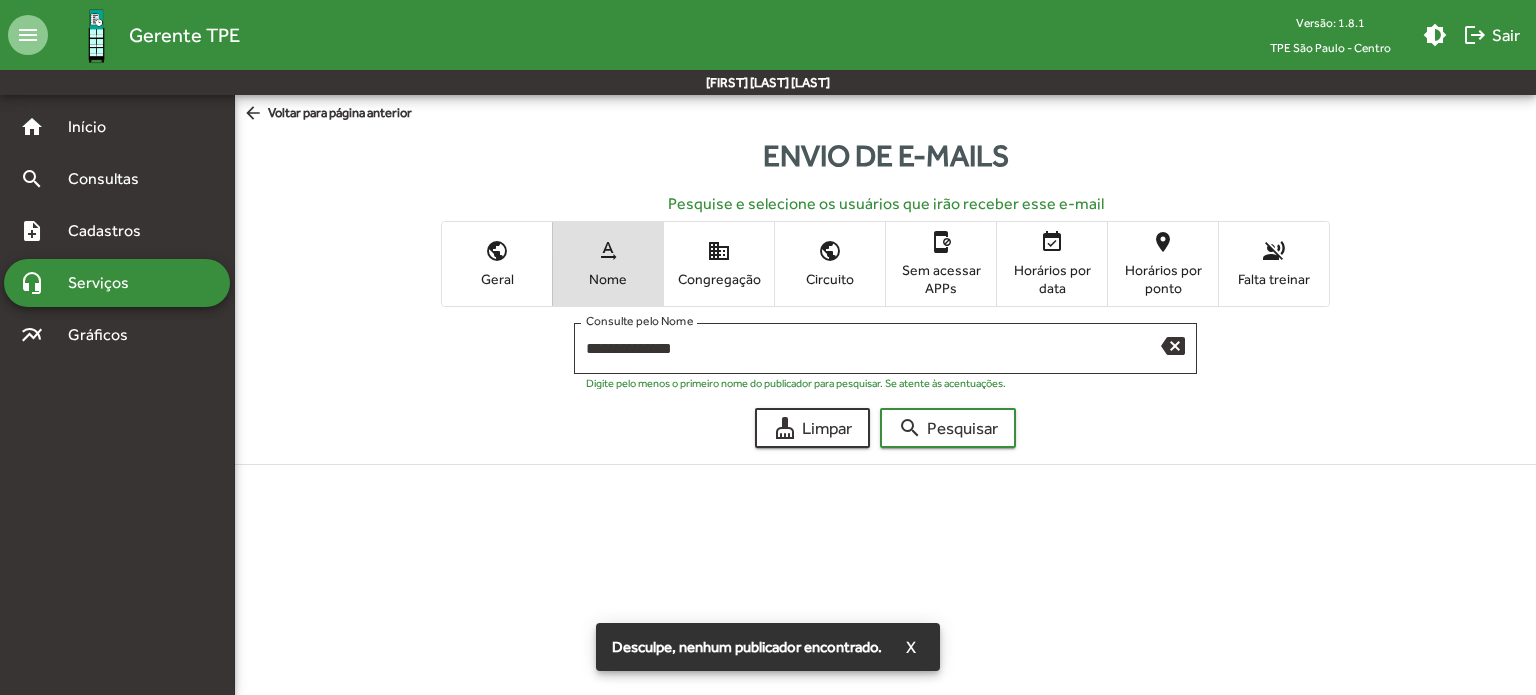 click on "Digite pelo menos o primeiro nome do publicador para pesquisar. Se atente às acentuações." at bounding box center (885, 379) 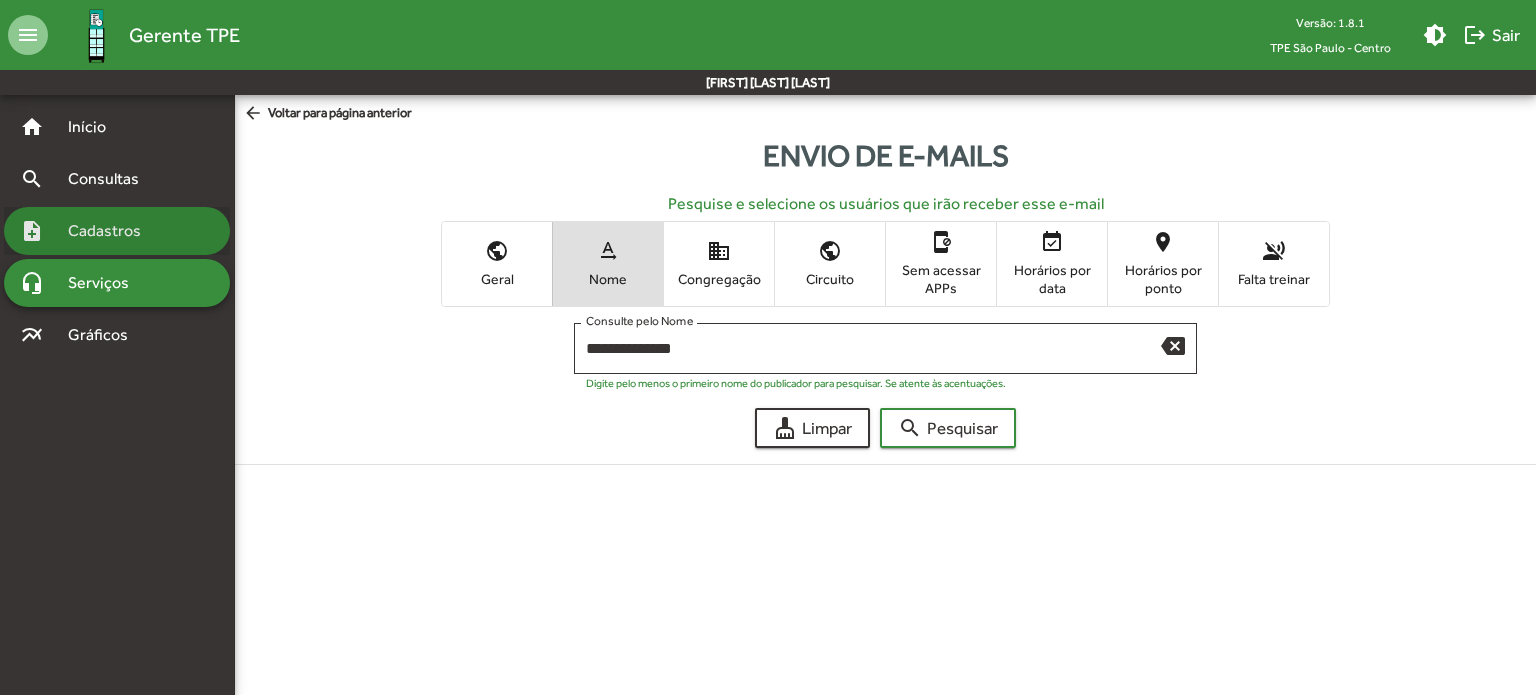 click on "note_add Cadastros" at bounding box center (117, 127) 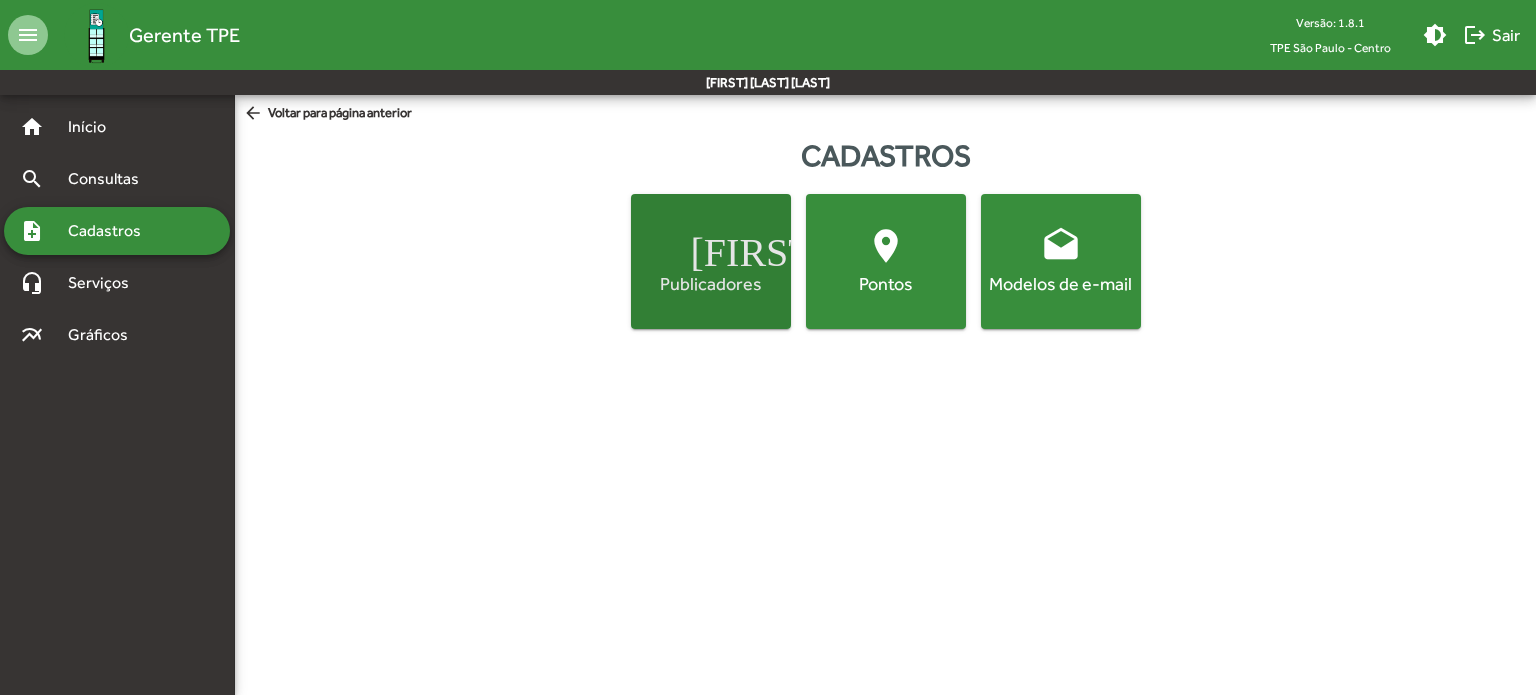 click on "[FIRST] [LAST]" at bounding box center [711, 246] 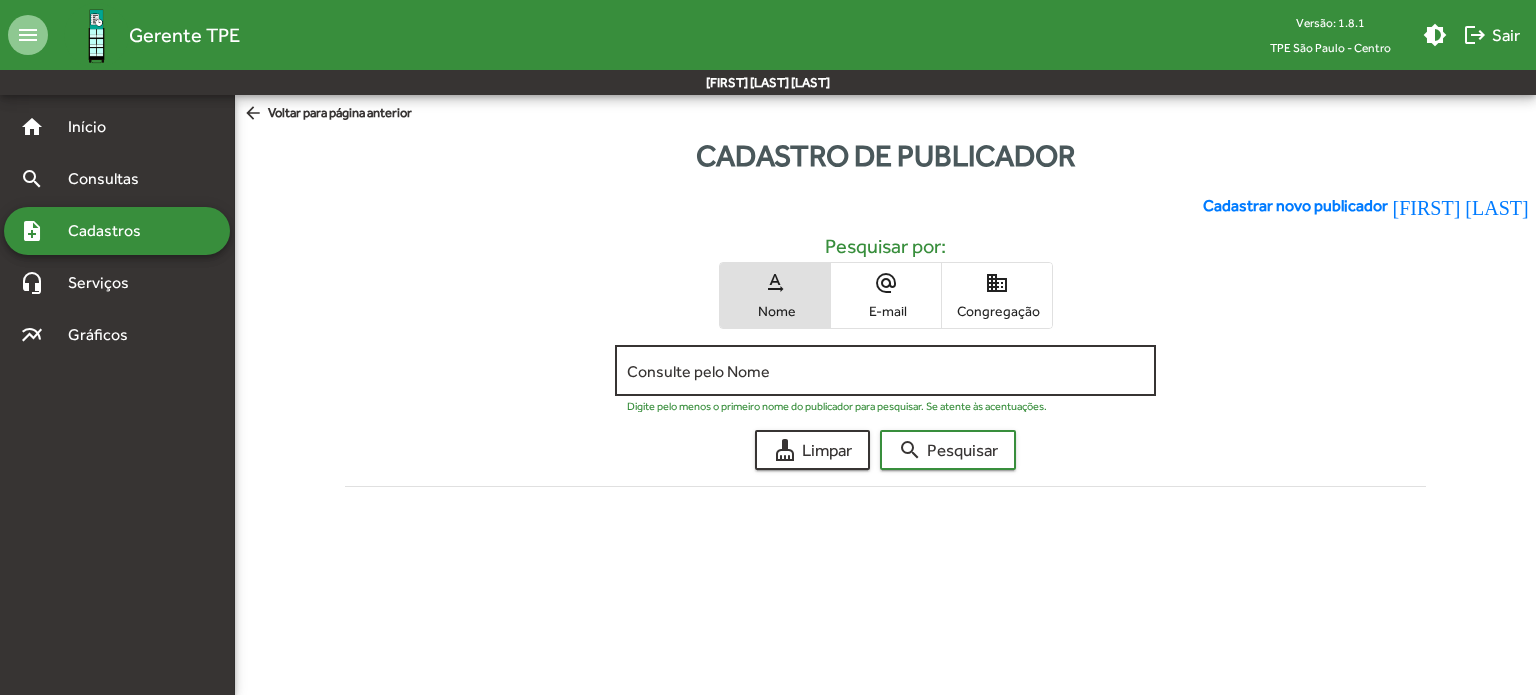 click on "Consulte pelo Nome" at bounding box center [885, 368] 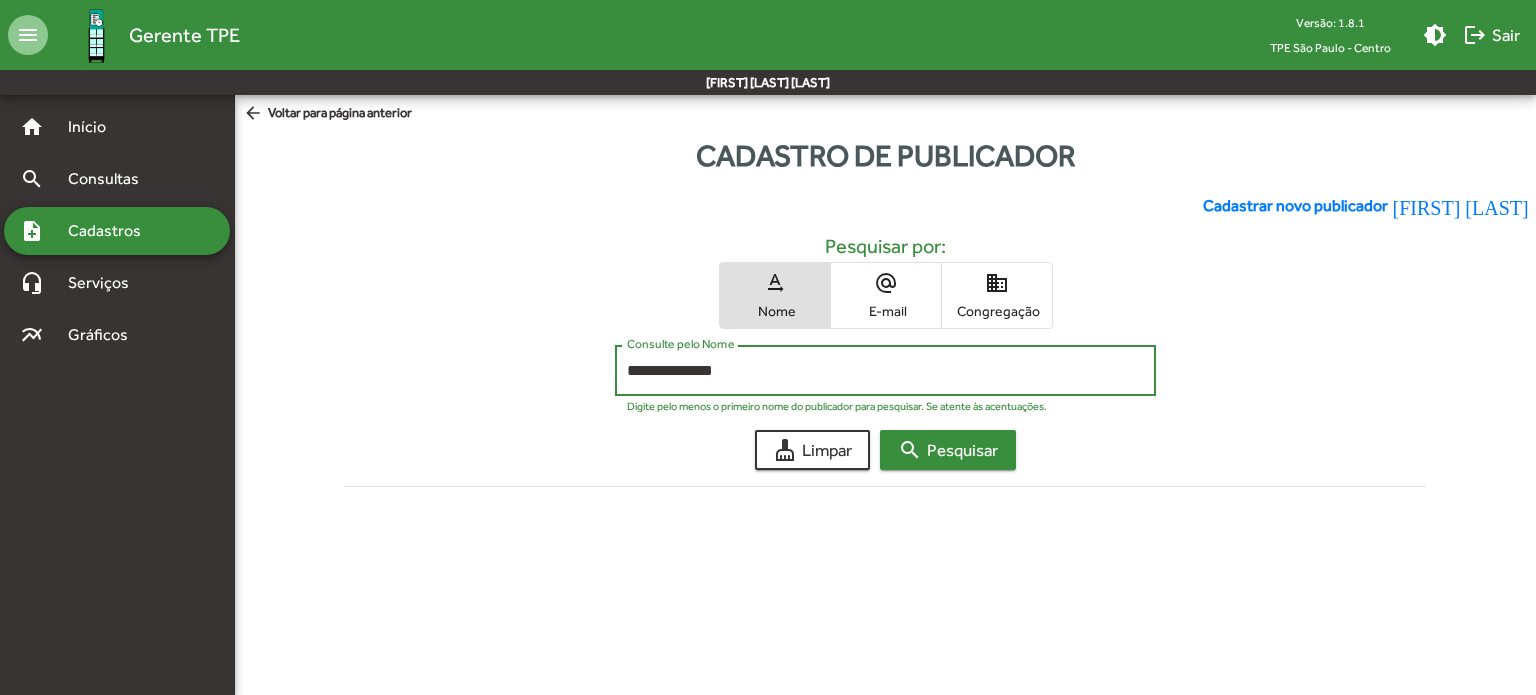 click on "search" at bounding box center (910, 450) 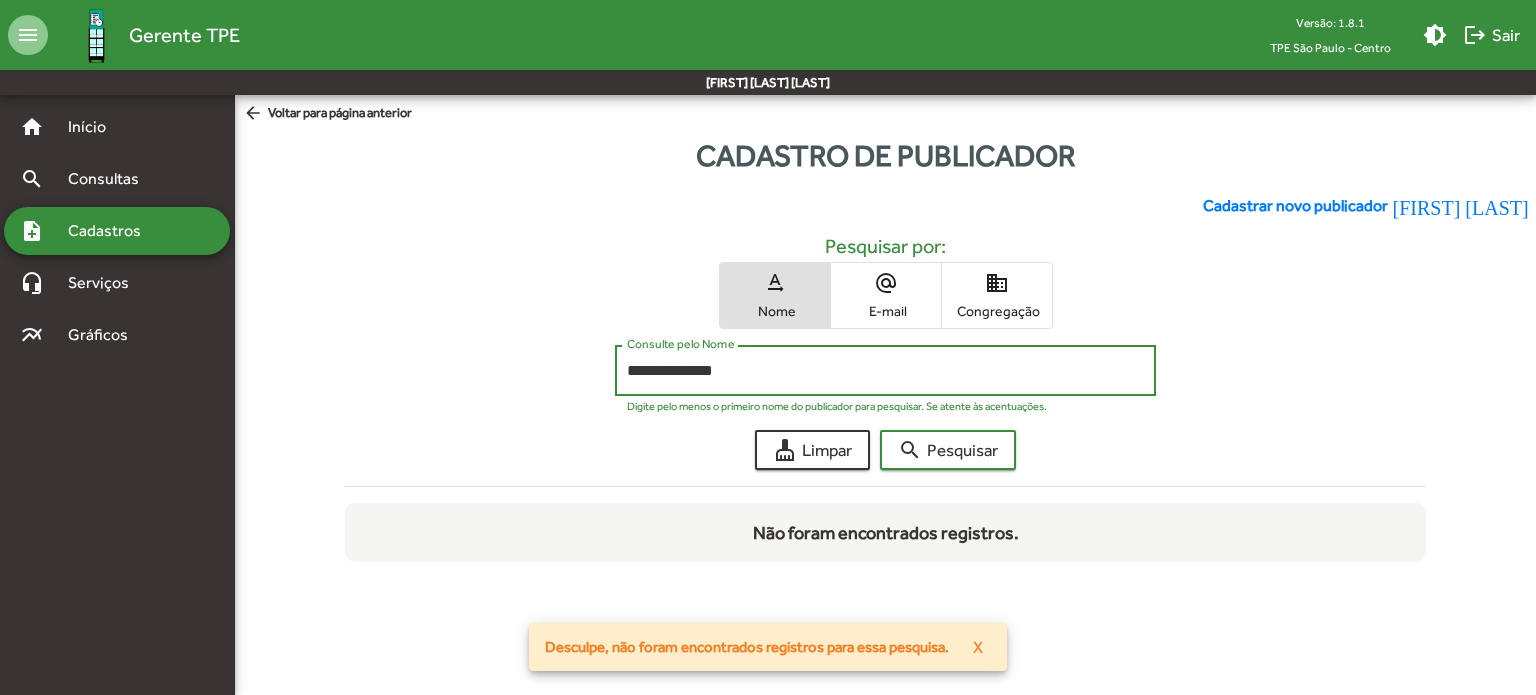 click on "**********" at bounding box center [885, 371] 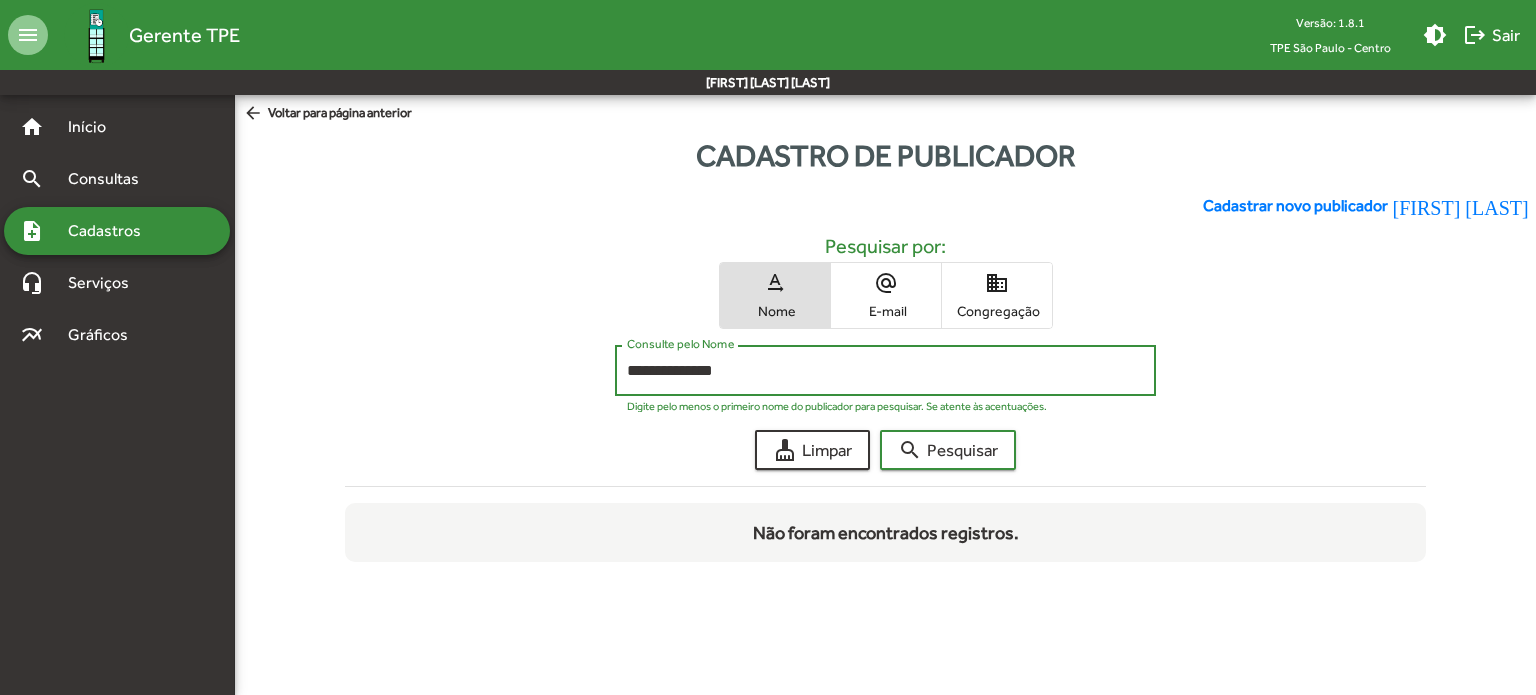 click on "alternate_email E-mail" at bounding box center [886, 295] 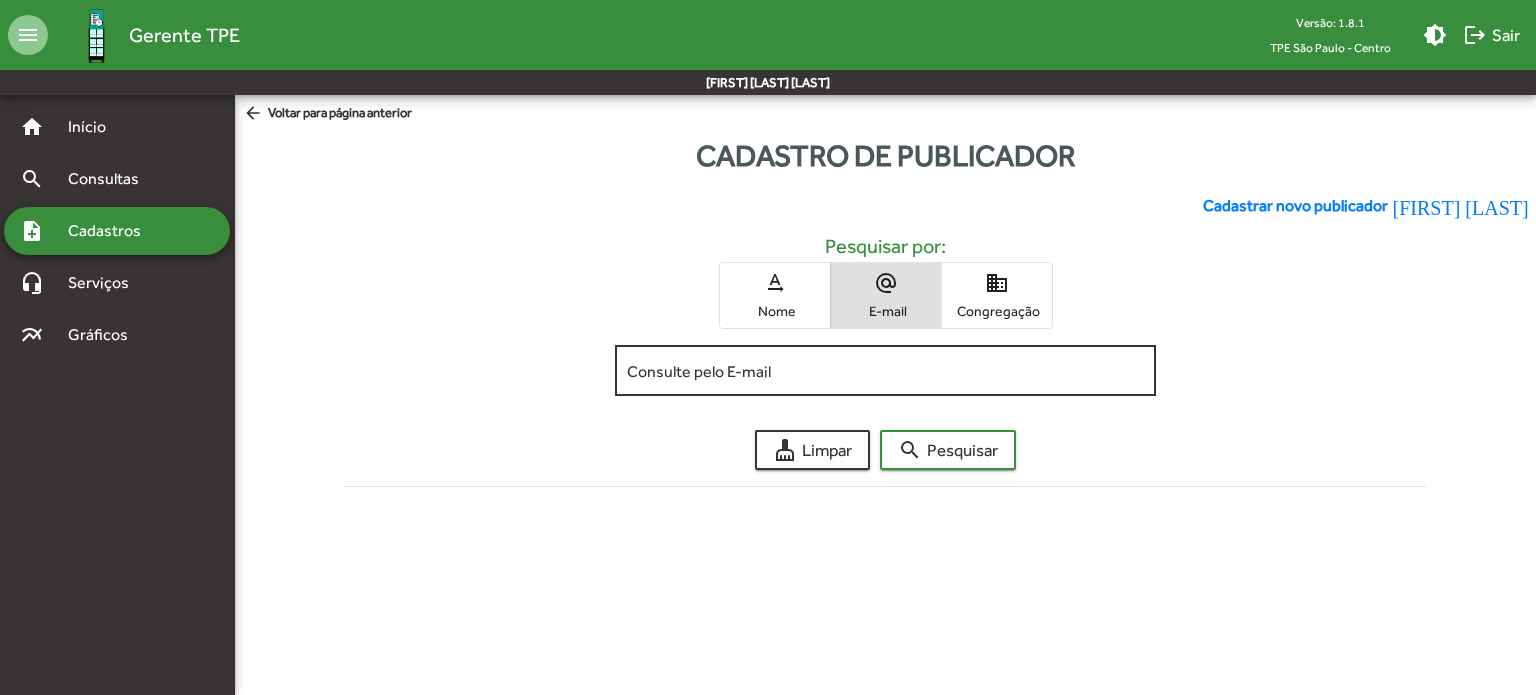 click on "Consulte pelo E-mail" at bounding box center (885, 371) 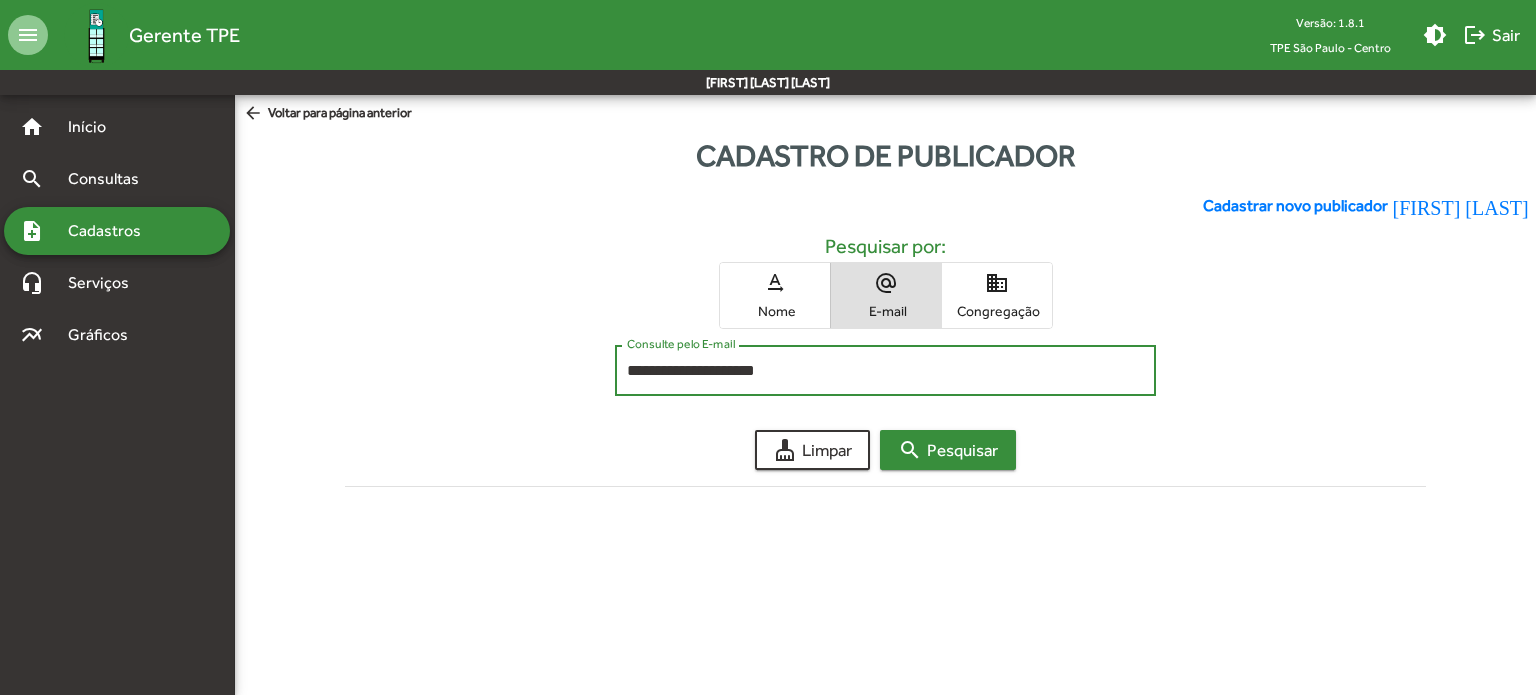 type on "**********" 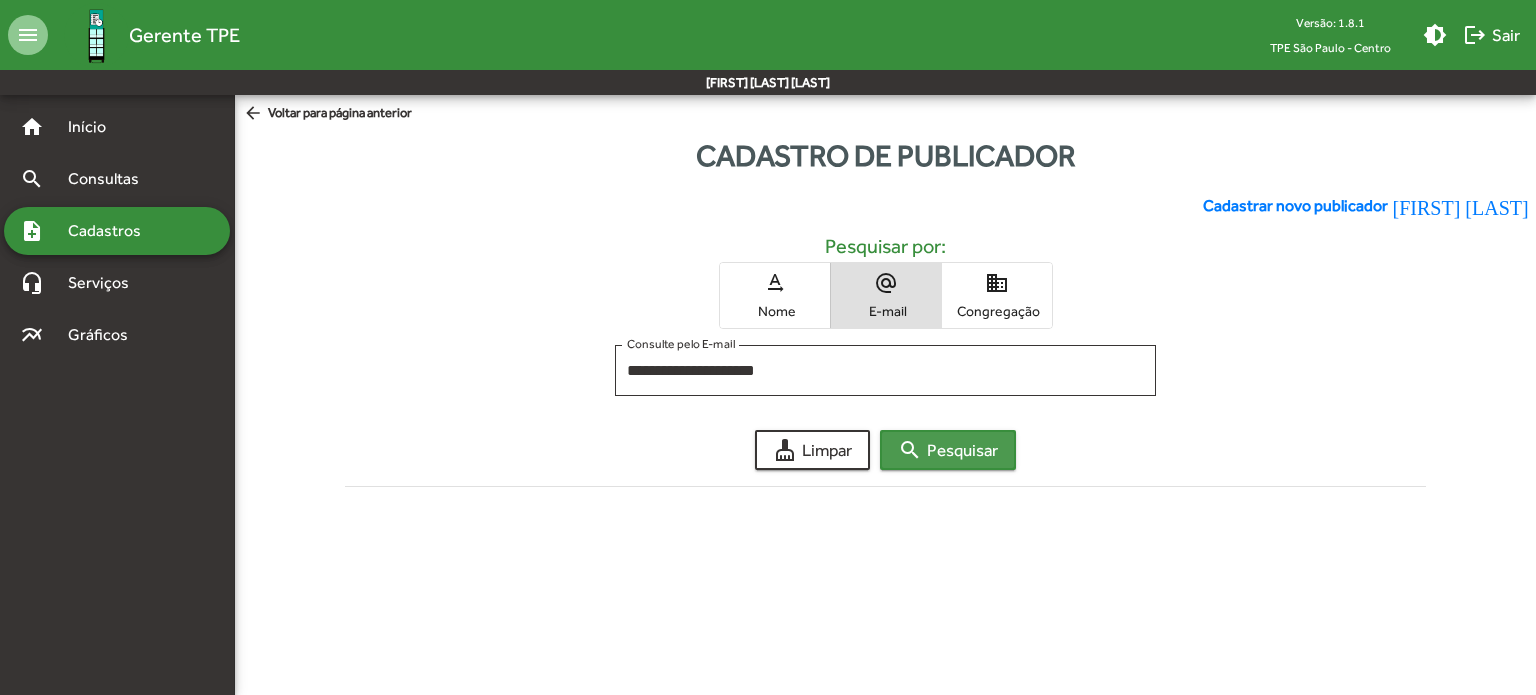 click on "search  Pesquisar" at bounding box center [948, 450] 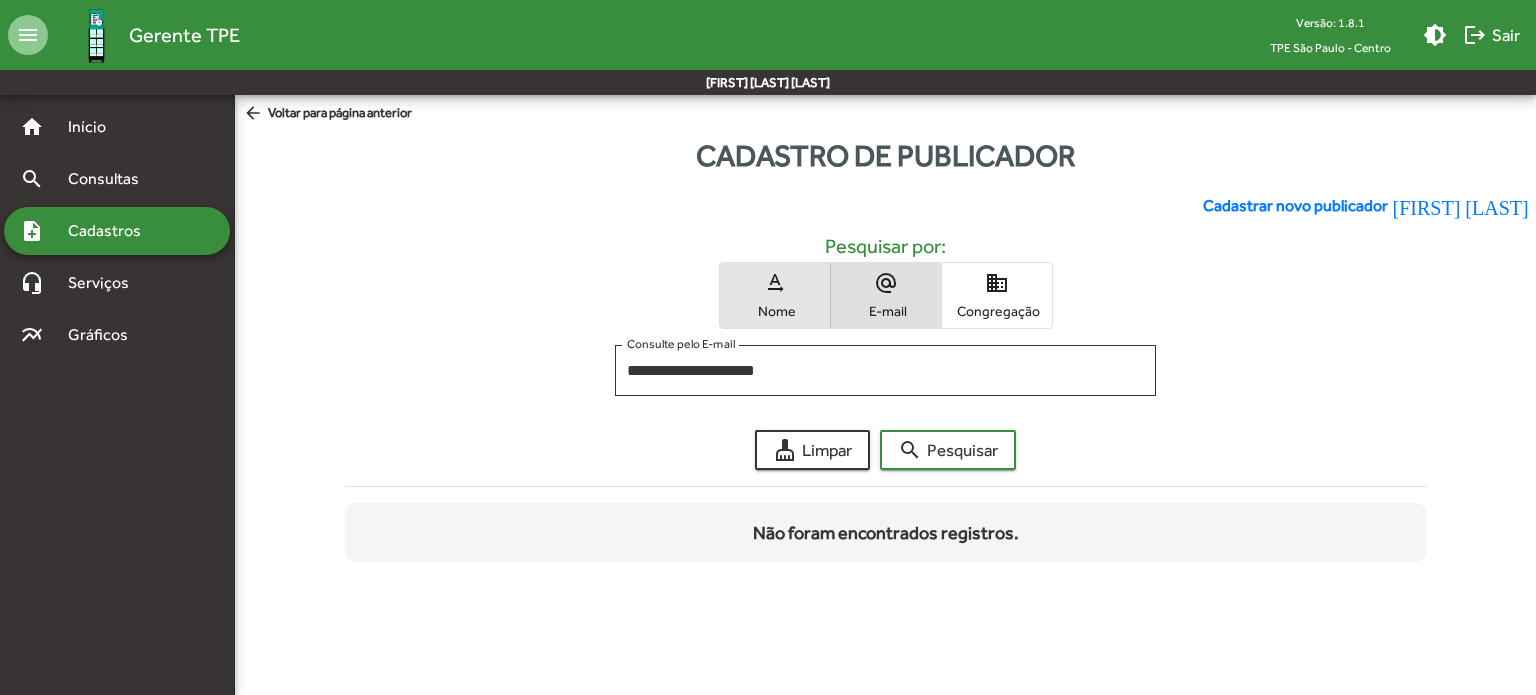 click on "Nome" at bounding box center (775, 311) 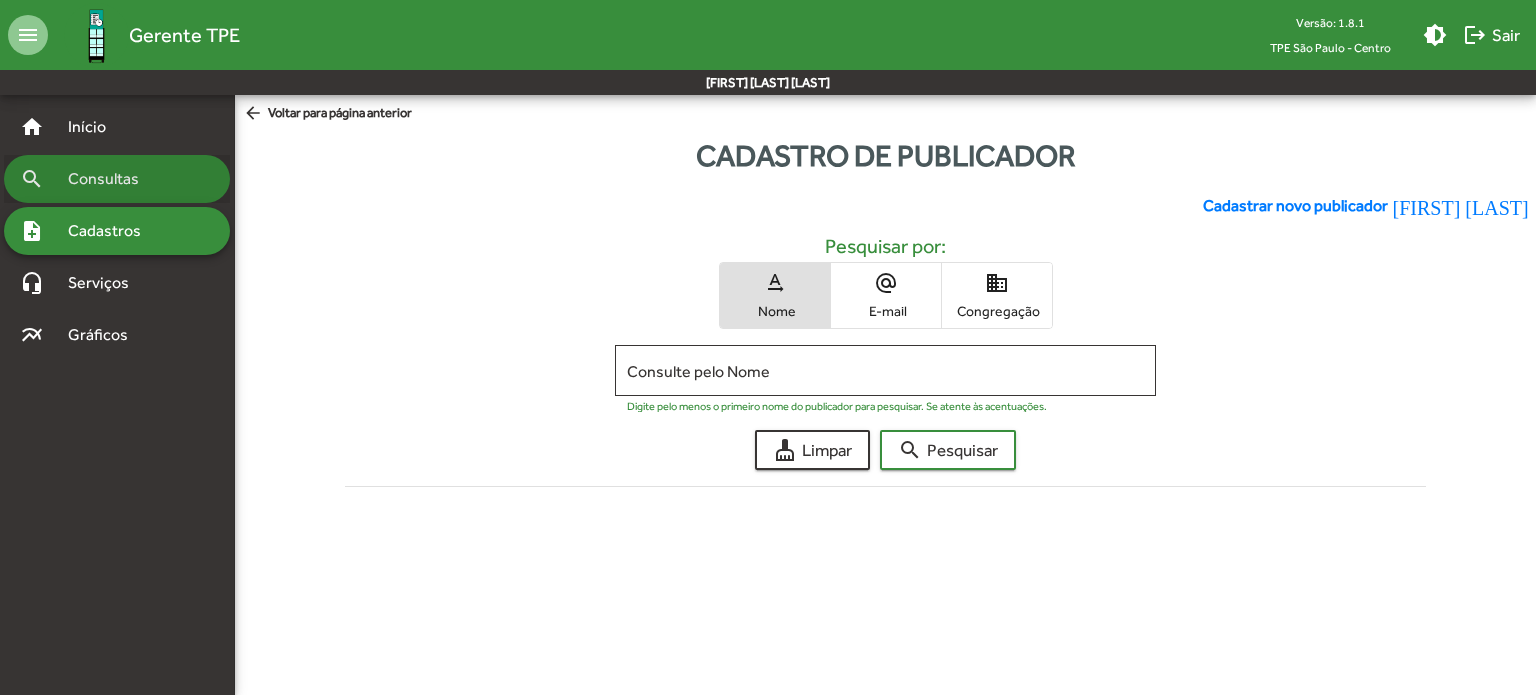 click on "search Consultas" at bounding box center [117, 127] 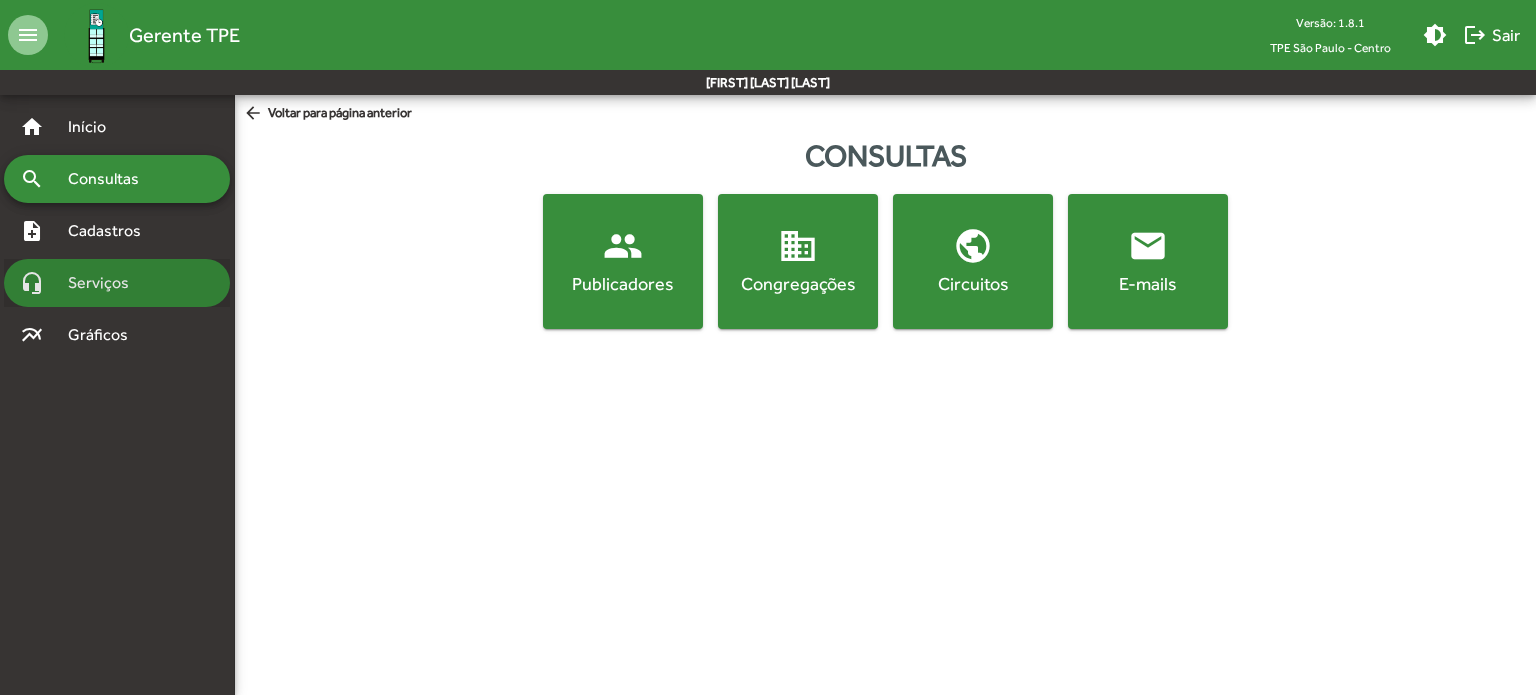 click on "headset_mic Serviços" at bounding box center [117, 127] 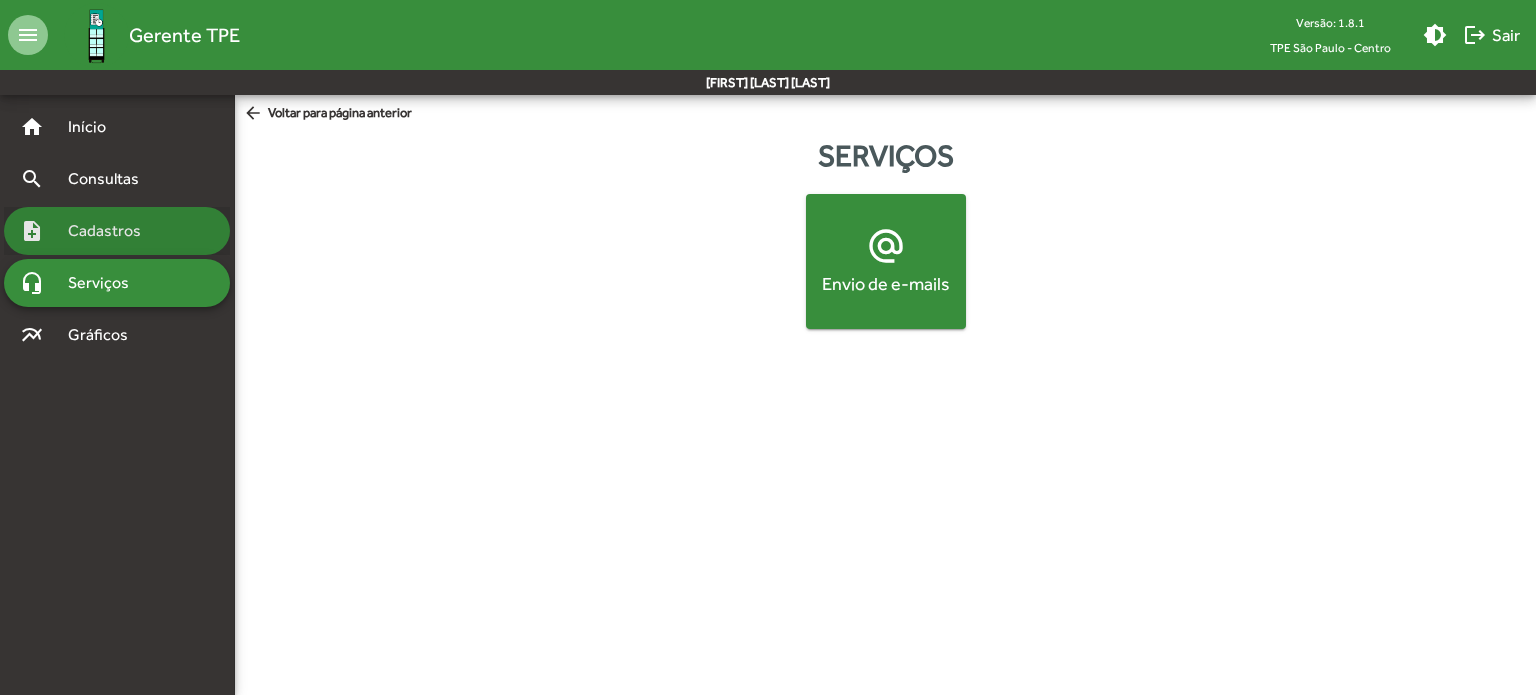 click on "note_add Cadastros" at bounding box center [117, 127] 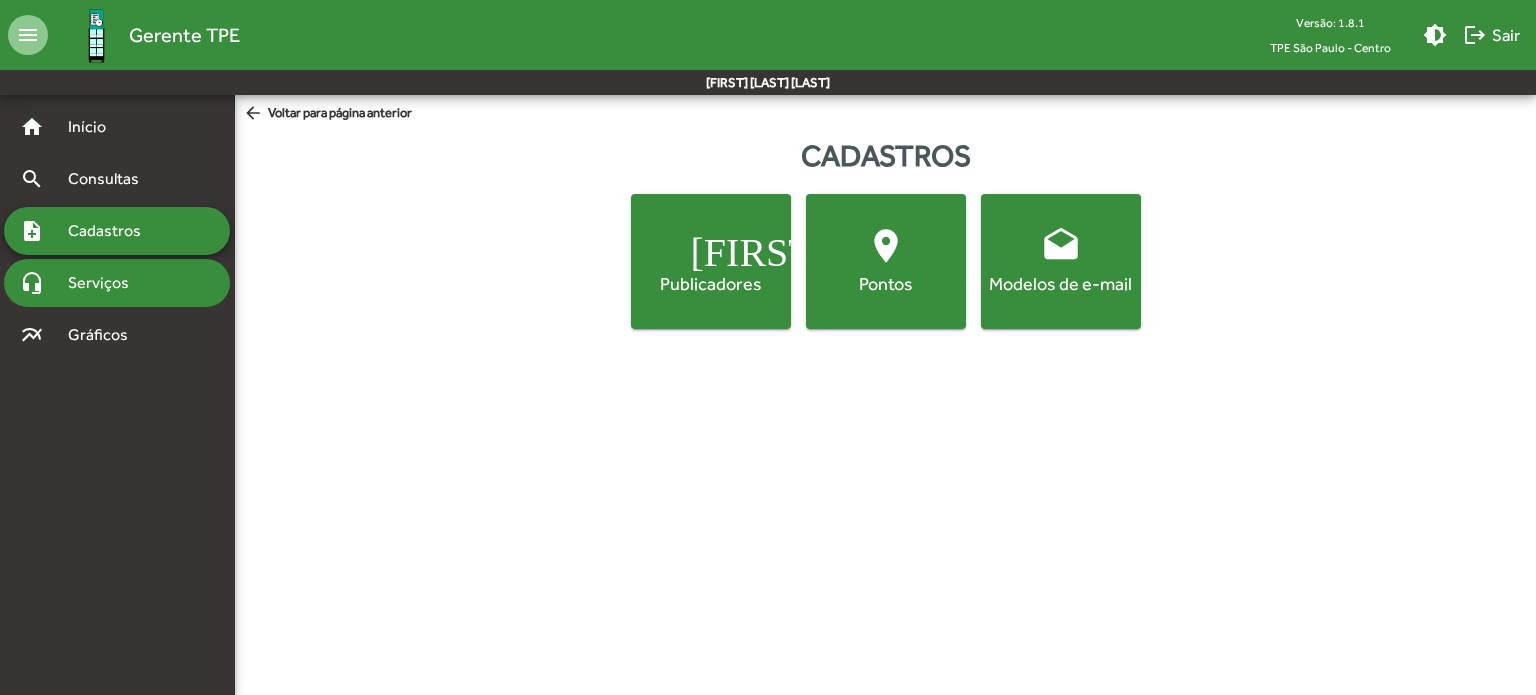 click on "Serviços" at bounding box center [95, 127] 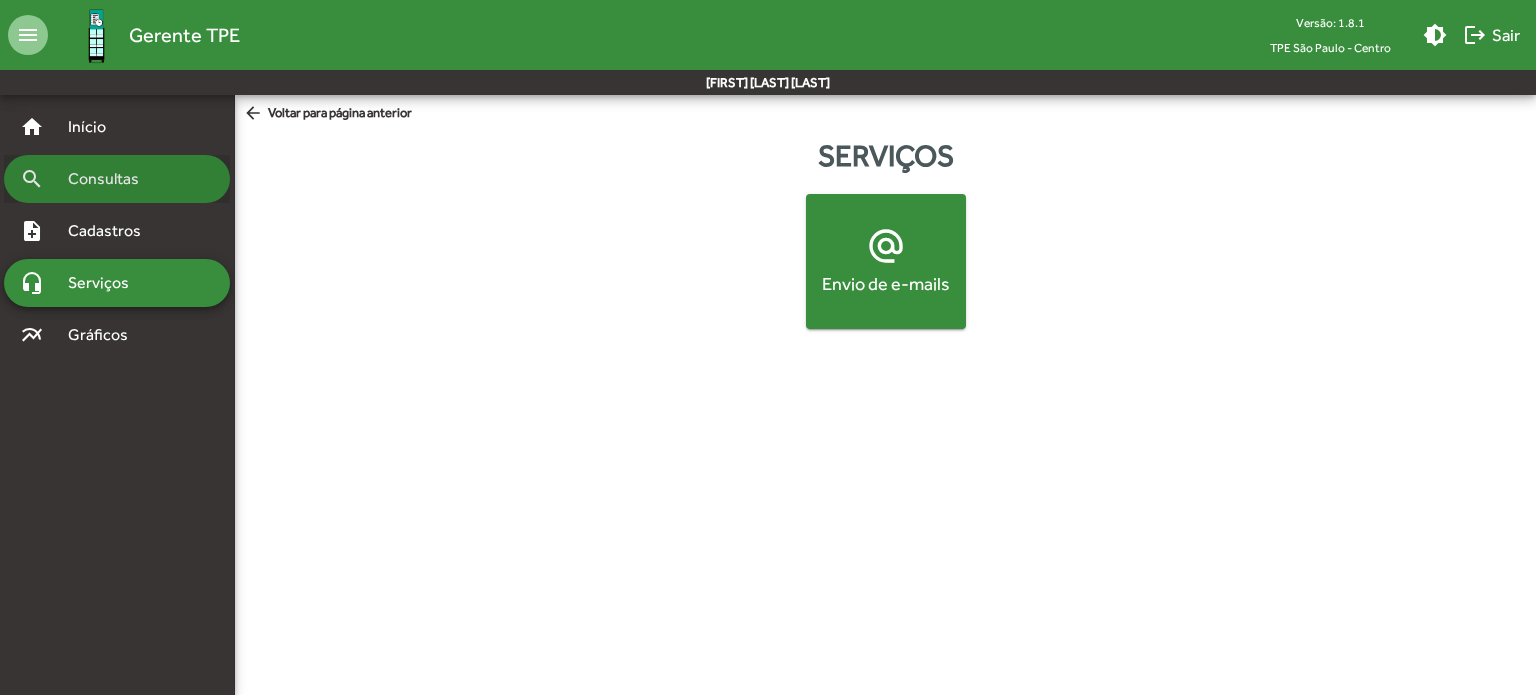 click on "search Consultas" at bounding box center (117, 127) 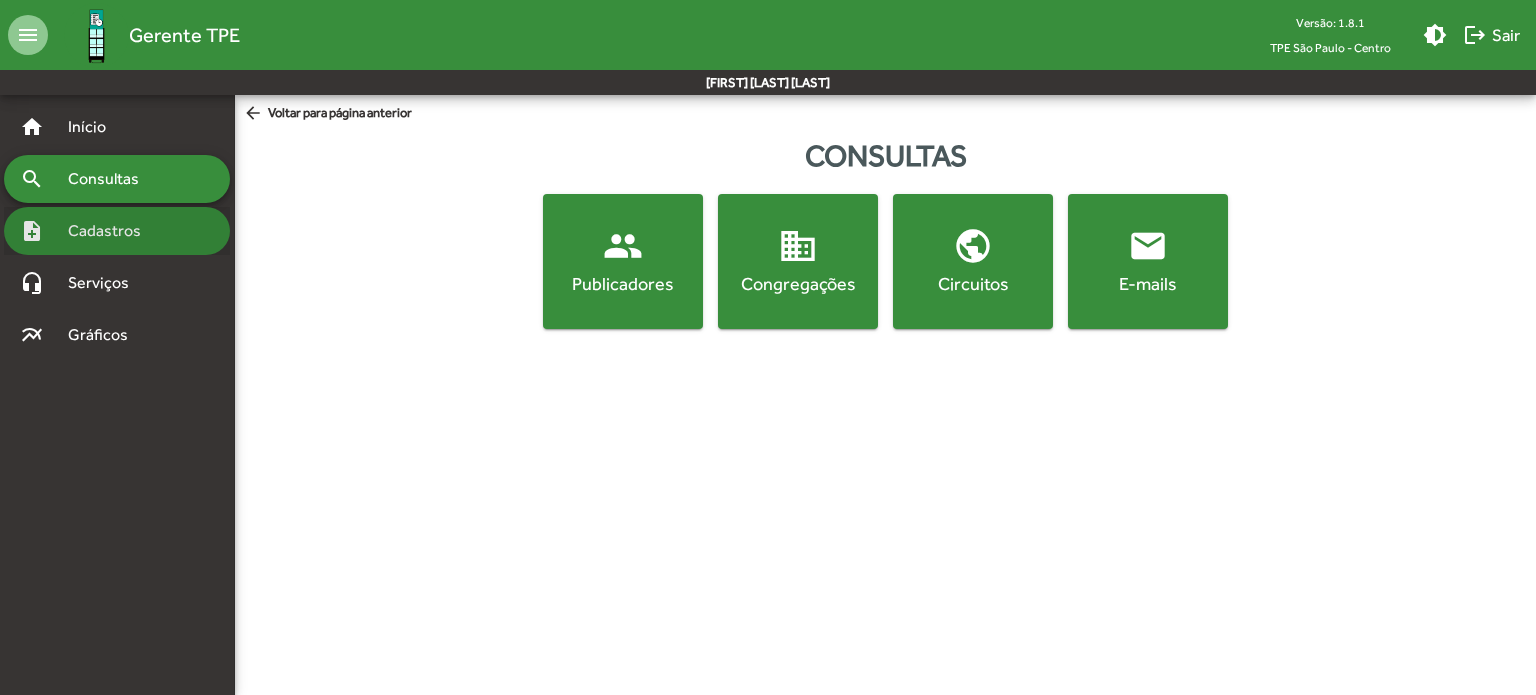 click on "note_add Cadastros" at bounding box center (117, 127) 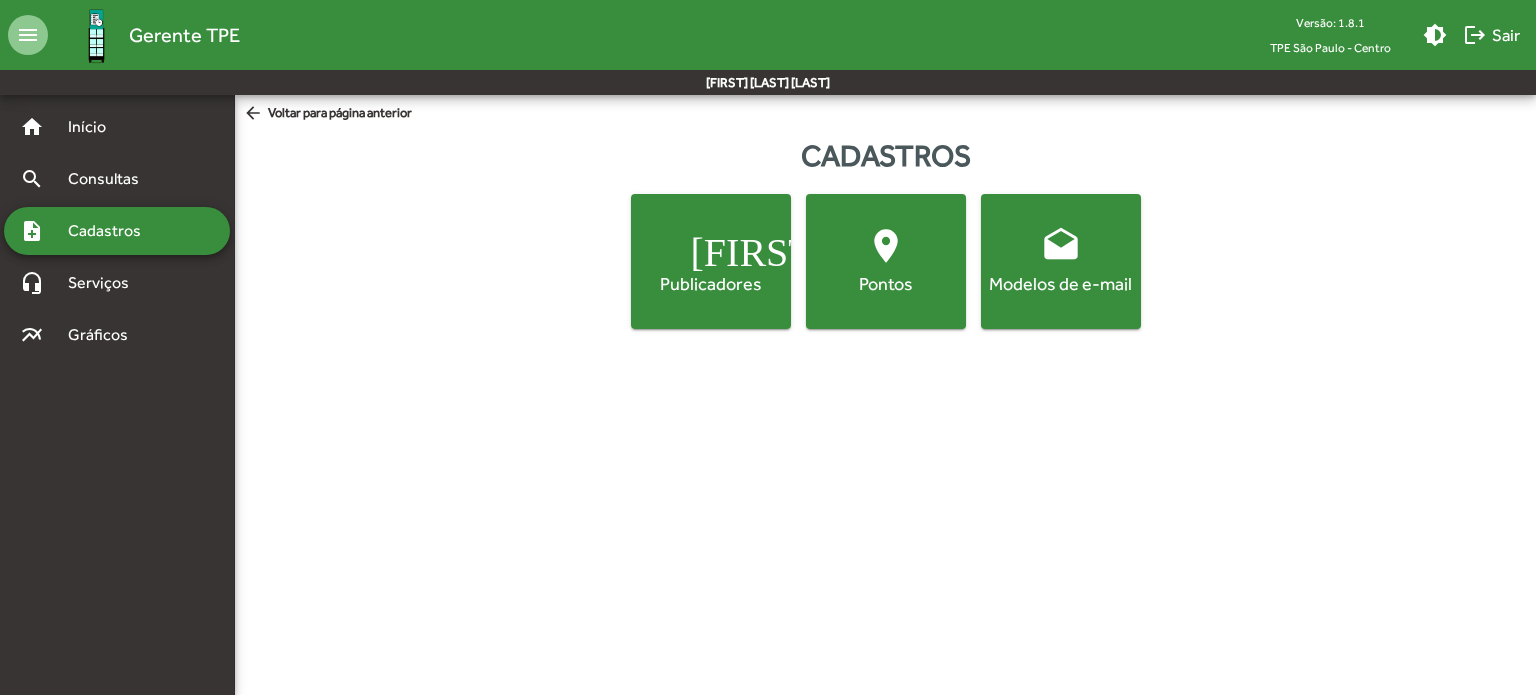 click on "Publicadores" at bounding box center (711, 283) 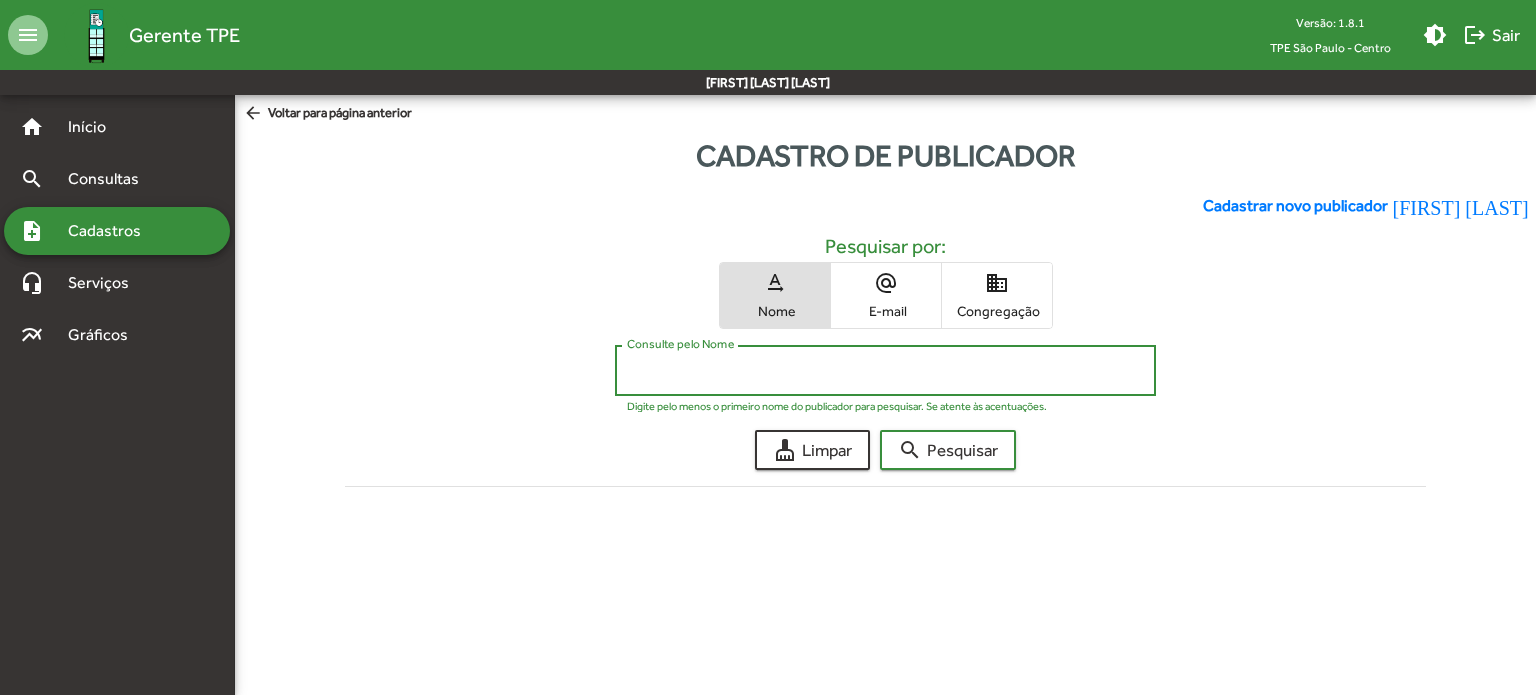 click on "Consulte pelo Nome" at bounding box center [885, 371] 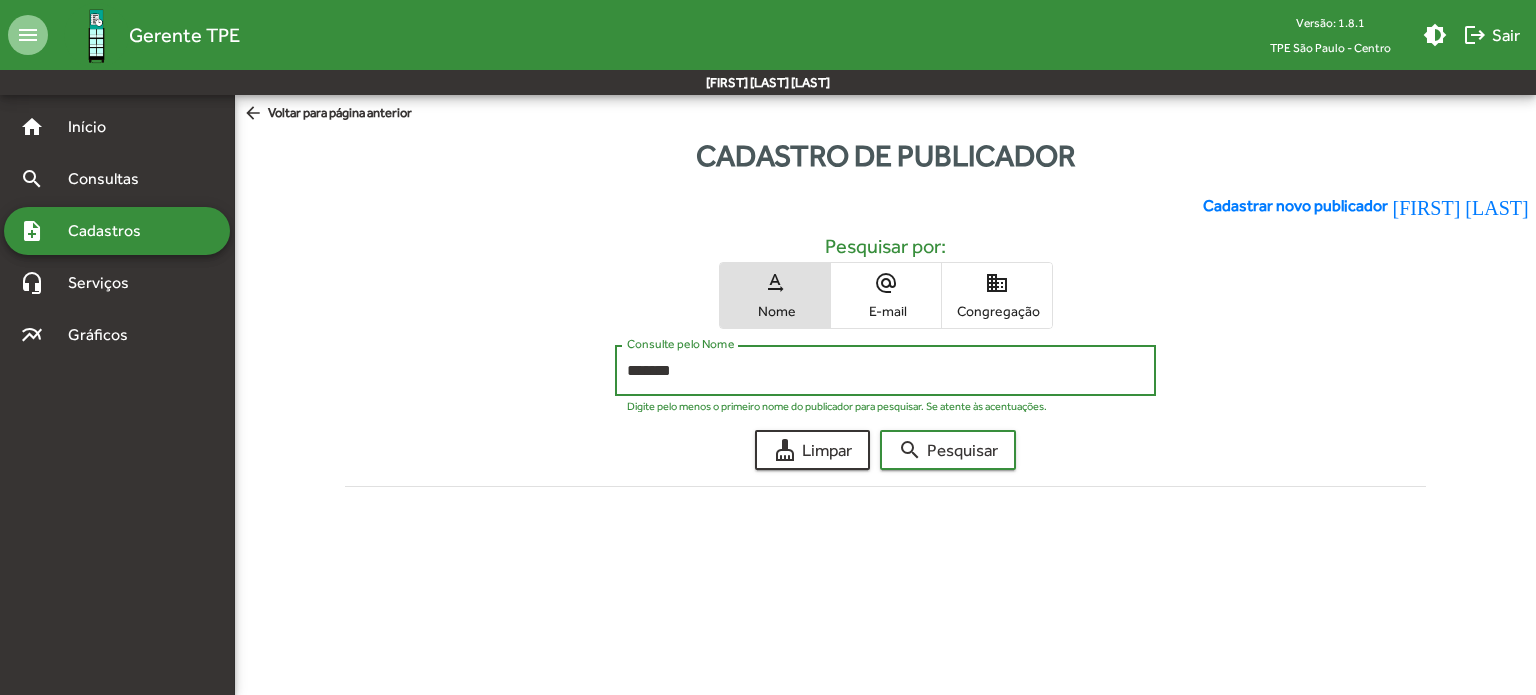 click on "search  Pesquisar" at bounding box center (948, 450) 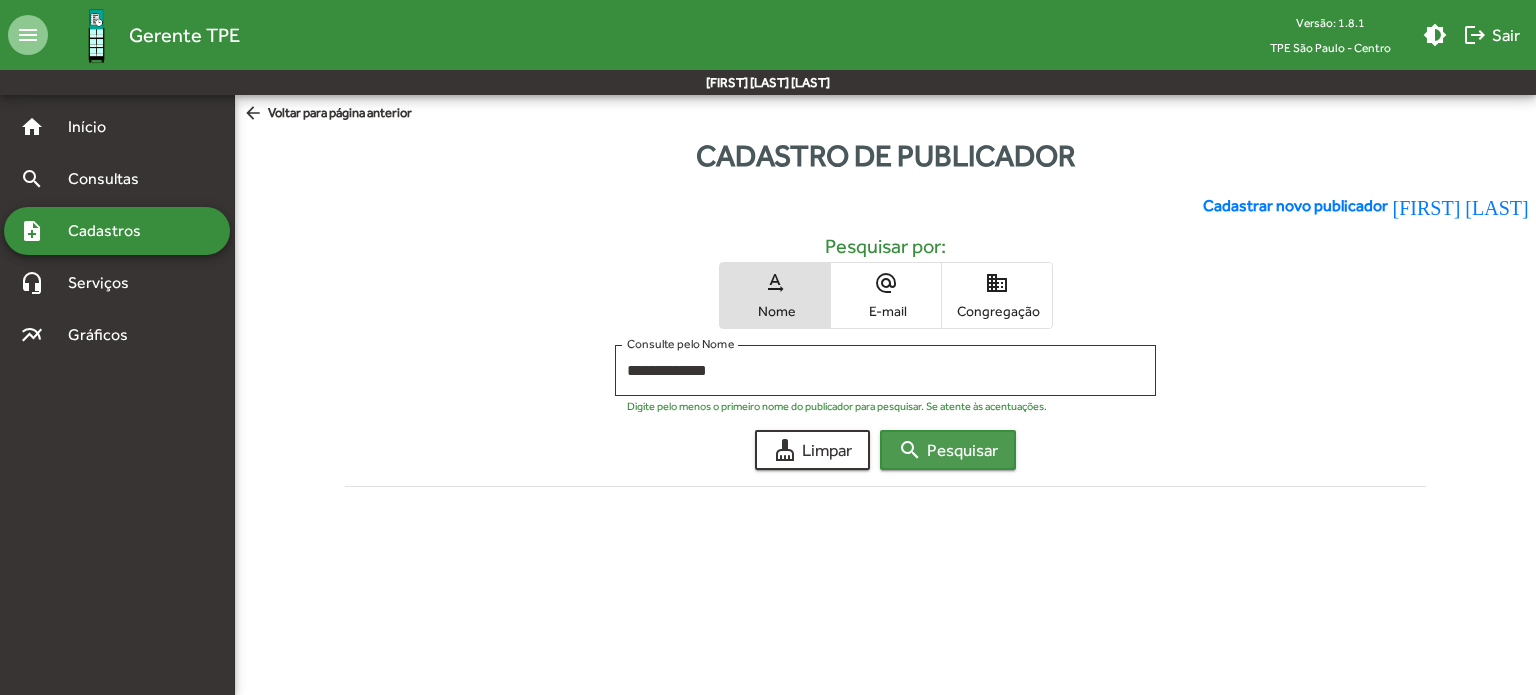 click on "search" at bounding box center (910, 450) 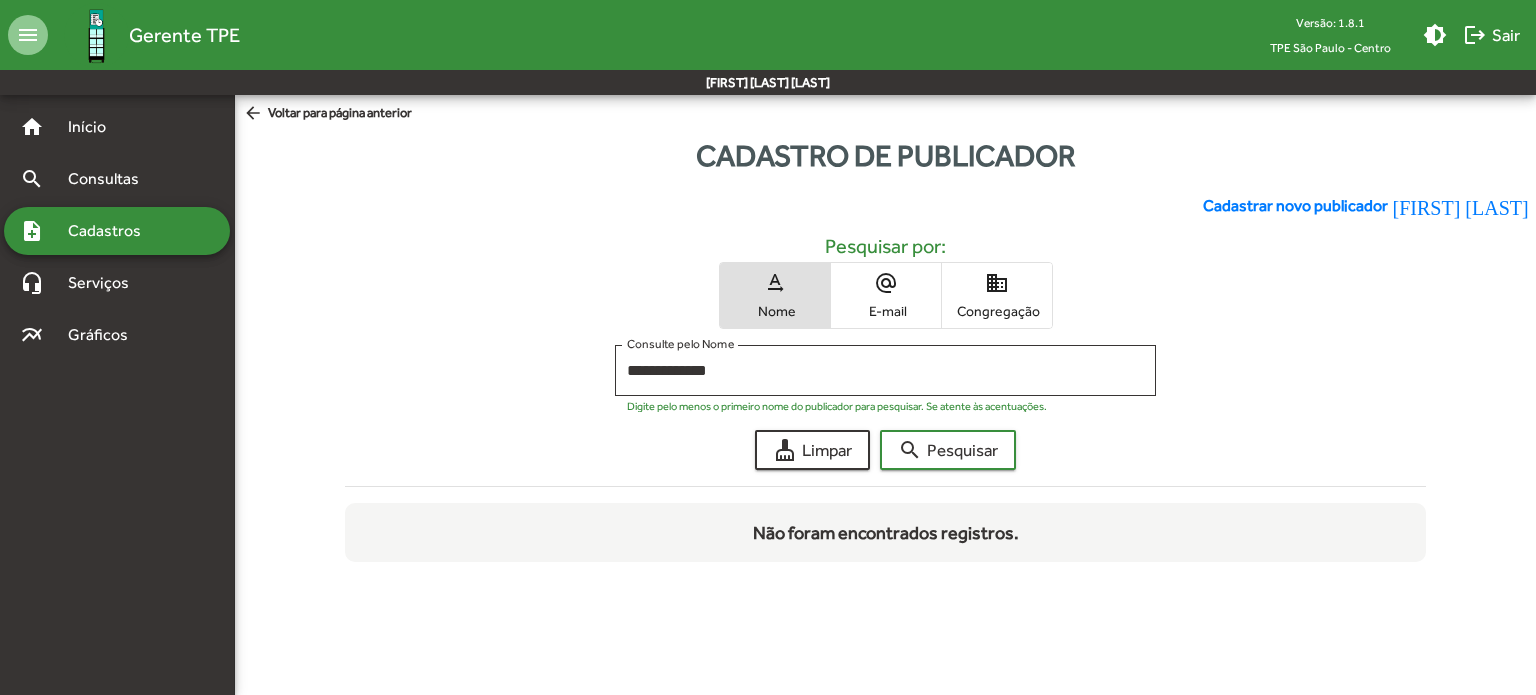 click on "**********" at bounding box center (885, 370) 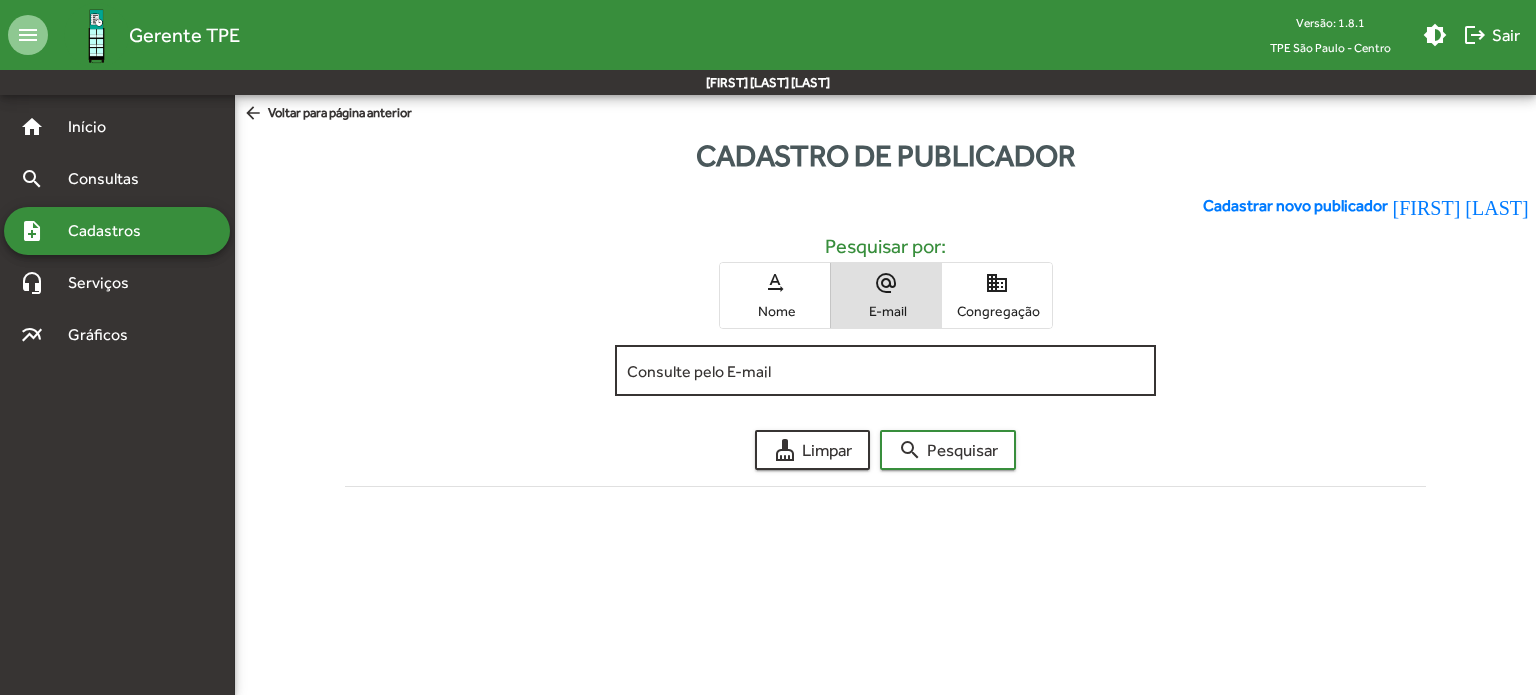 click on "Consulte pelo E-mail" at bounding box center [885, 368] 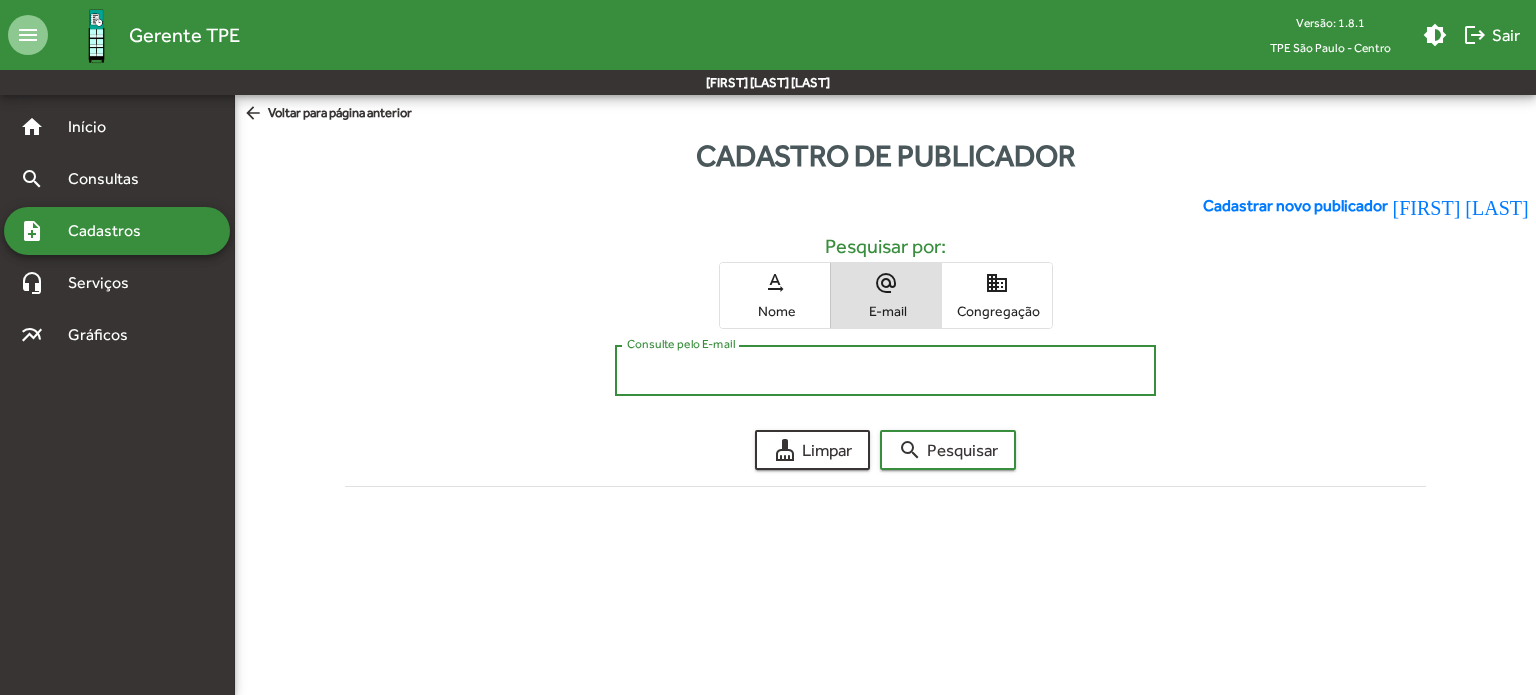paste on "**********" 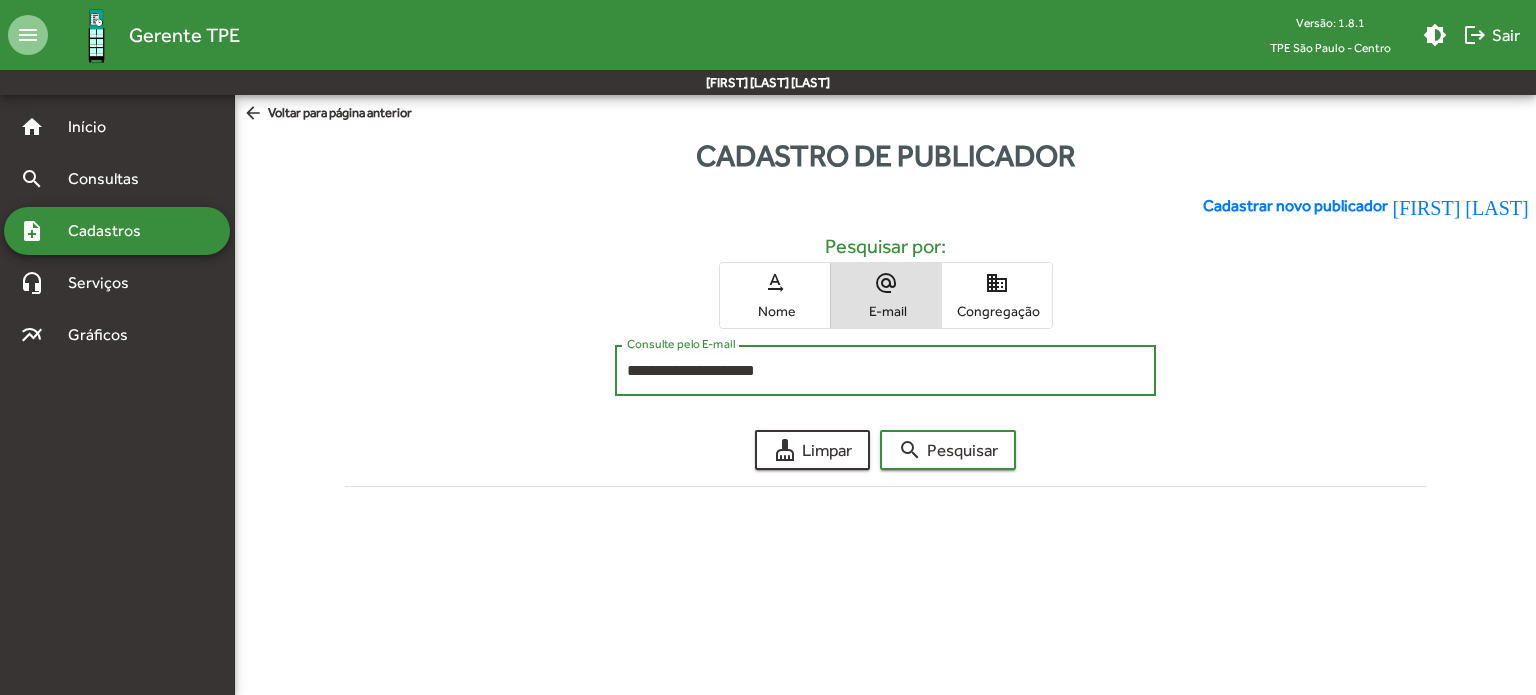 click on "**********" at bounding box center [885, 371] 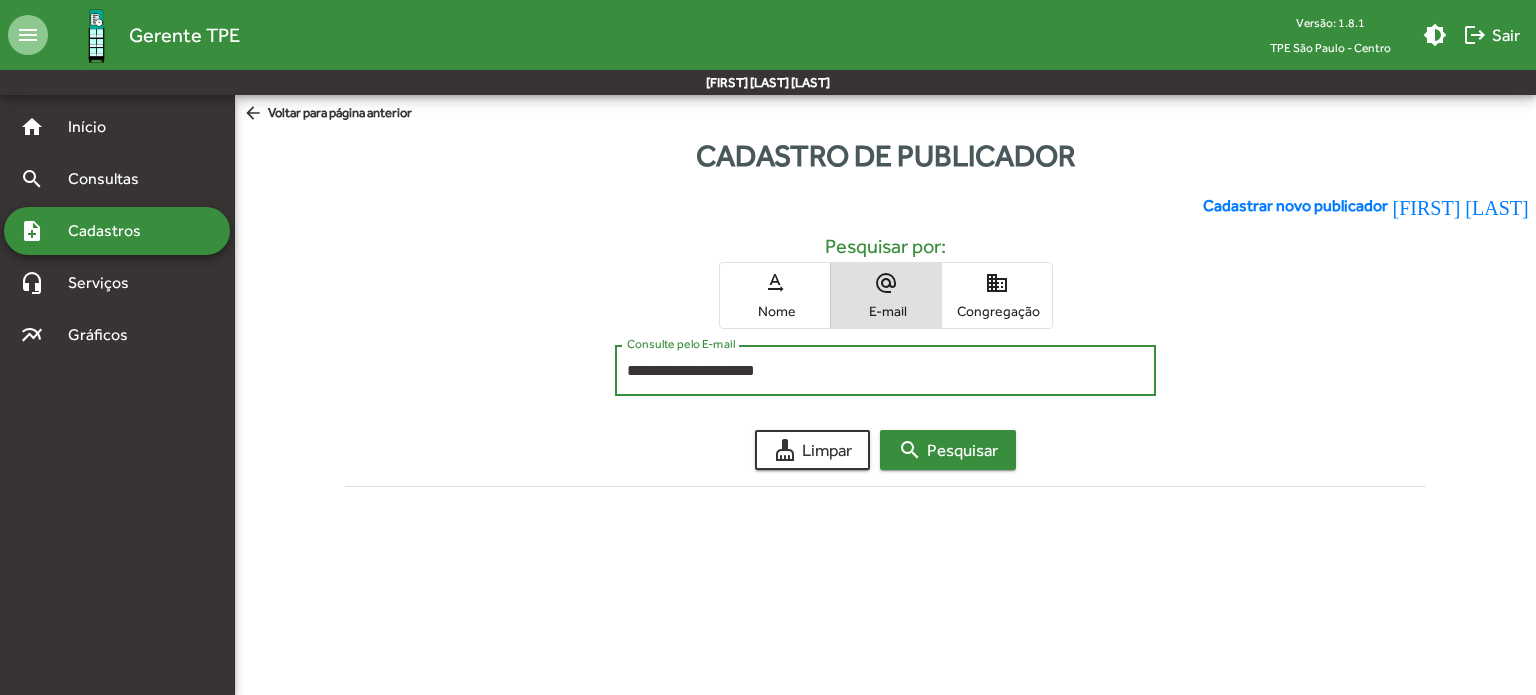 click on "search" at bounding box center (910, 450) 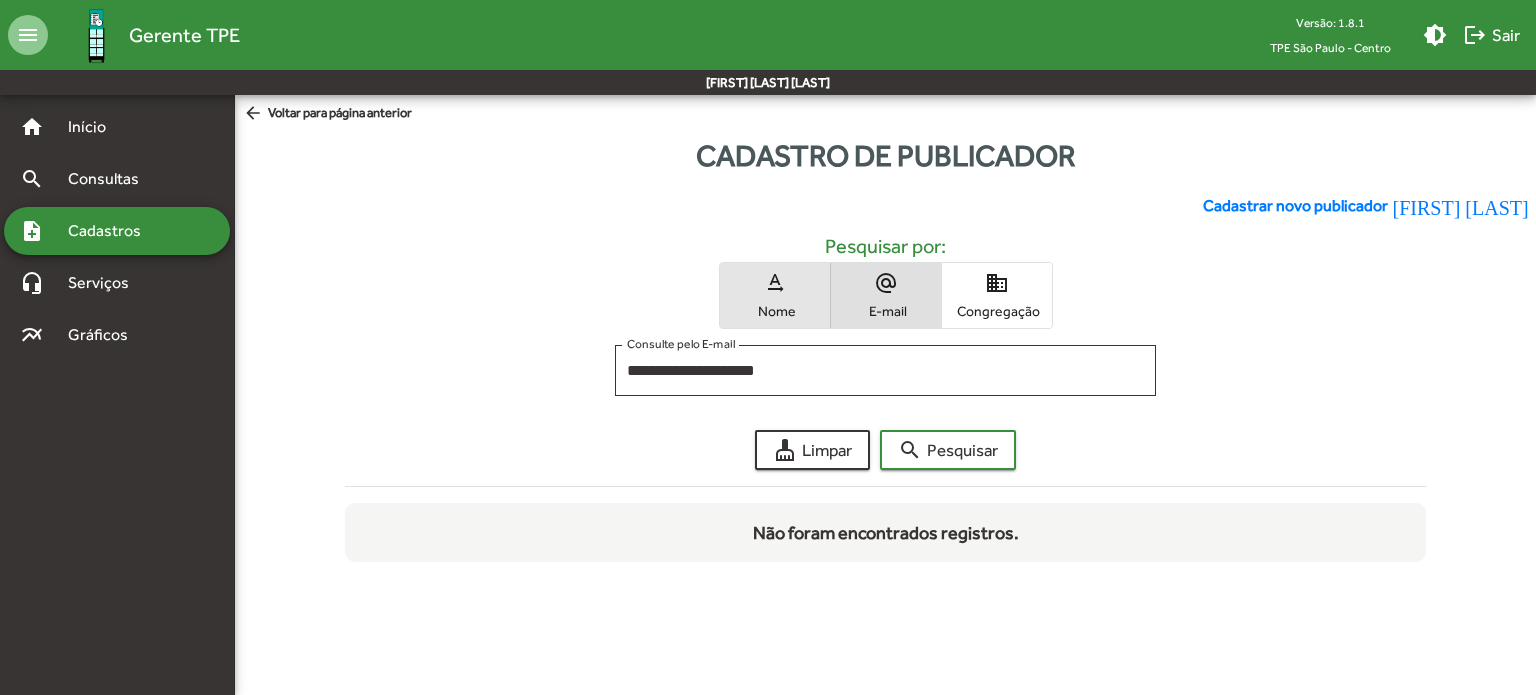 click on "text_rotation_none Nome" at bounding box center (775, 295) 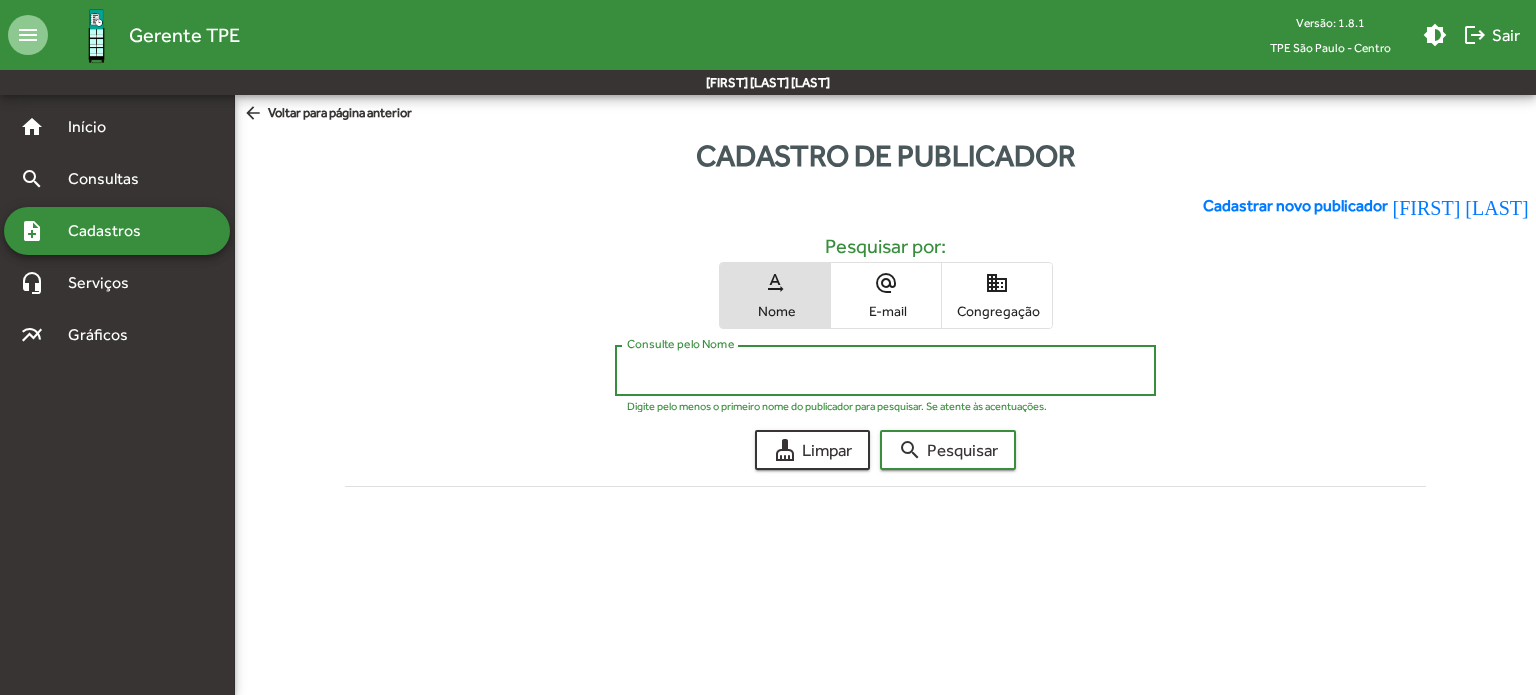 click on "Consulte pelo Nome" at bounding box center [885, 371] 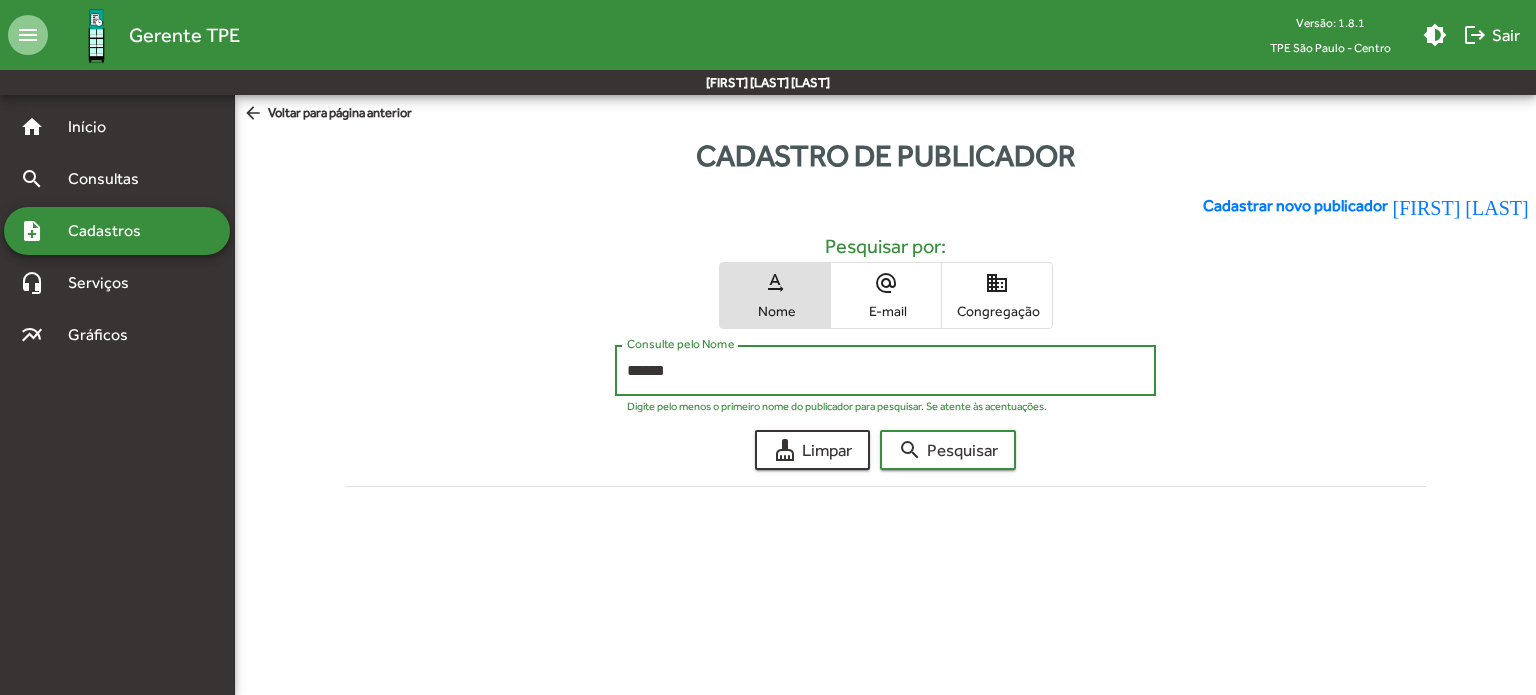 type on "******" 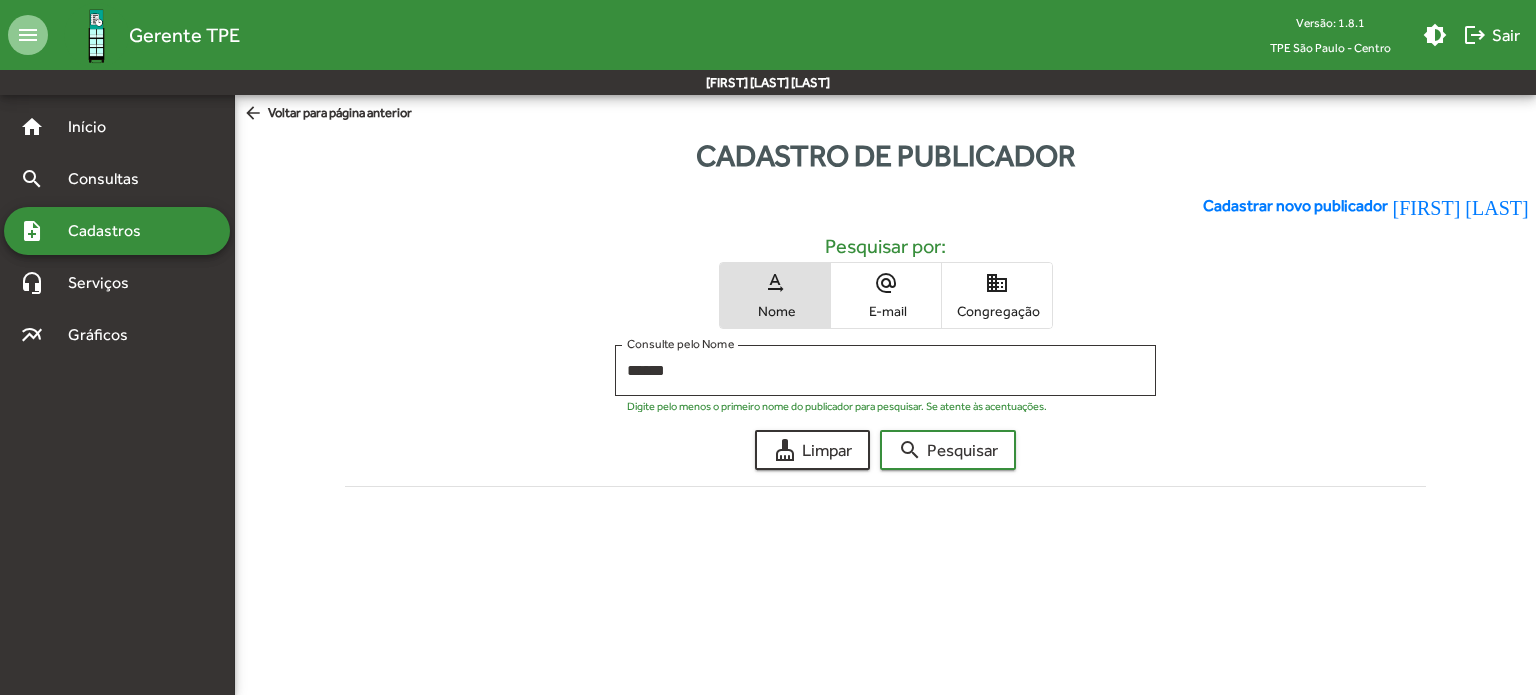 click on "Gerente TPE" at bounding box center (184, 35) 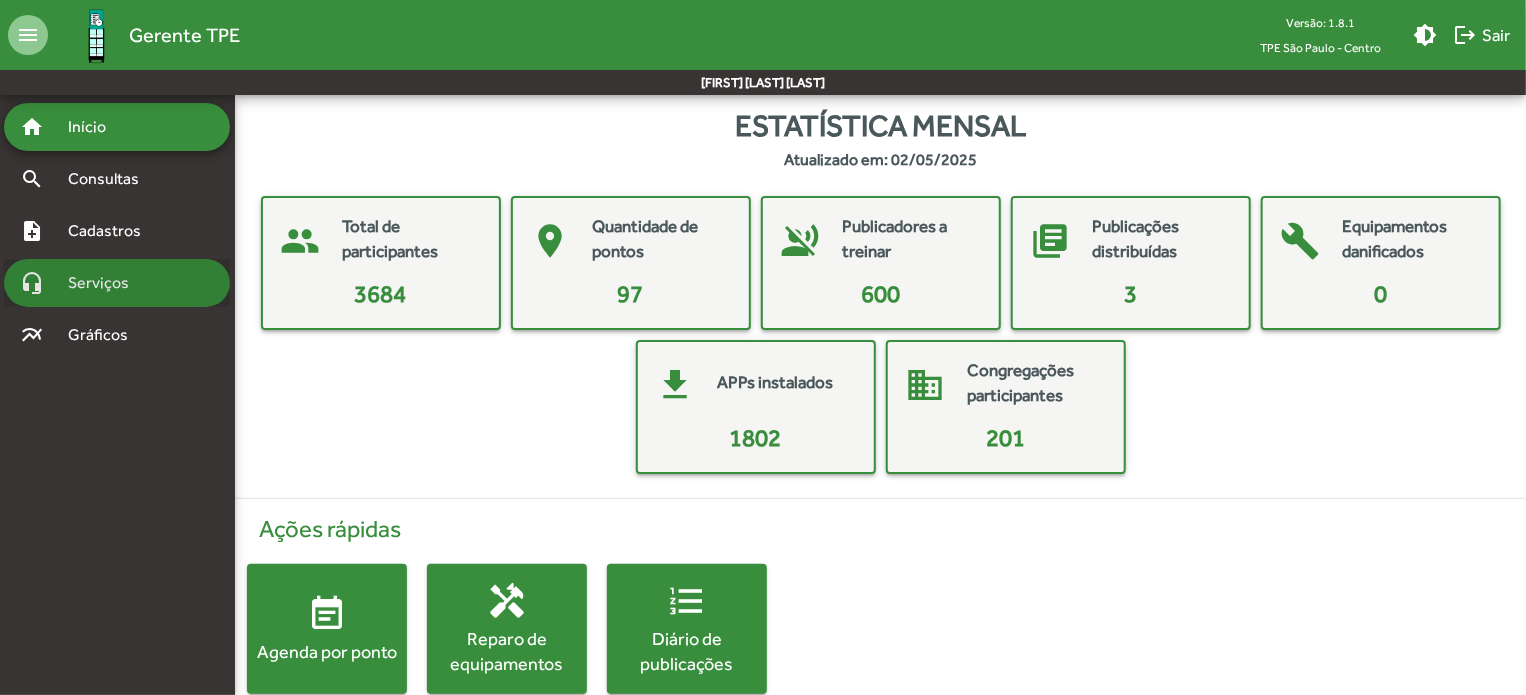 click on "headset_mic Serviços" at bounding box center (117, 127) 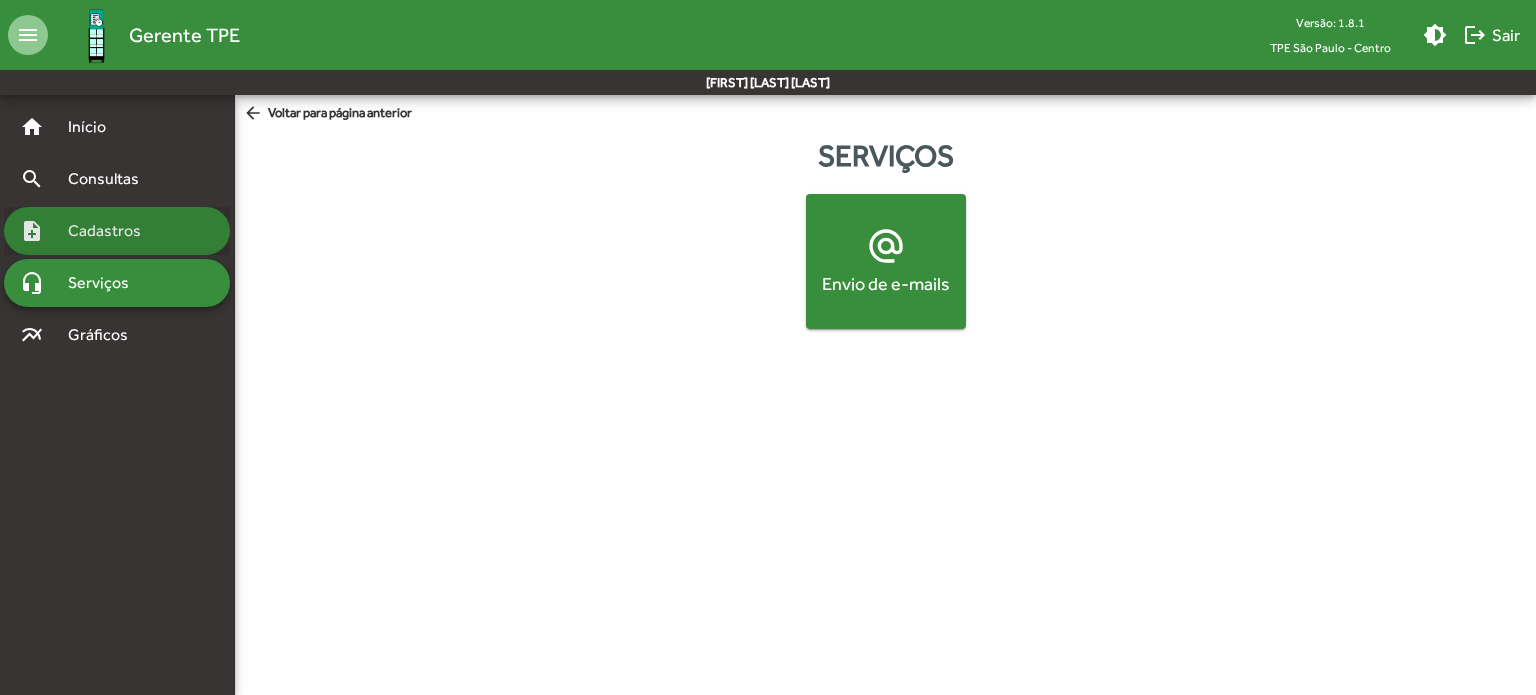 click on "Cadastros" at bounding box center [95, 127] 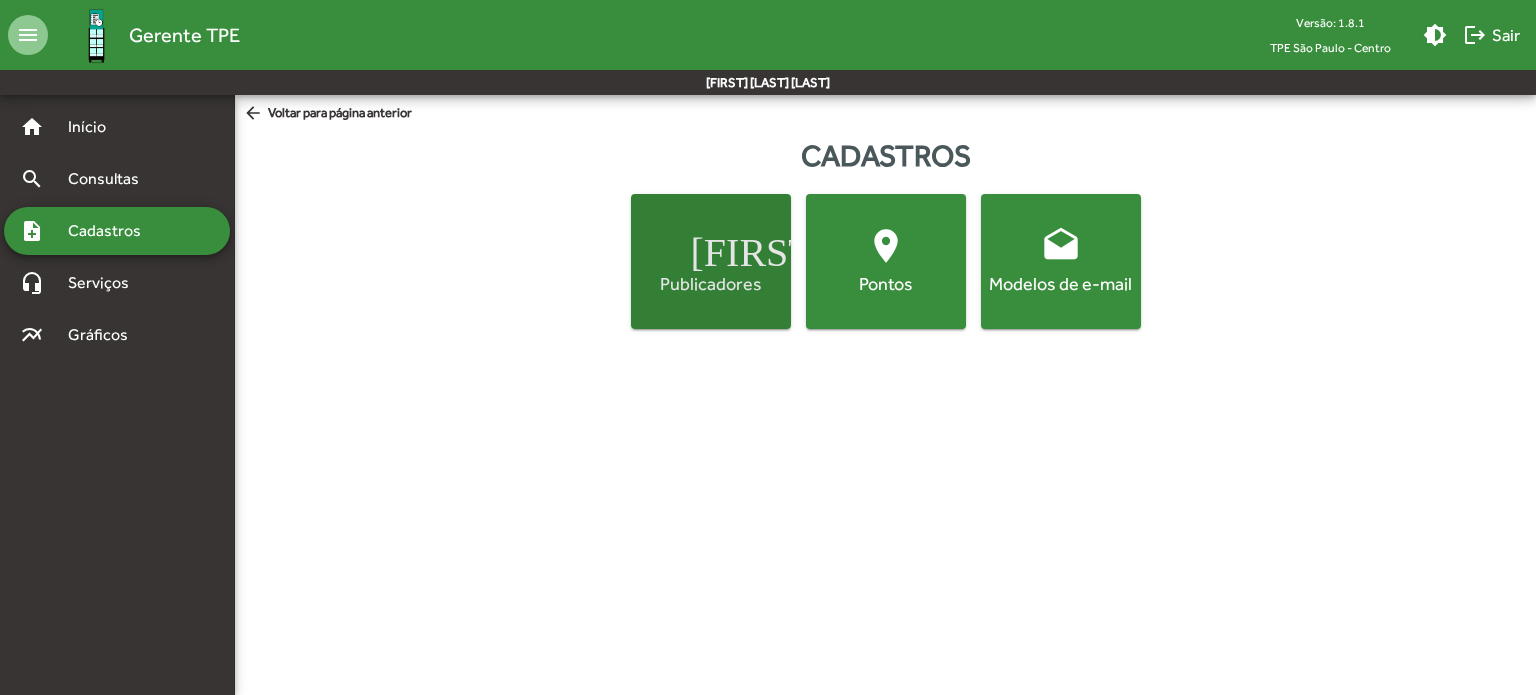 click on "Publicadores" at bounding box center (711, 283) 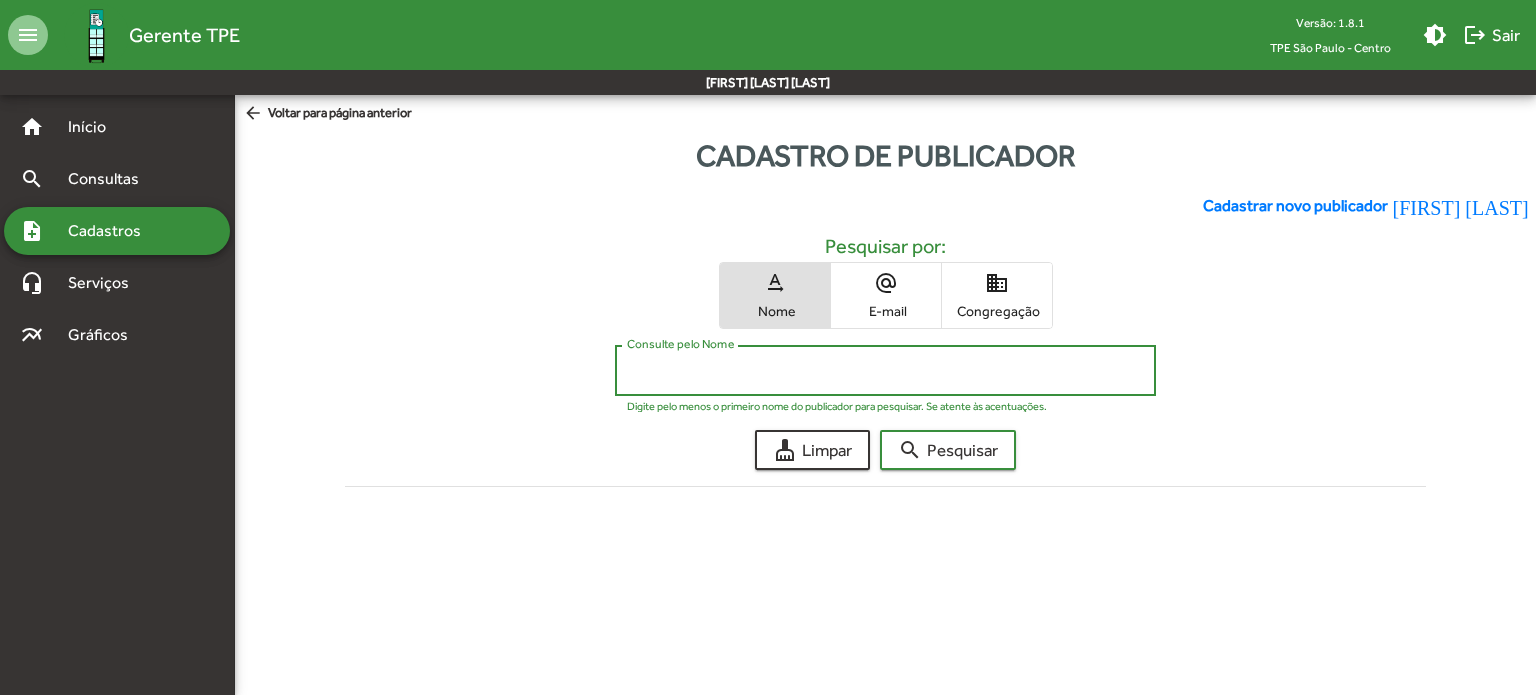 click on "Consulte pelo Nome" at bounding box center [885, 371] 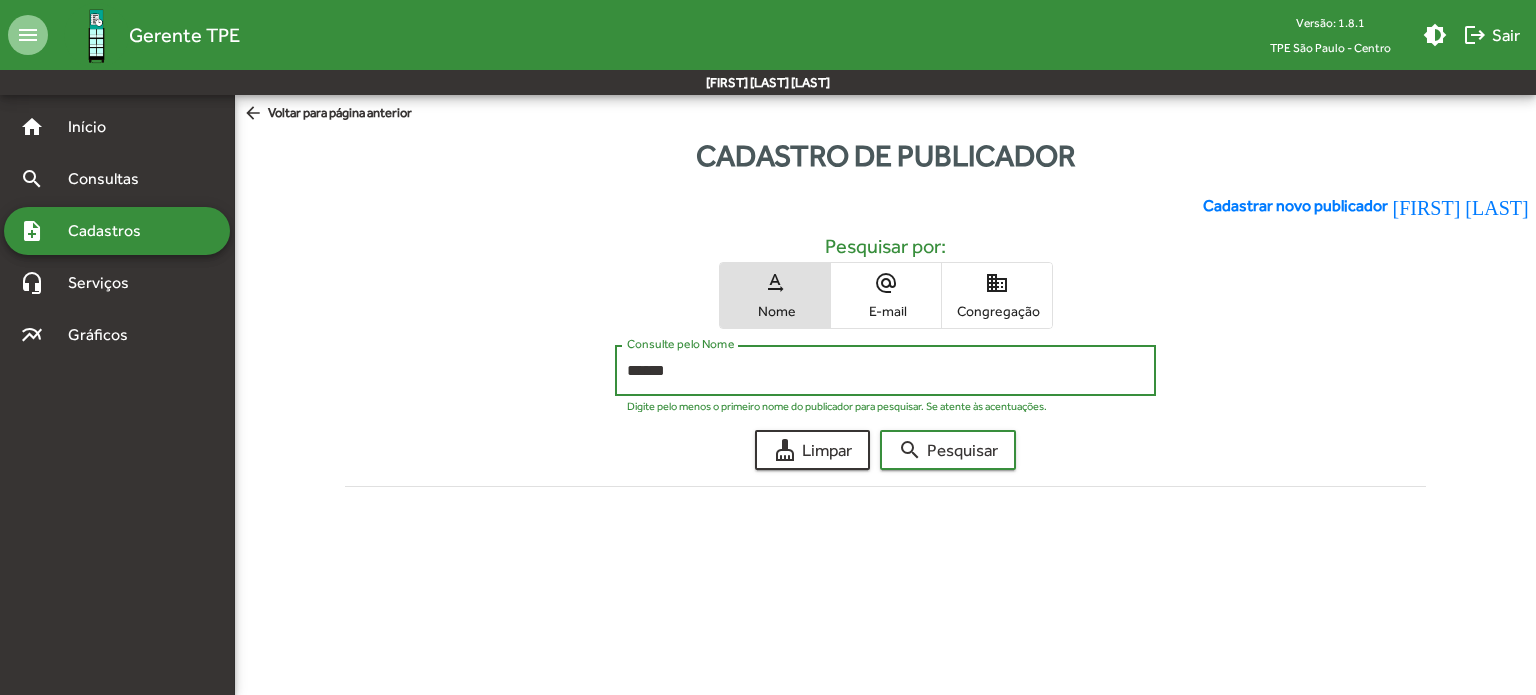click on "search  Pesquisar" at bounding box center [948, 450] 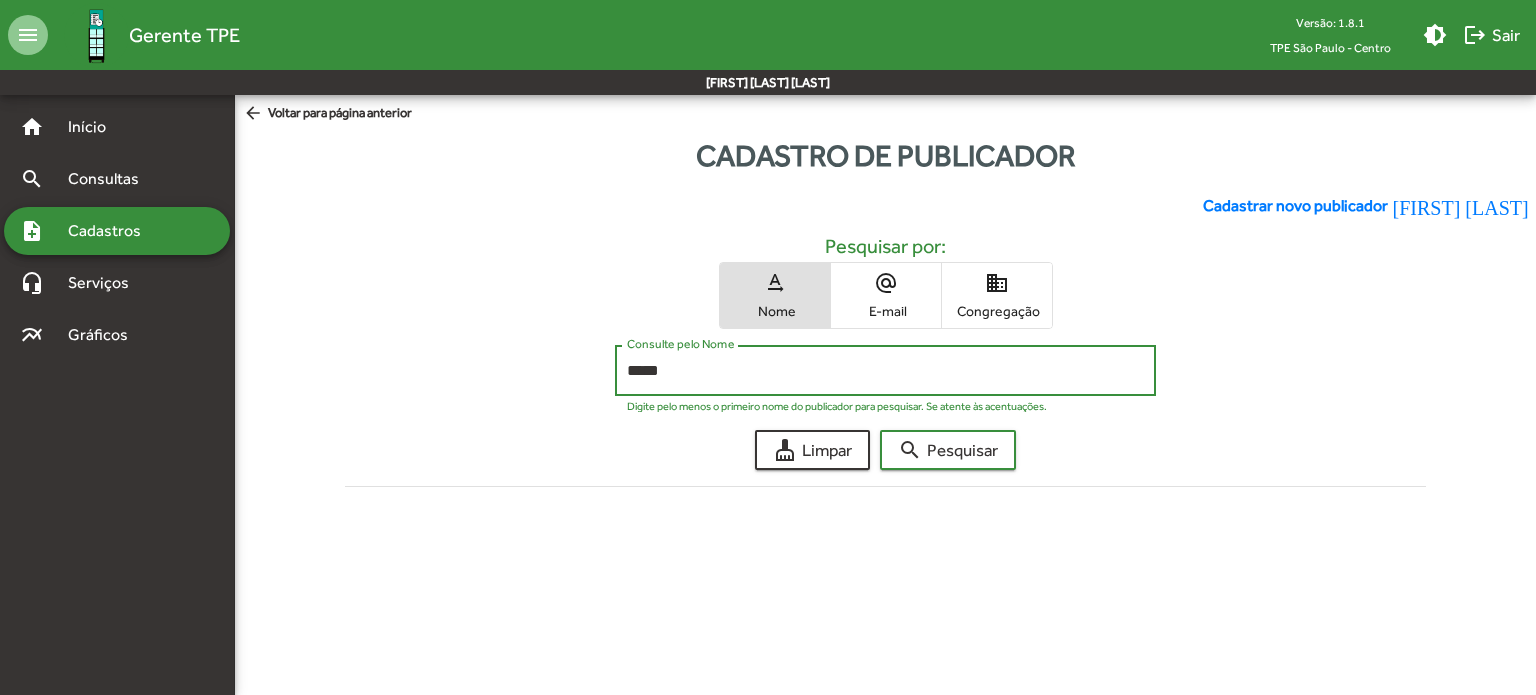 type on "****" 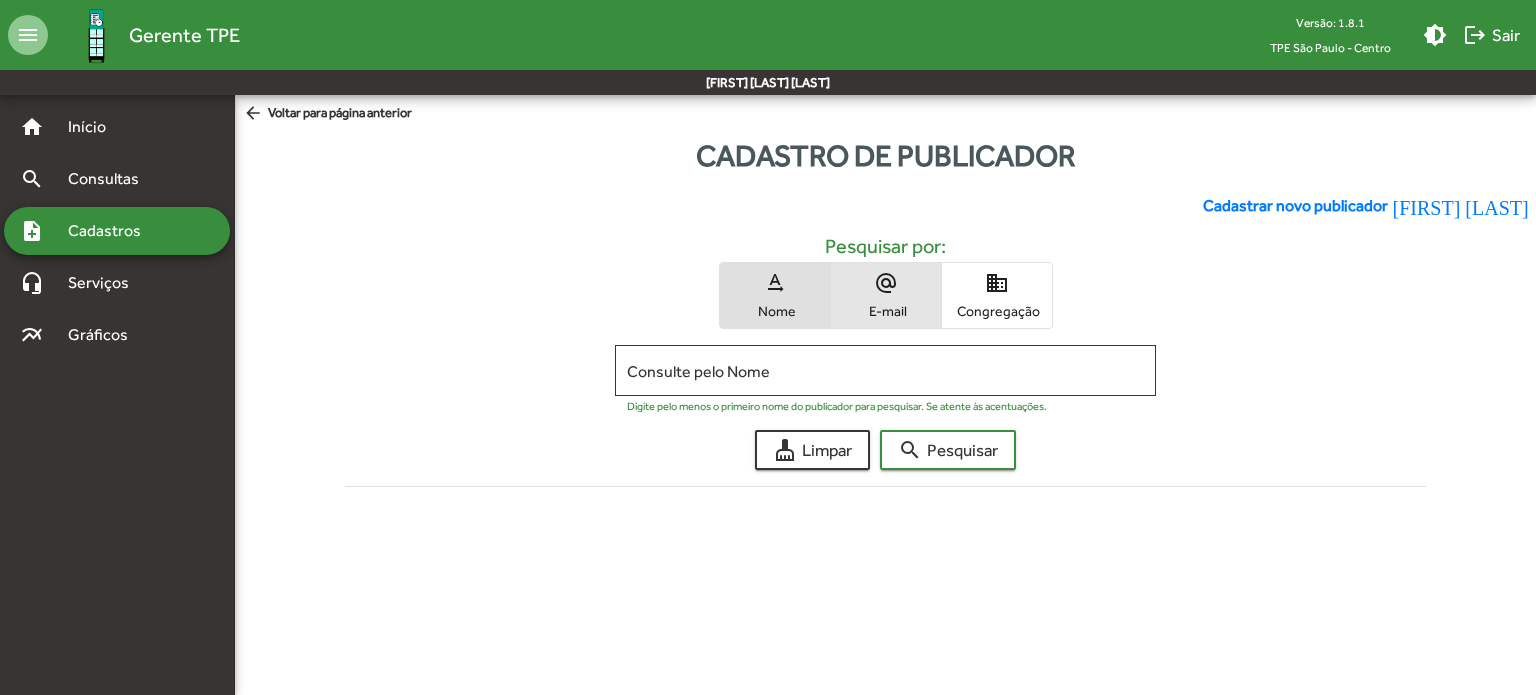 click on "alternate_email E-mail" at bounding box center [886, 295] 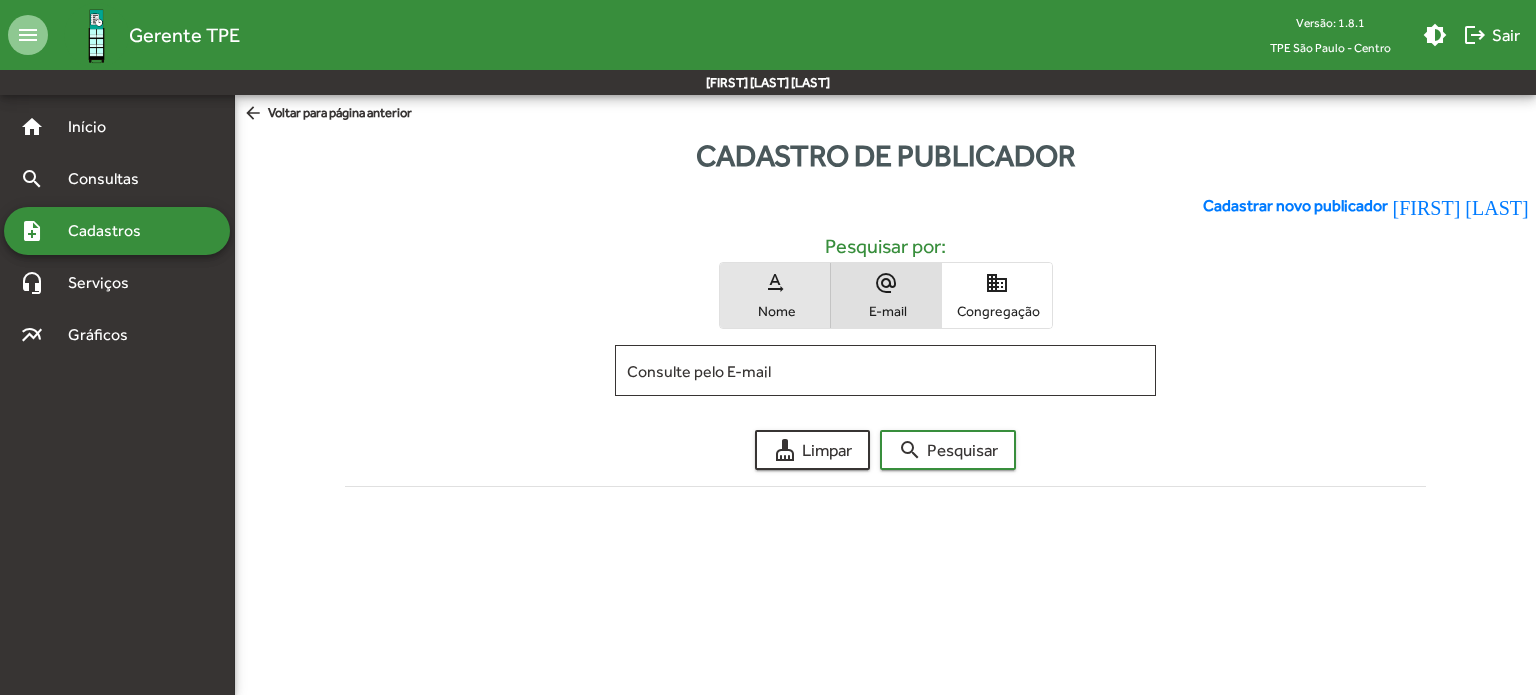 click on "text_rotation_none" at bounding box center [775, 283] 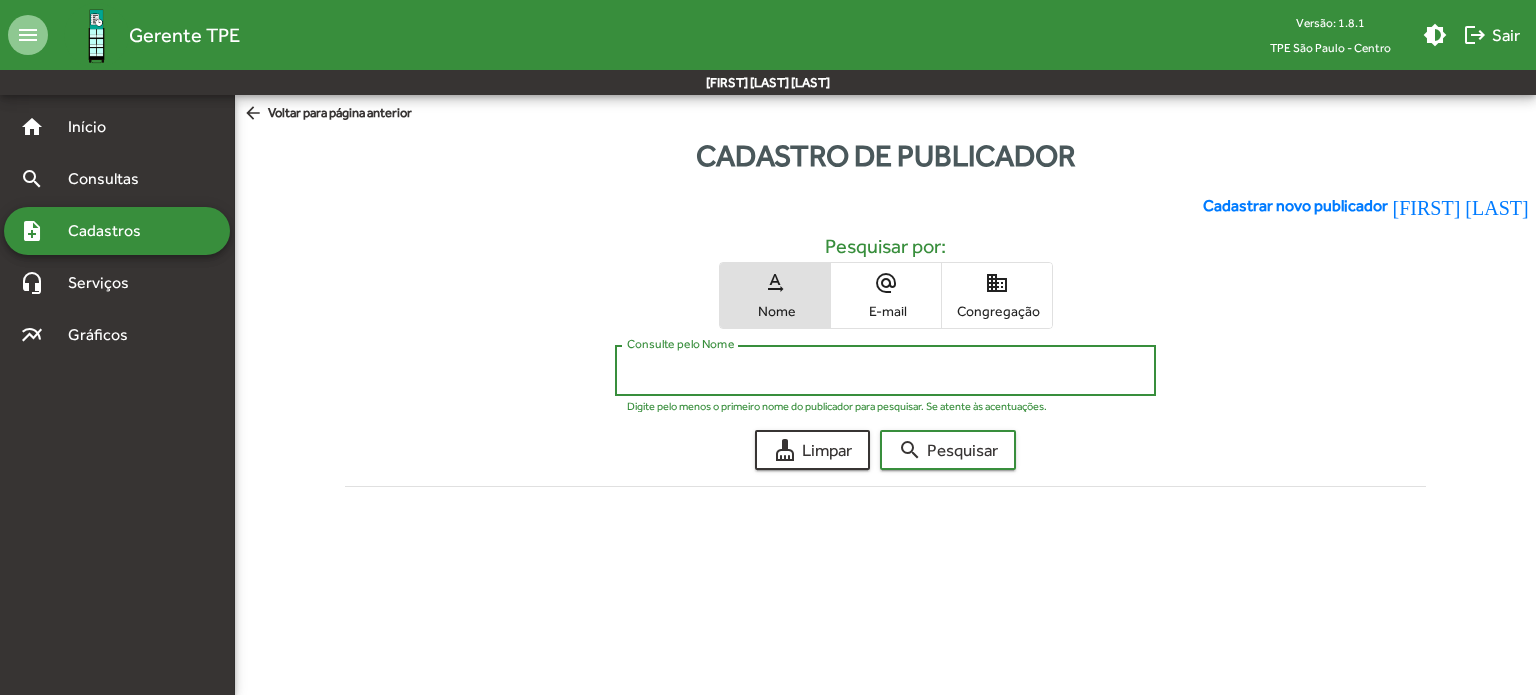 click on "Consulte pelo Nome" at bounding box center [885, 371] 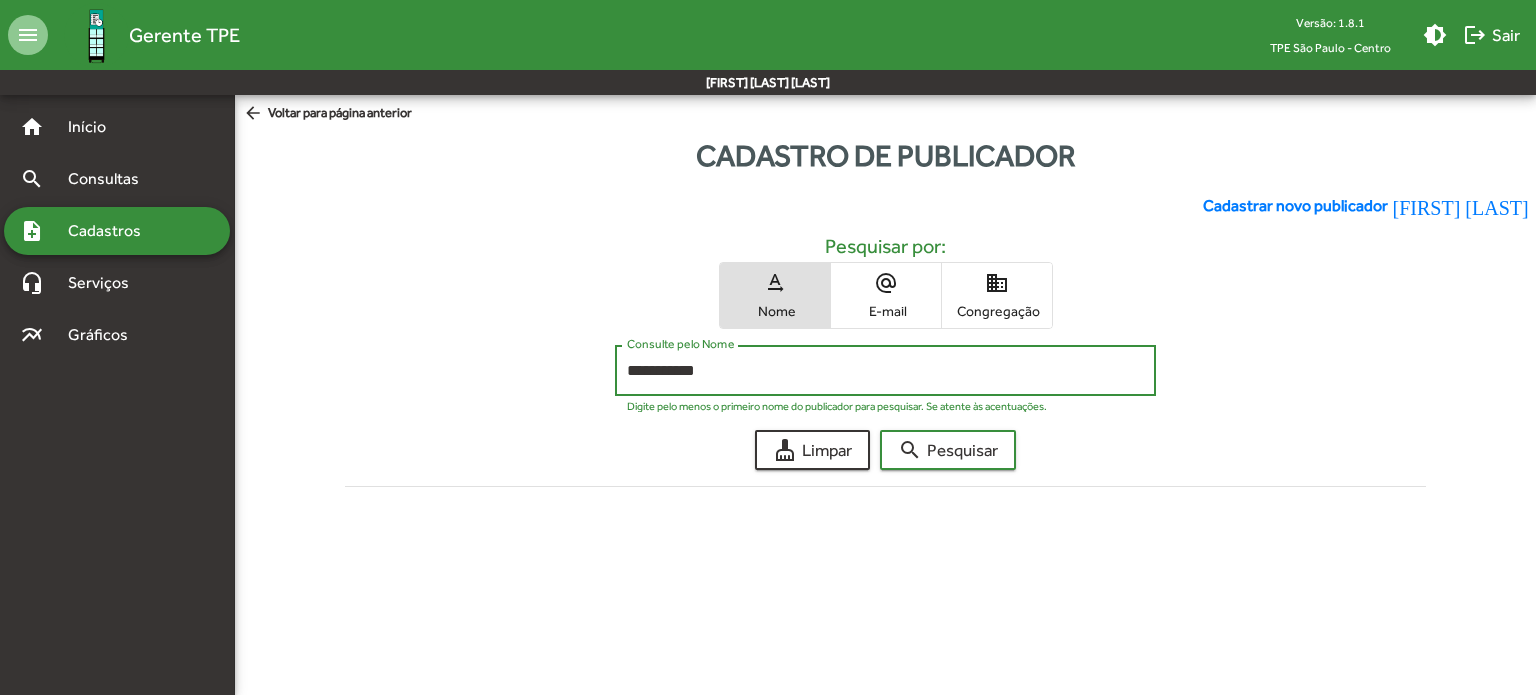 click on "search  Pesquisar" at bounding box center [948, 450] 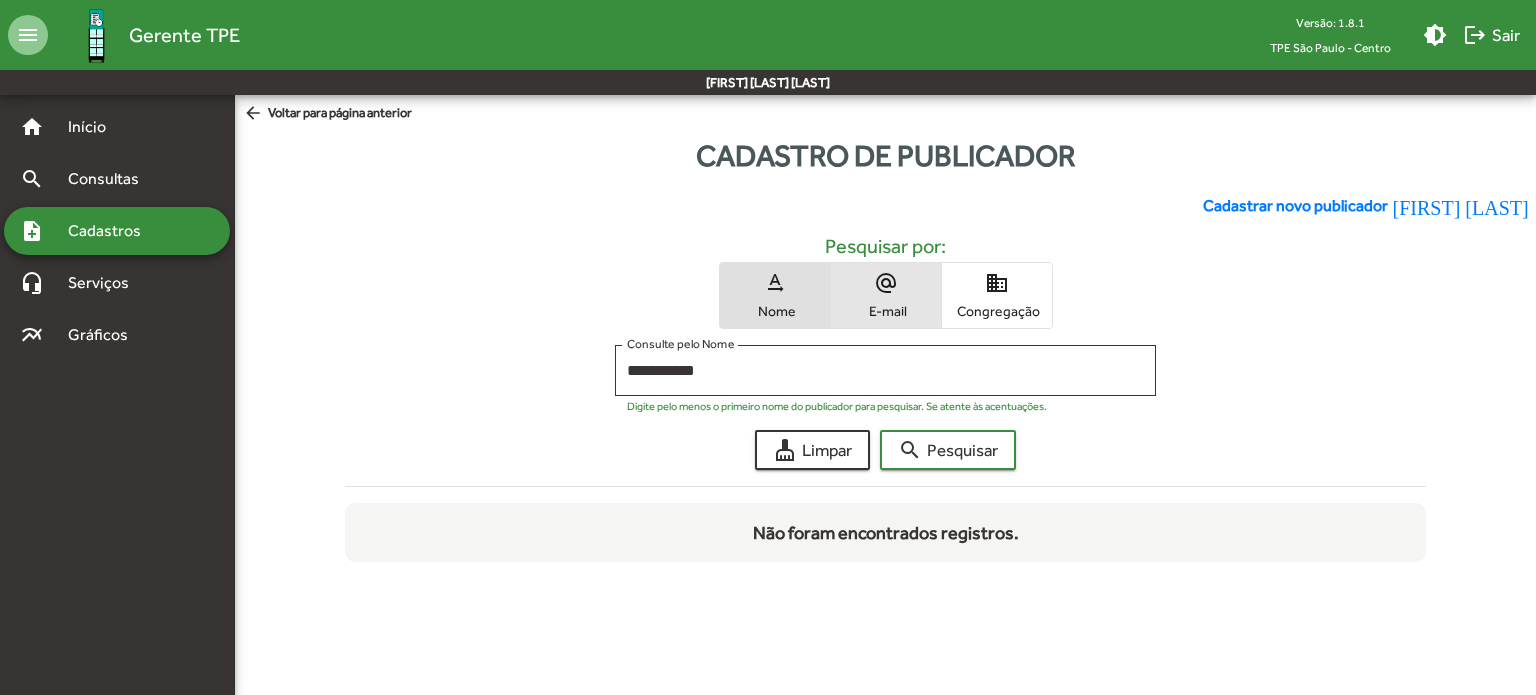 click on "alternate_email" at bounding box center [886, 283] 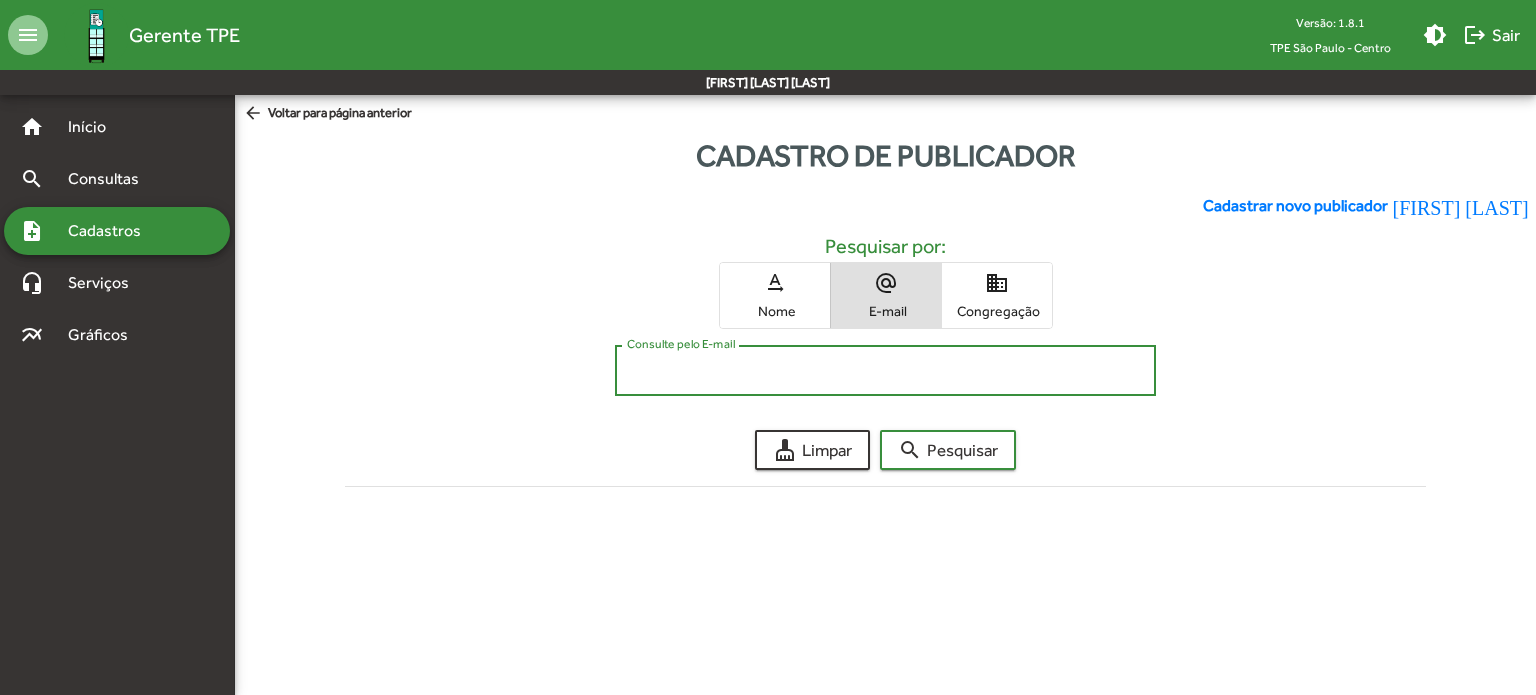 click on "Consulte pelo E-mail" at bounding box center (885, 371) 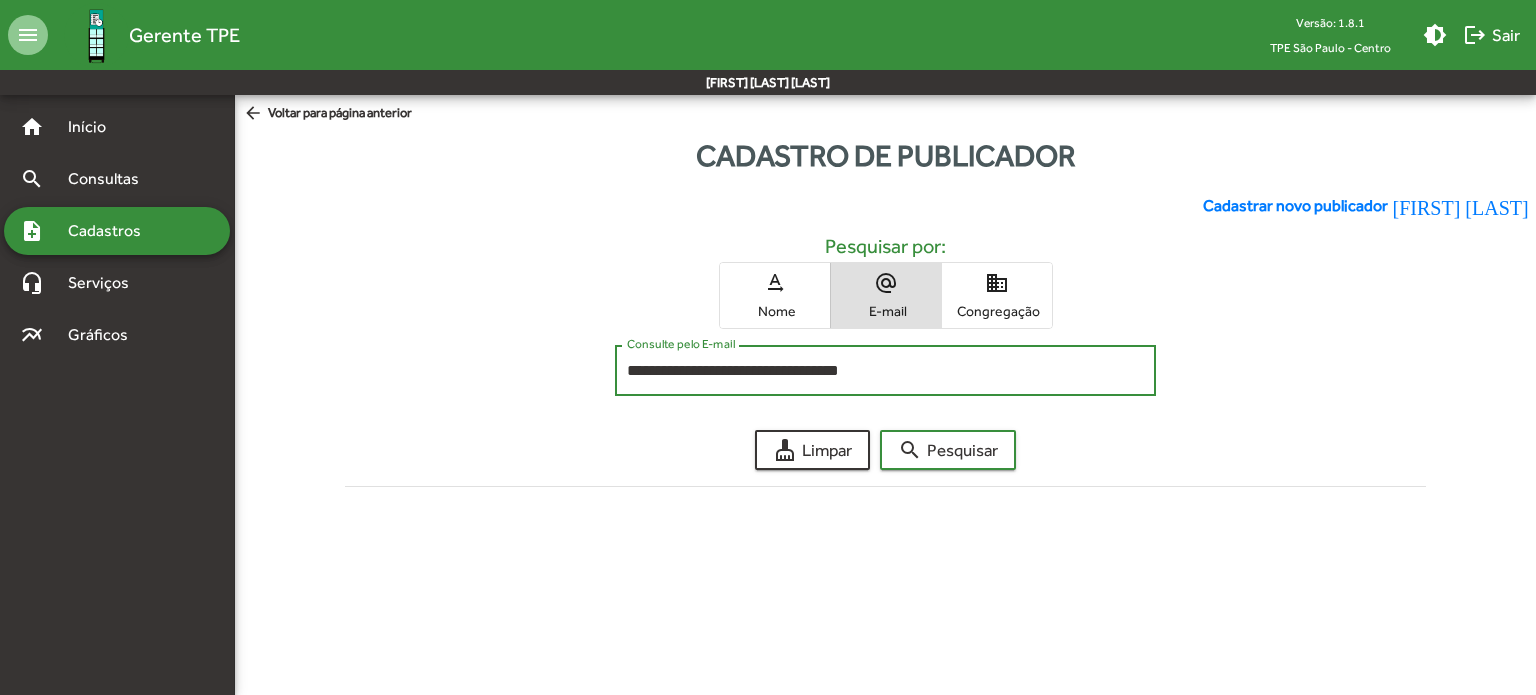 click on "**********" at bounding box center (885, 371) 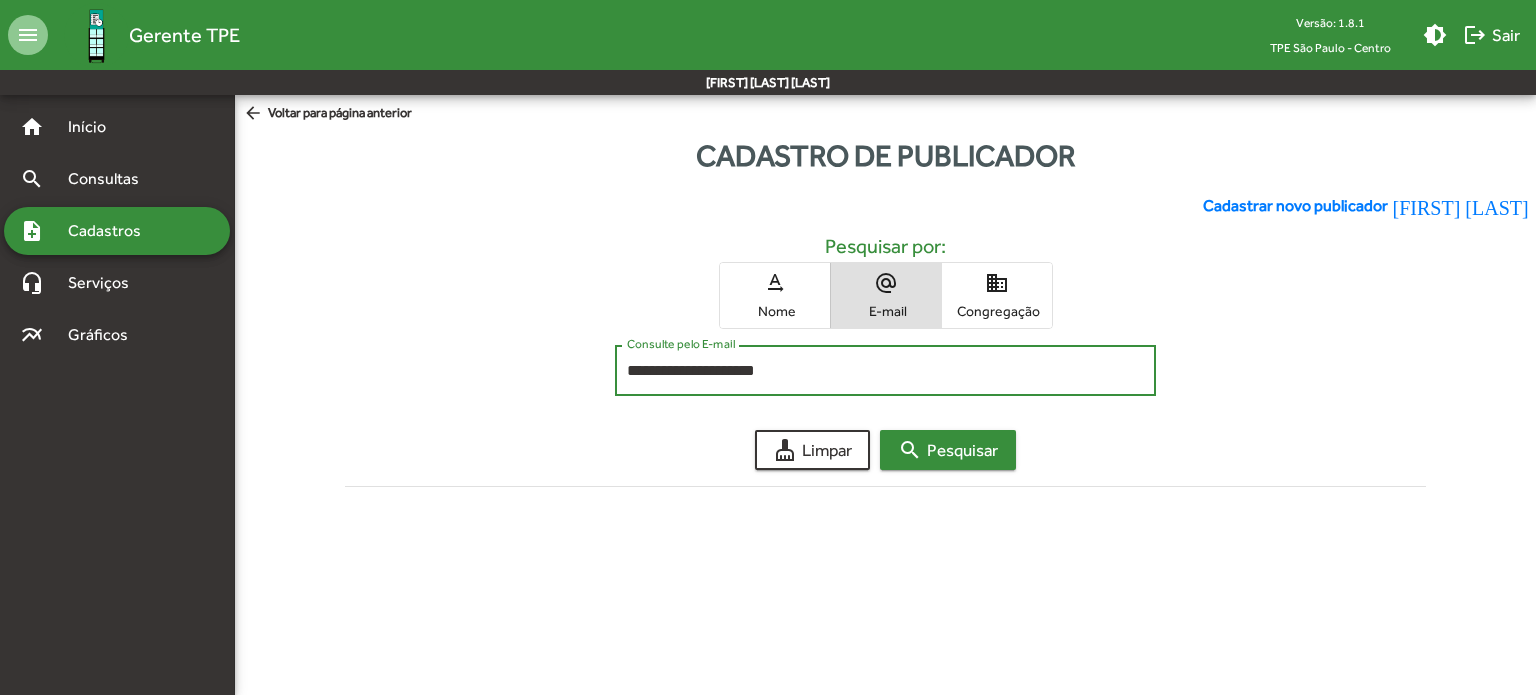 type on "**********" 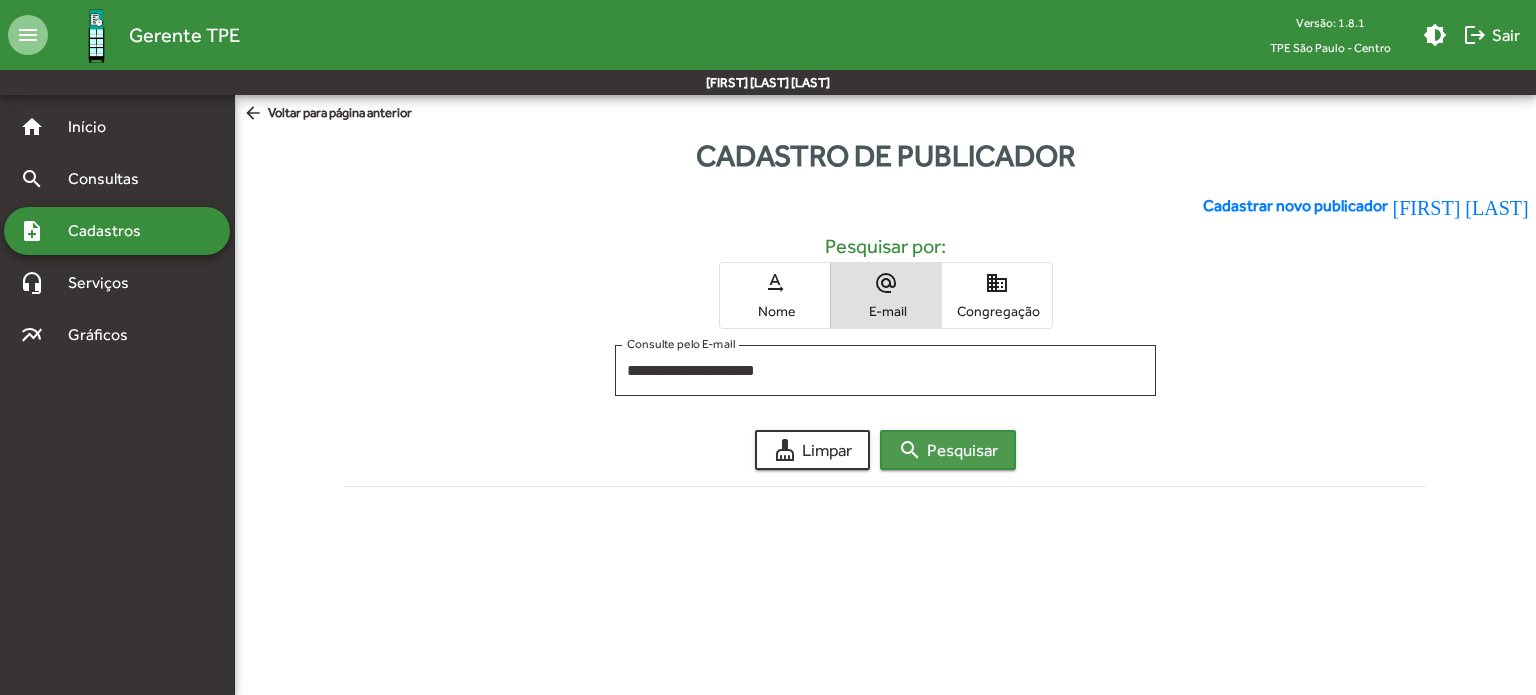 click on "search  Pesquisar" at bounding box center (948, 450) 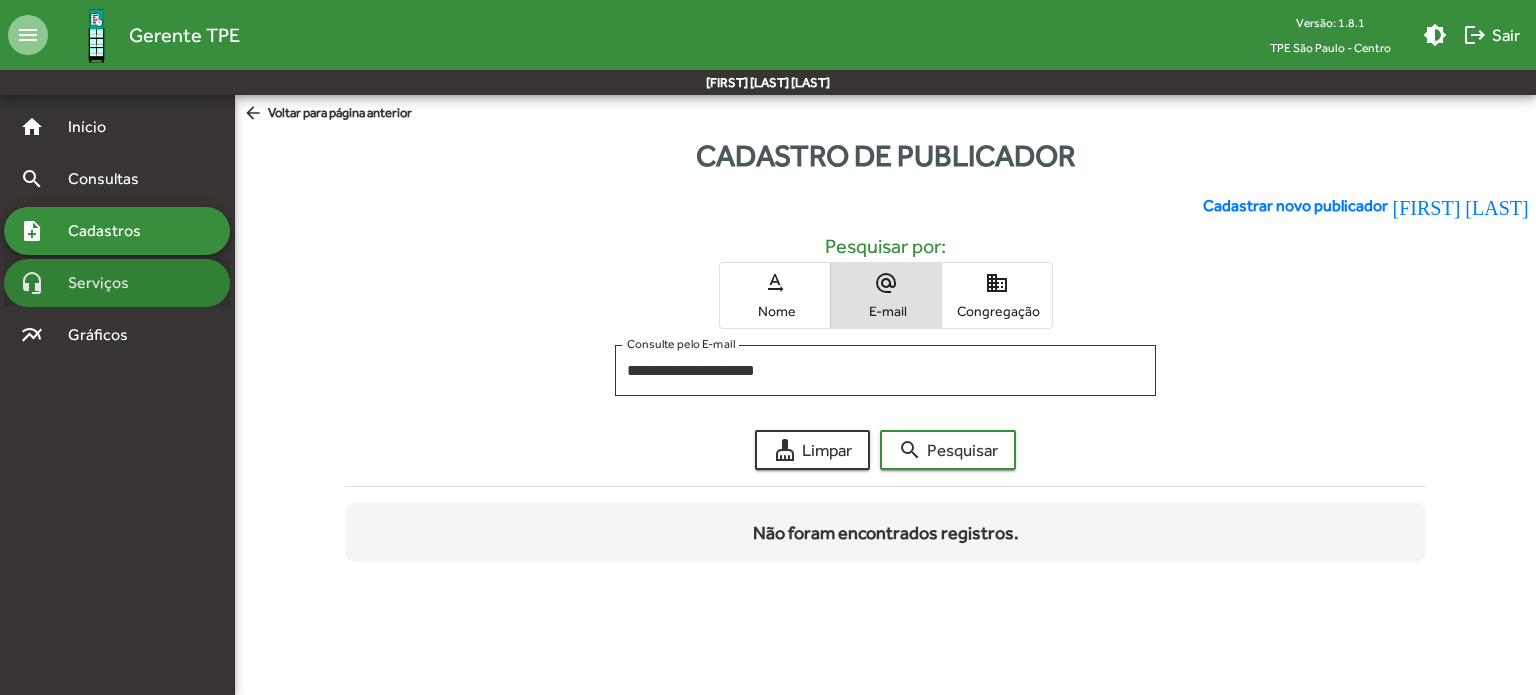click on "headset_mic Serviços" at bounding box center (117, 127) 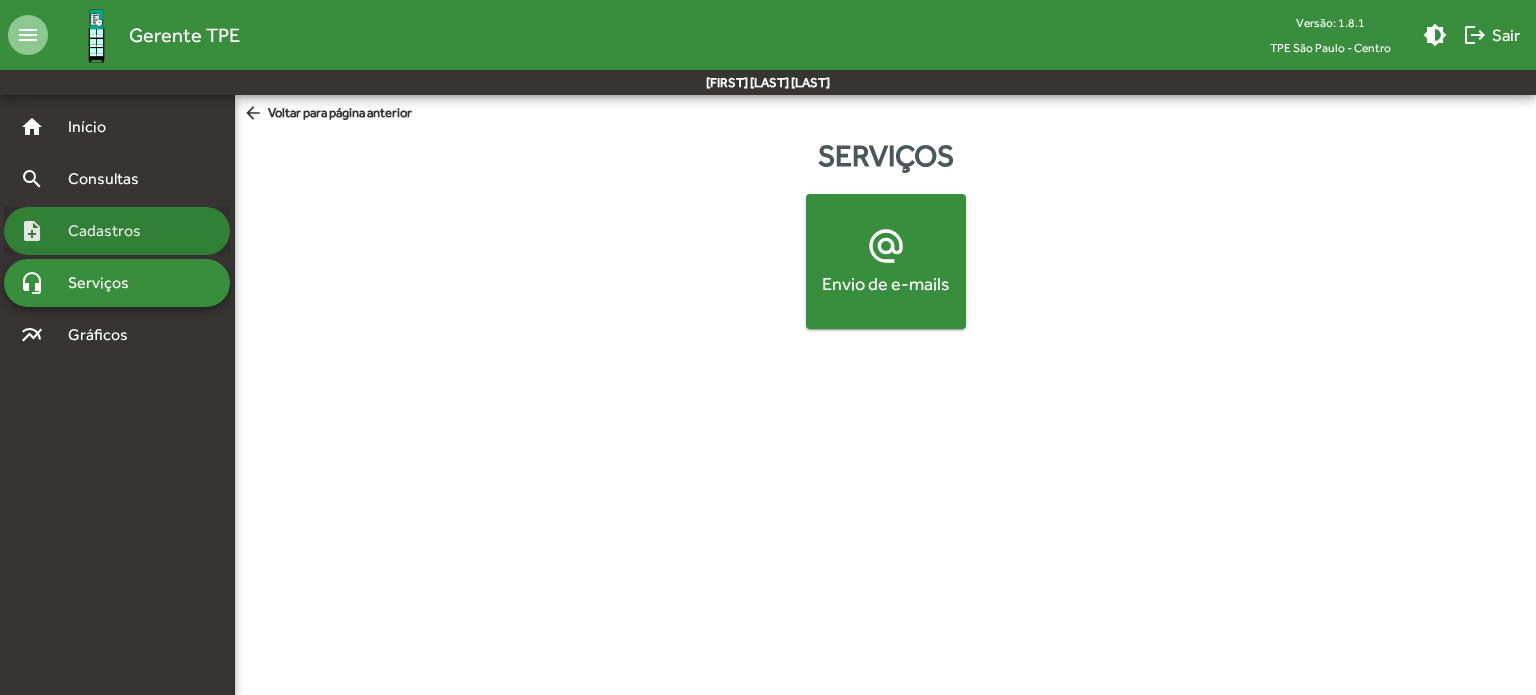 click on "Cadastros" at bounding box center (95, 127) 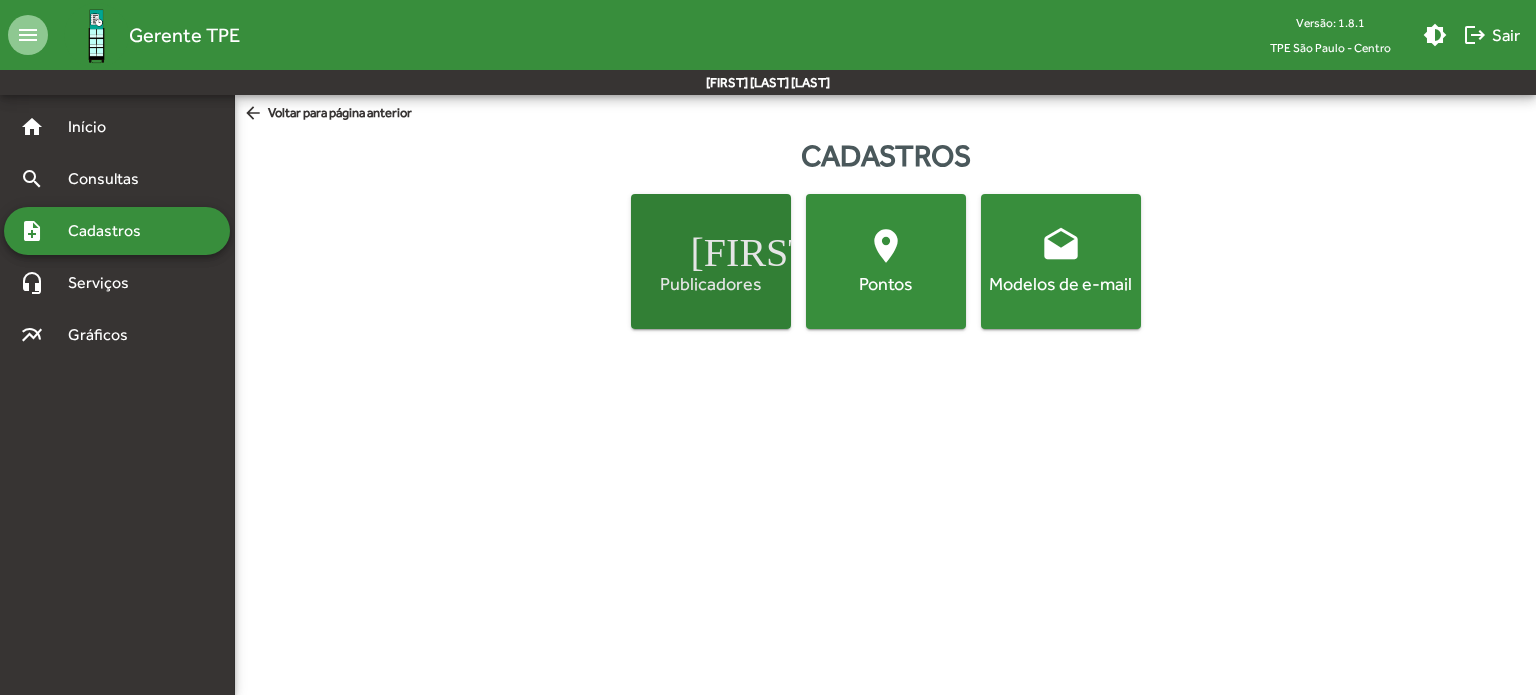 click on "[FIRST] [LAST]" at bounding box center [711, 246] 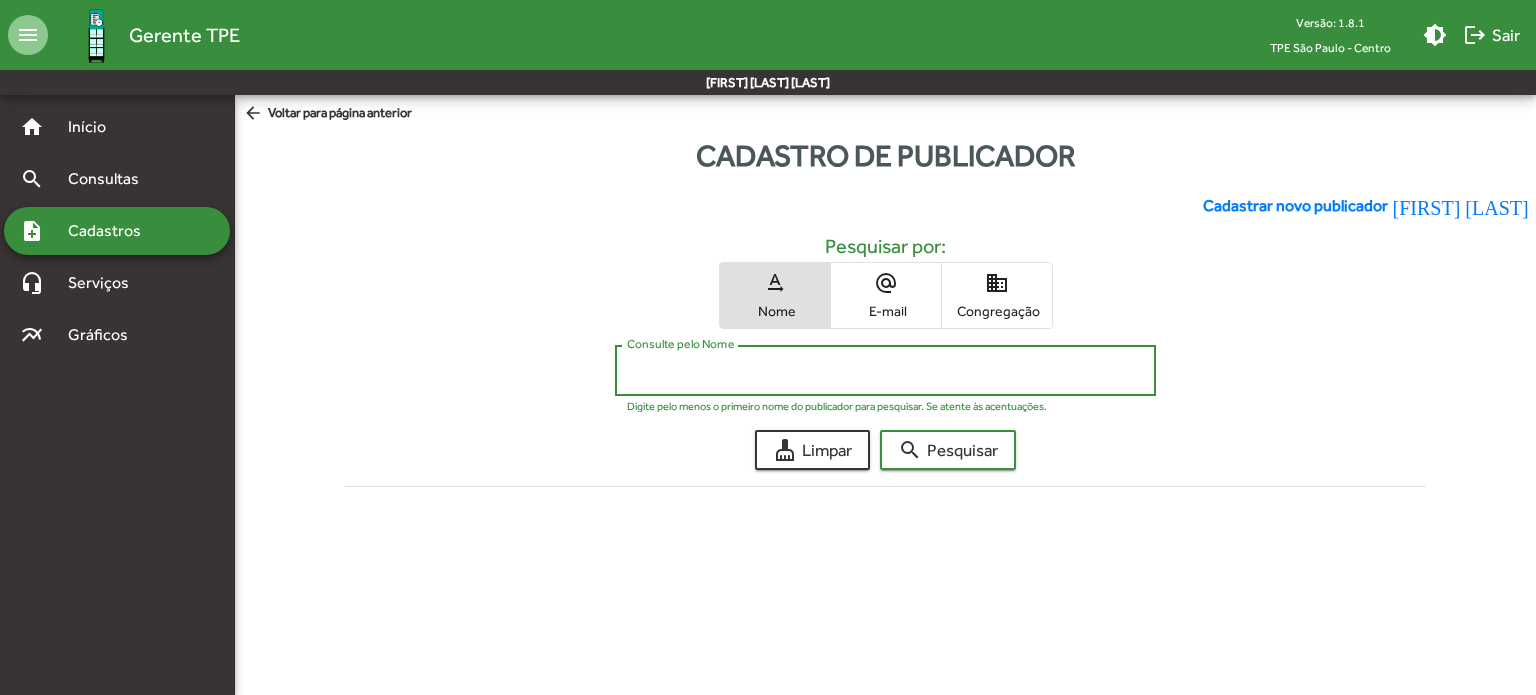 click on "Consulte pelo Nome" at bounding box center [885, 371] 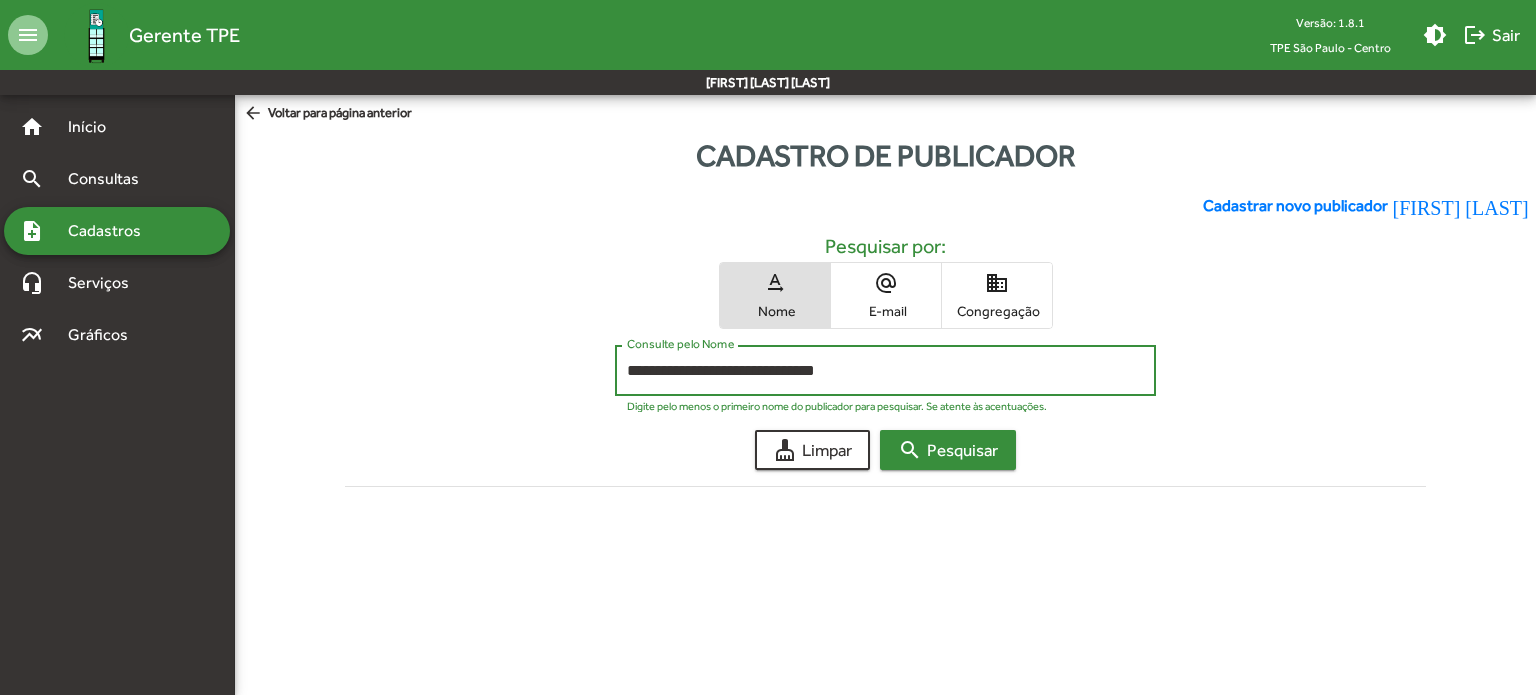 type on "**********" 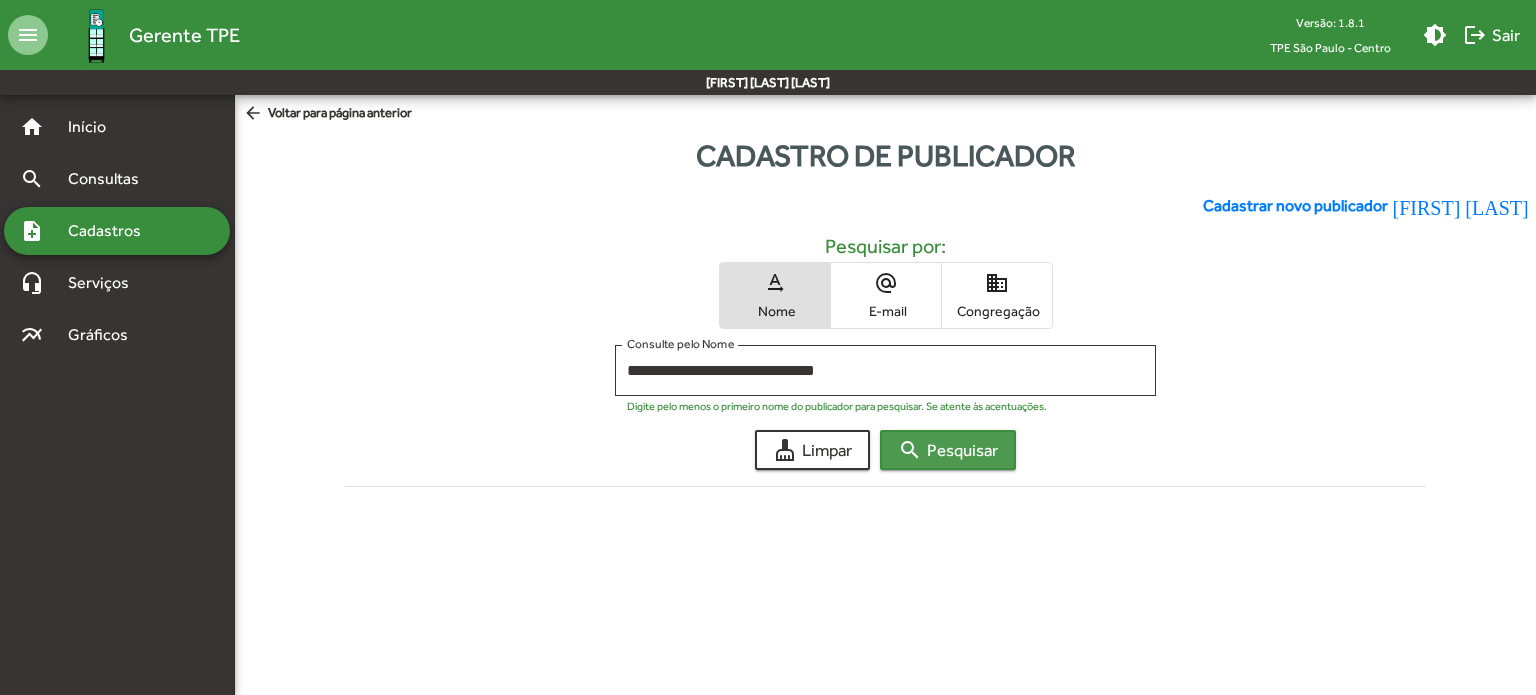 click on "search  Pesquisar" at bounding box center (948, 450) 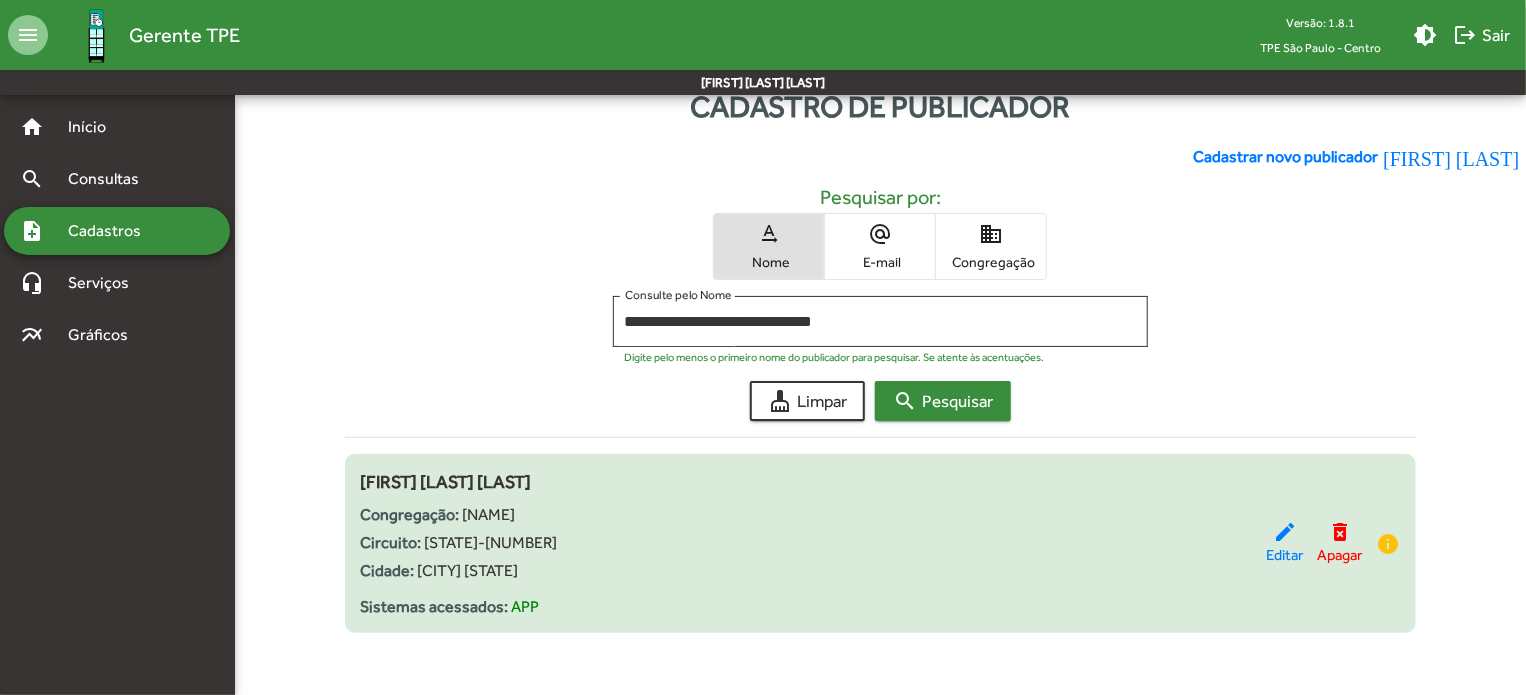 scroll, scrollTop: 48, scrollLeft: 0, axis: vertical 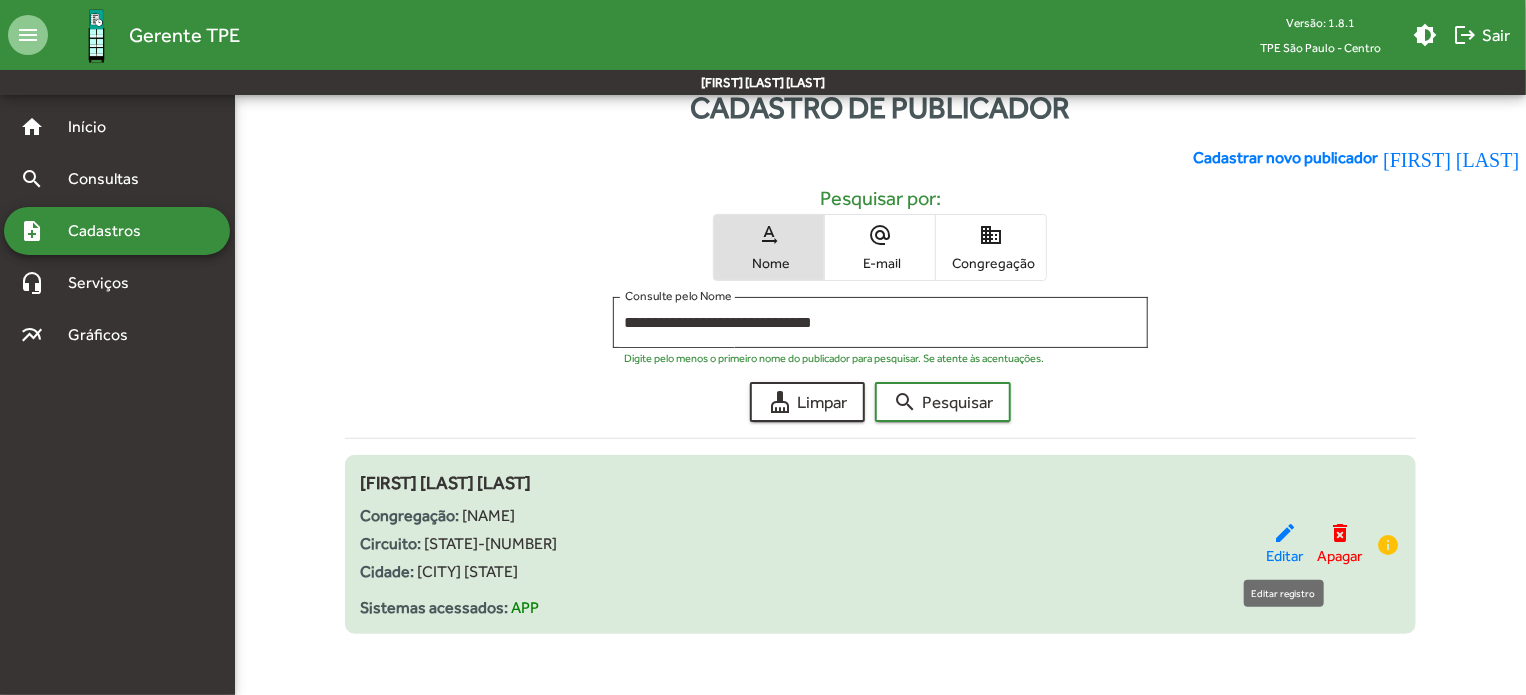 click on "edit" at bounding box center [1285, 533] 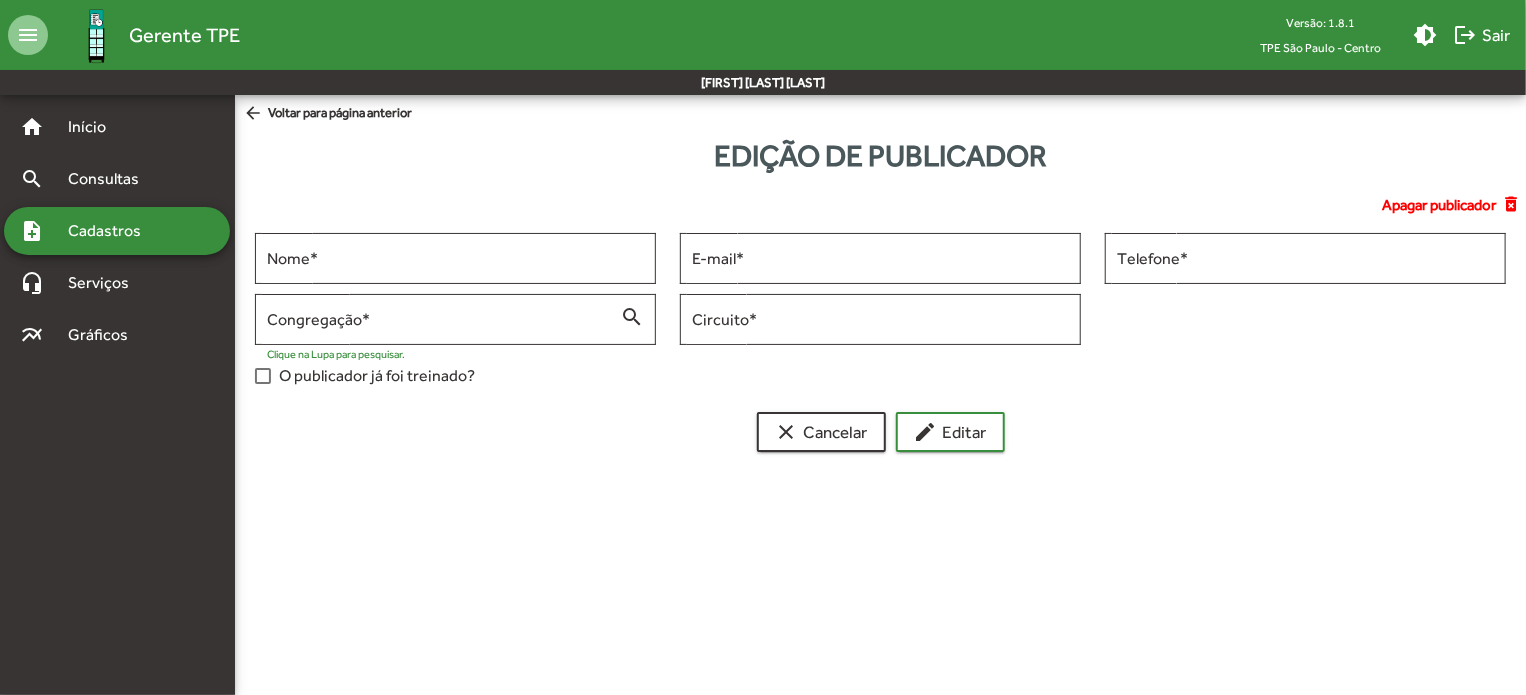 scroll, scrollTop: 0, scrollLeft: 0, axis: both 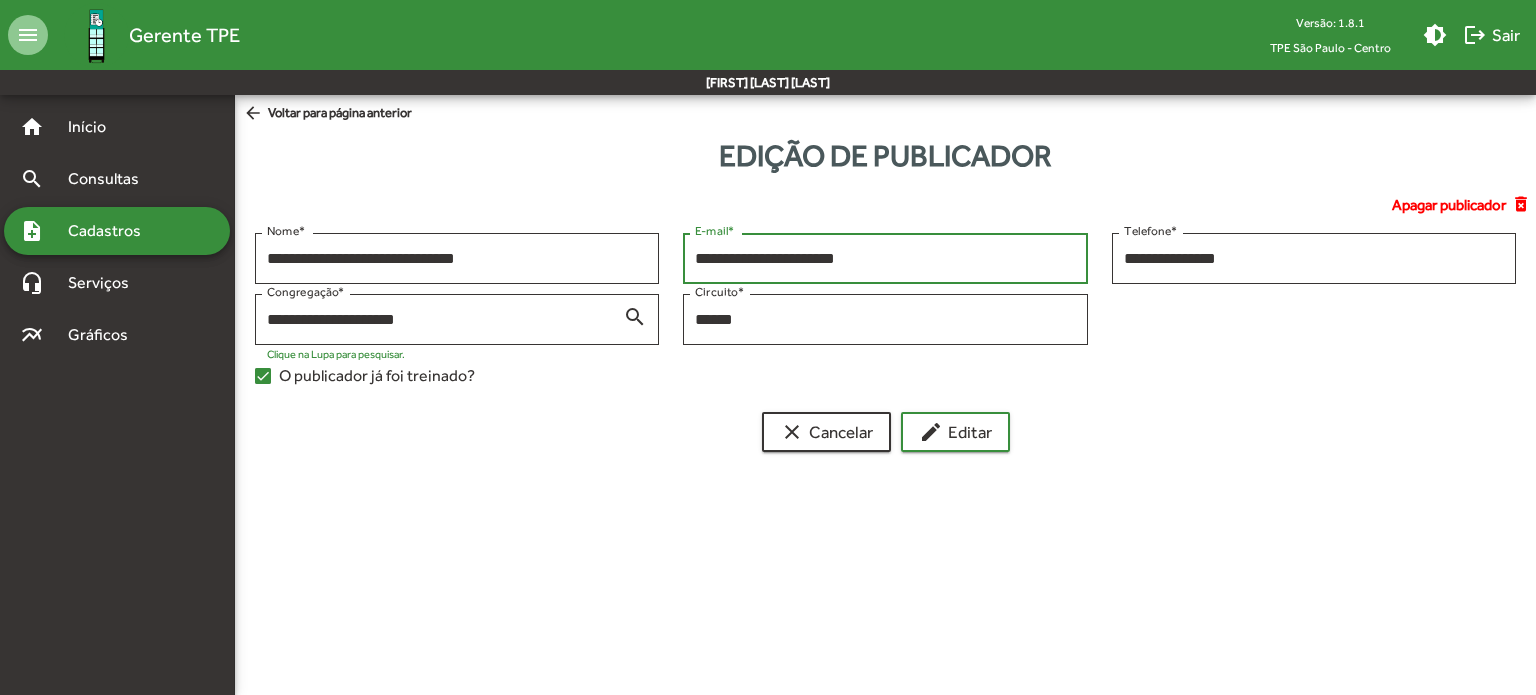 click on "**********" at bounding box center (885, 259) 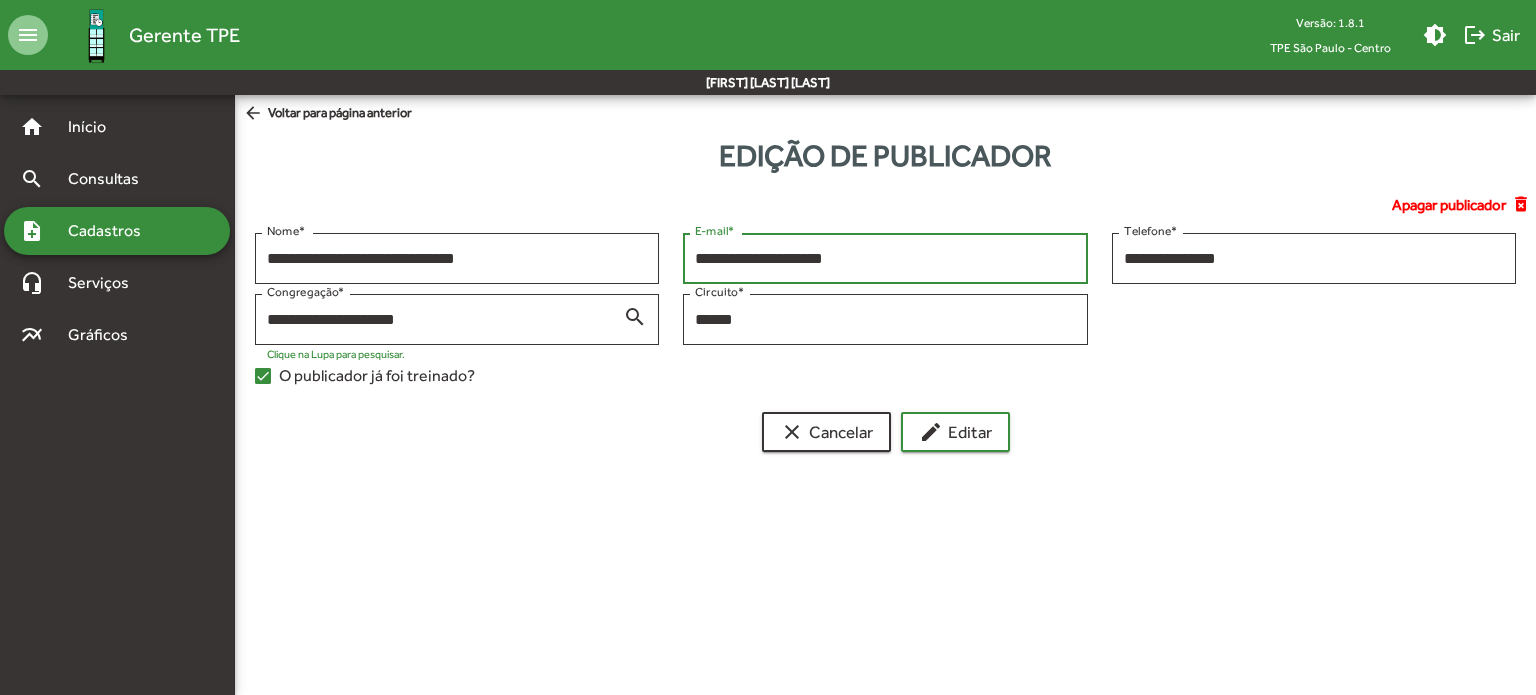 click on "**********" at bounding box center (885, 259) 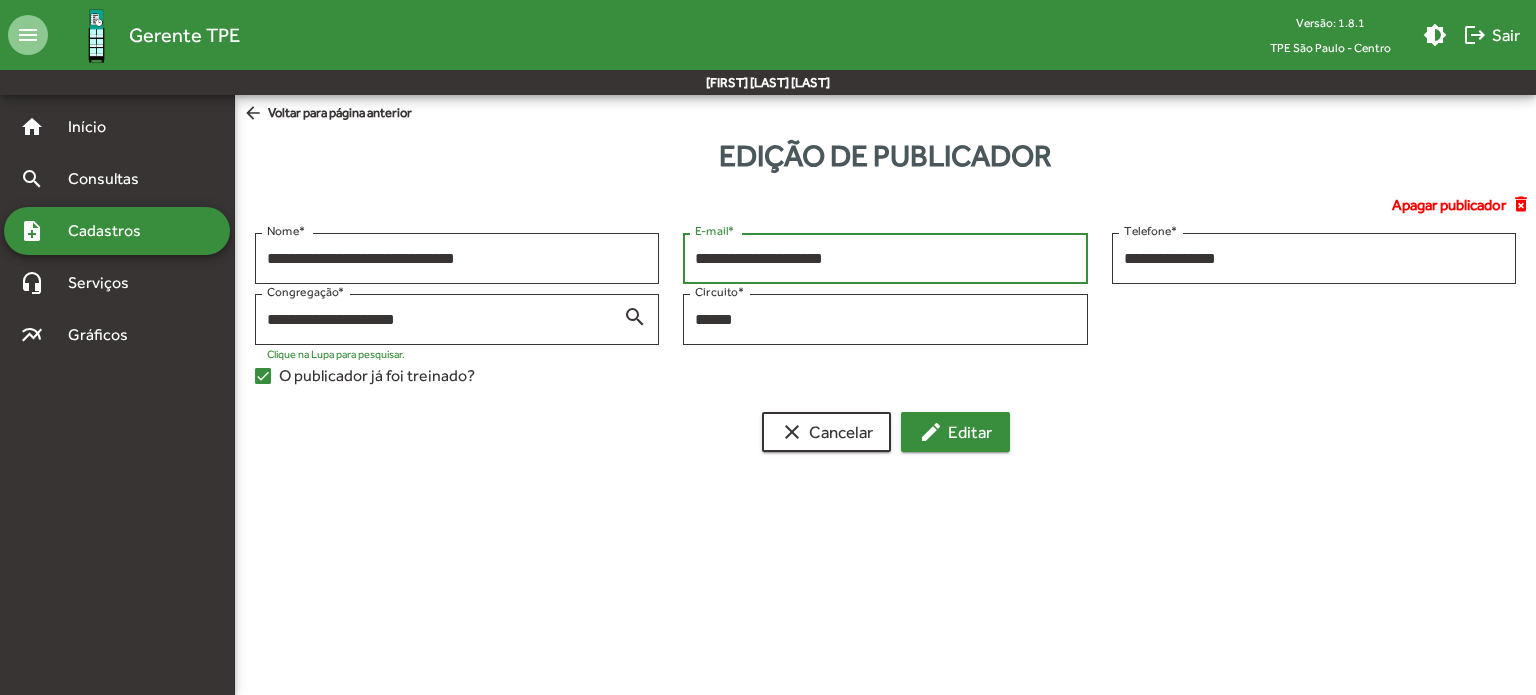 type on "**********" 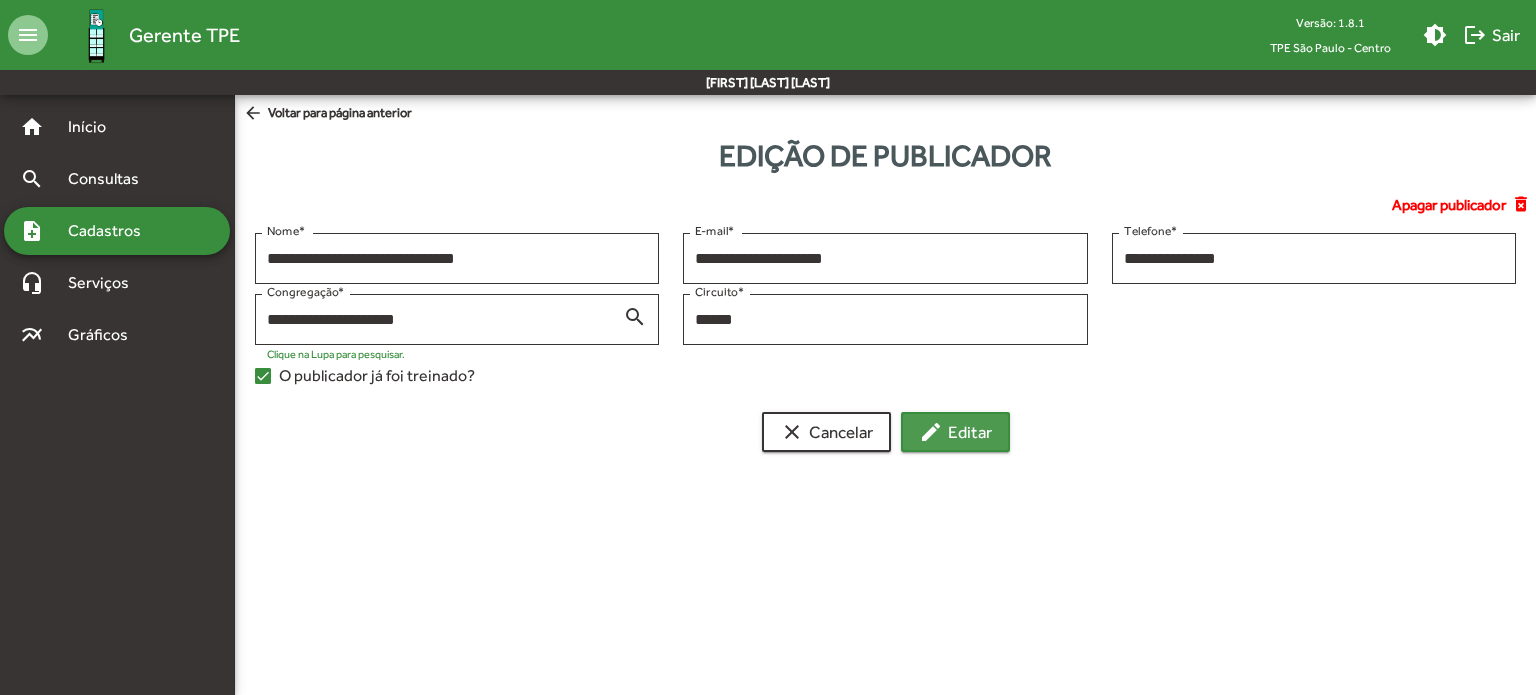 click on "edit  Editar" at bounding box center (955, 432) 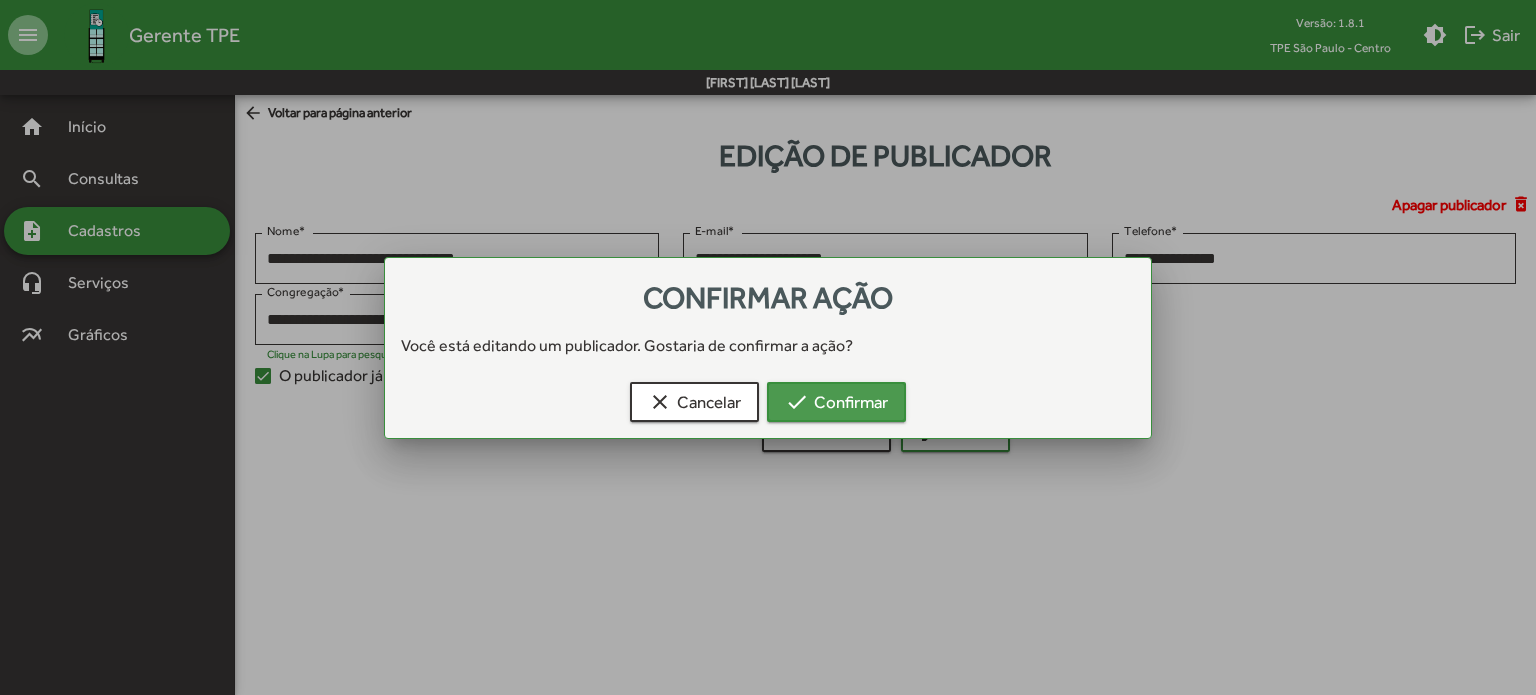 click on "check  Confirmar" at bounding box center (836, 402) 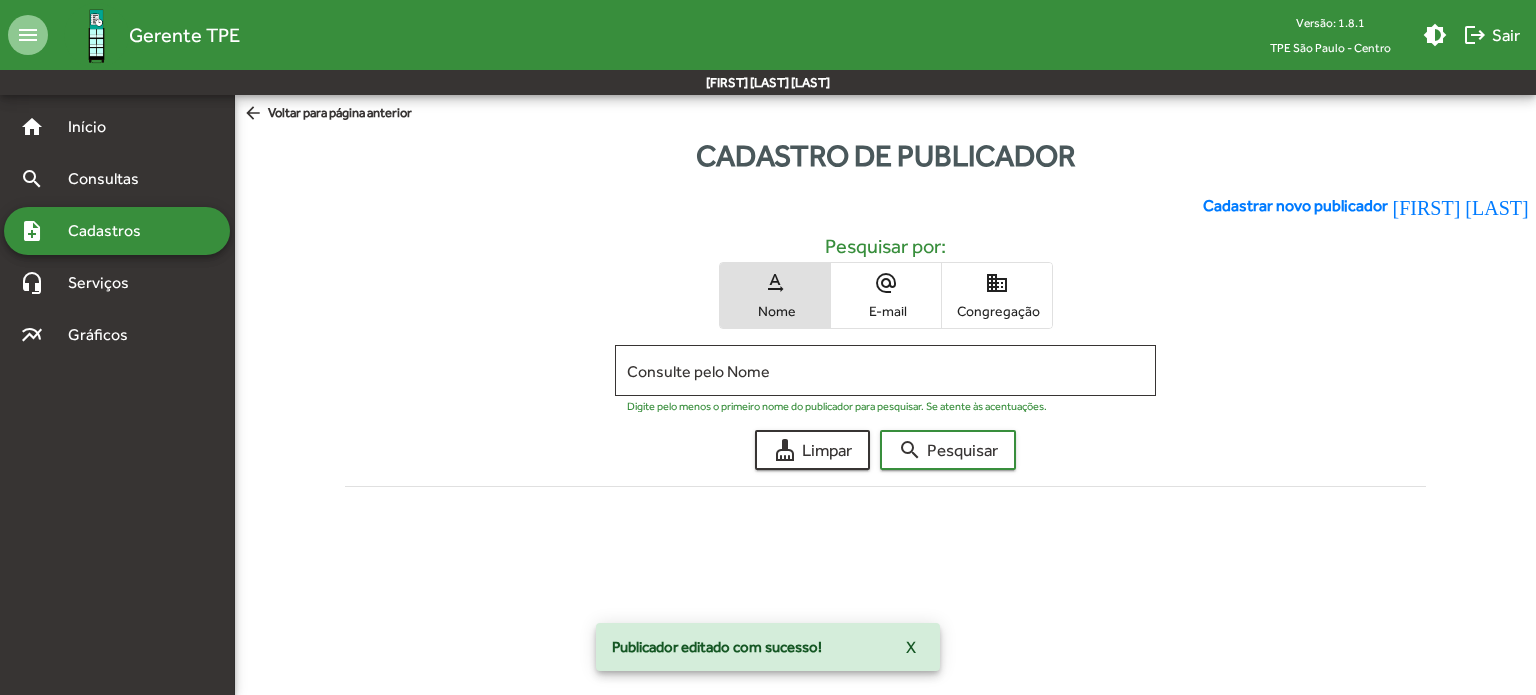 click on "Cadastrar novo publicador person_add Pesquisar por: text_rotation_none Nome alternate_email E-mail domain Congregação Consulte pelo Nome Digite pelo menos o primeiro nome do publicador para pesquisar. Se atente às acentuações. cleaning_services  Limpar  search  Pesquisar  Filtrar" at bounding box center [885, 348] 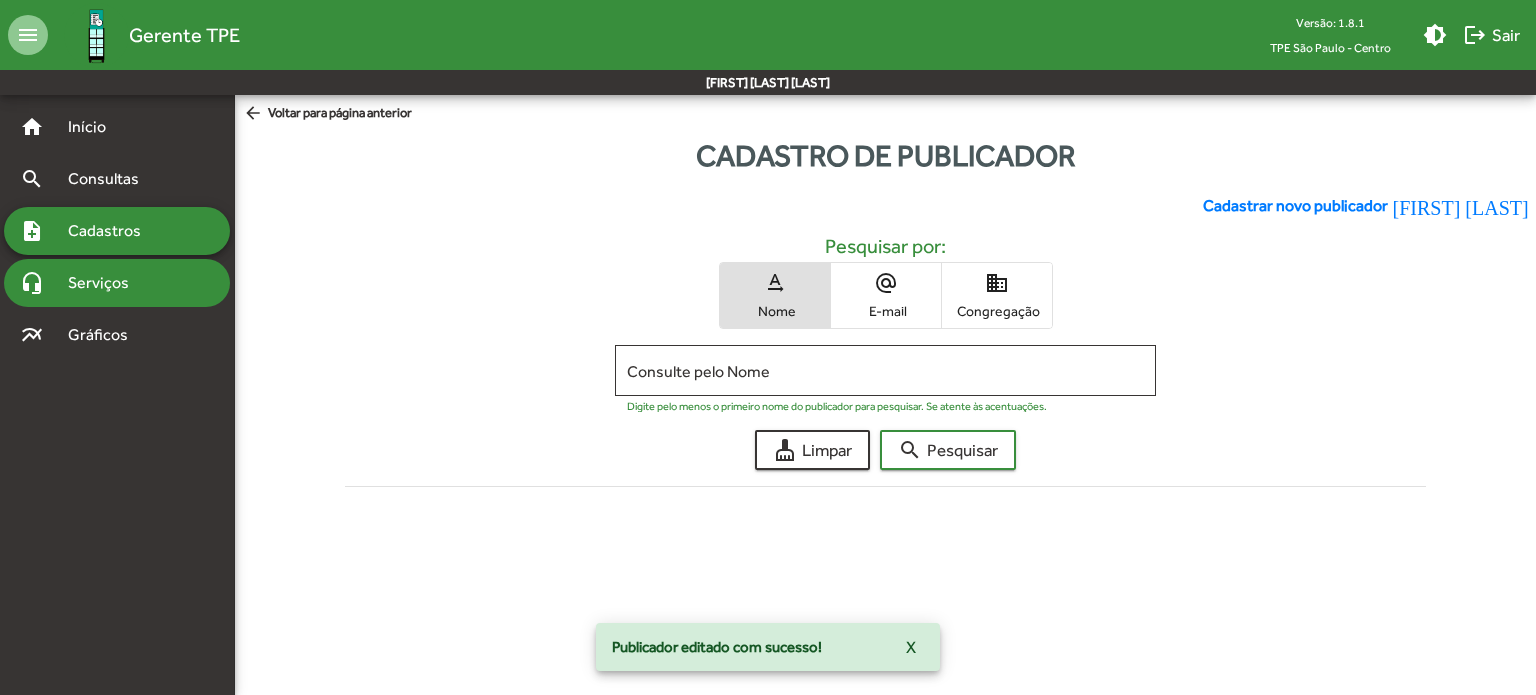 click on "headset_mic Serviços" at bounding box center [117, 127] 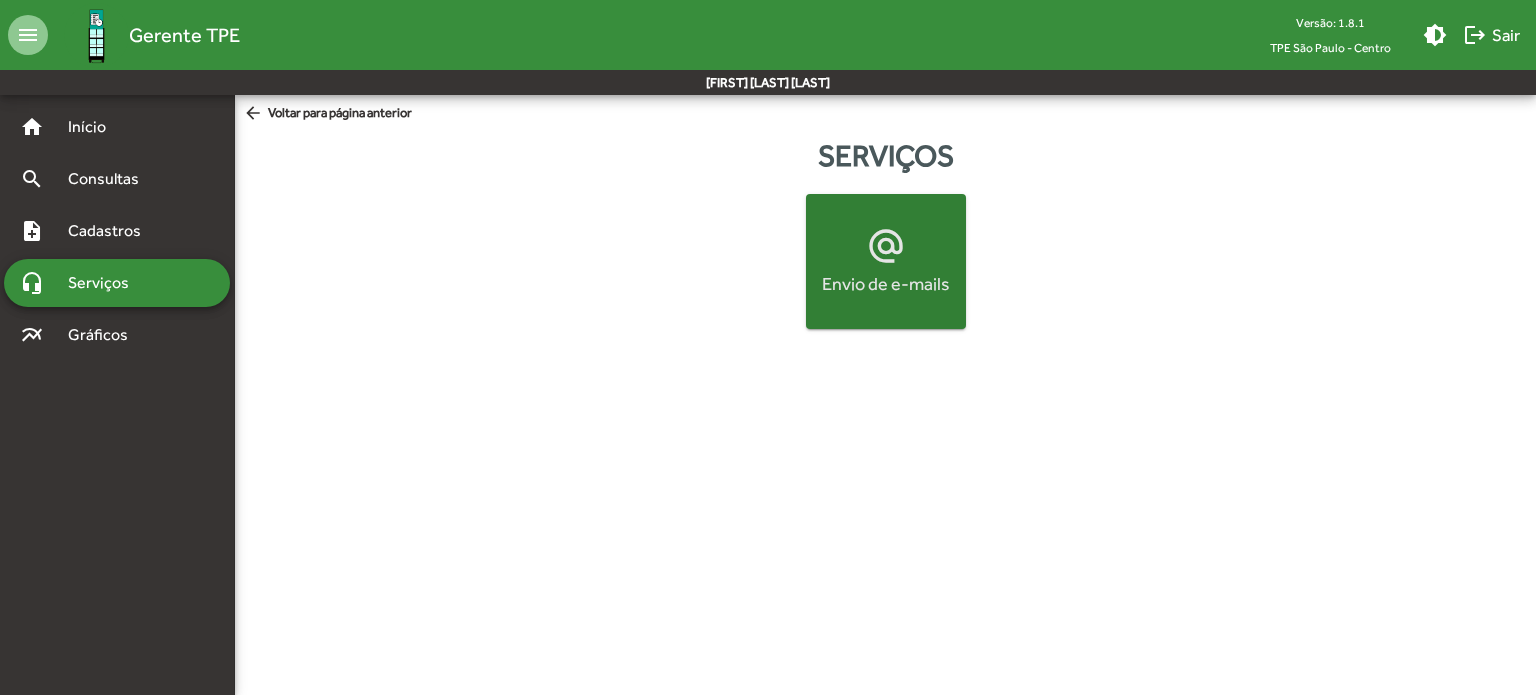 click on "alternate_email  Envio de e-mails" at bounding box center (886, 261) 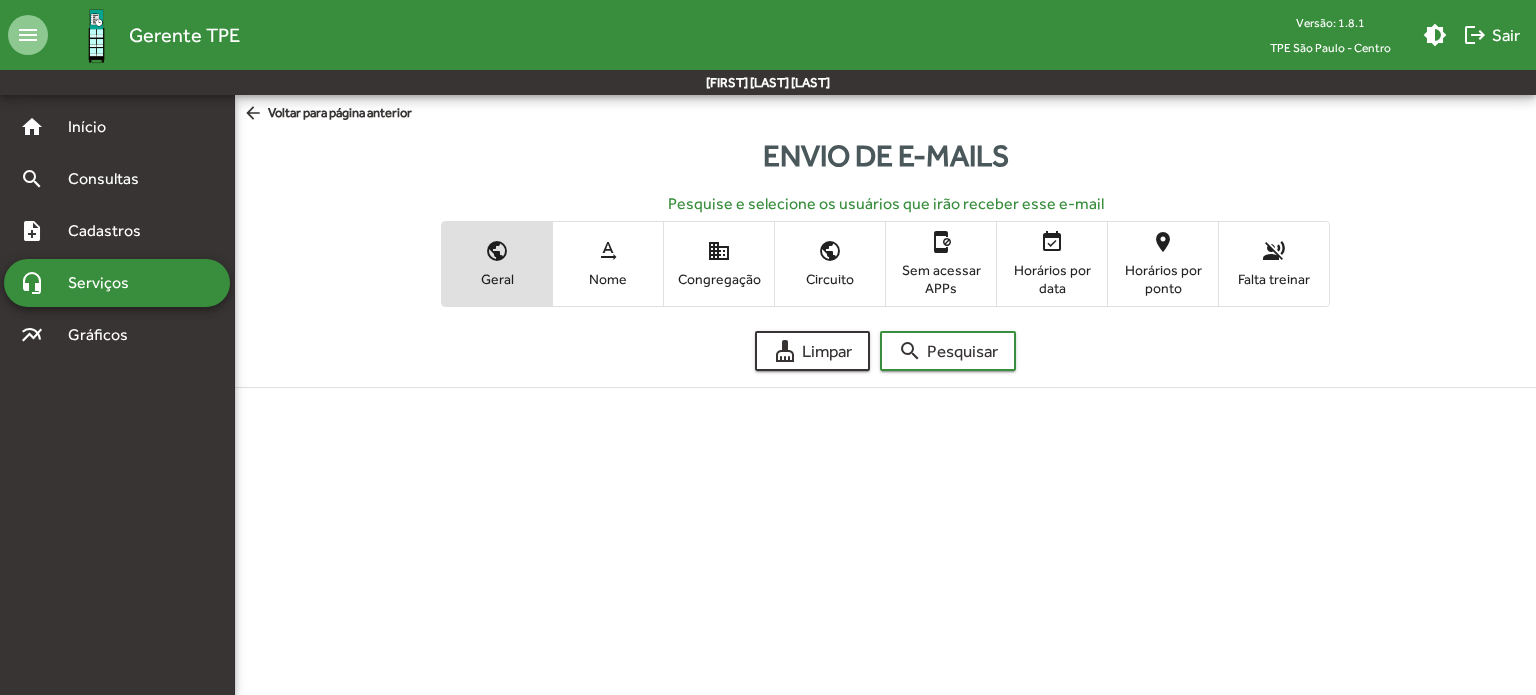 click on "text_rotation_none Nome" at bounding box center (608, 263) 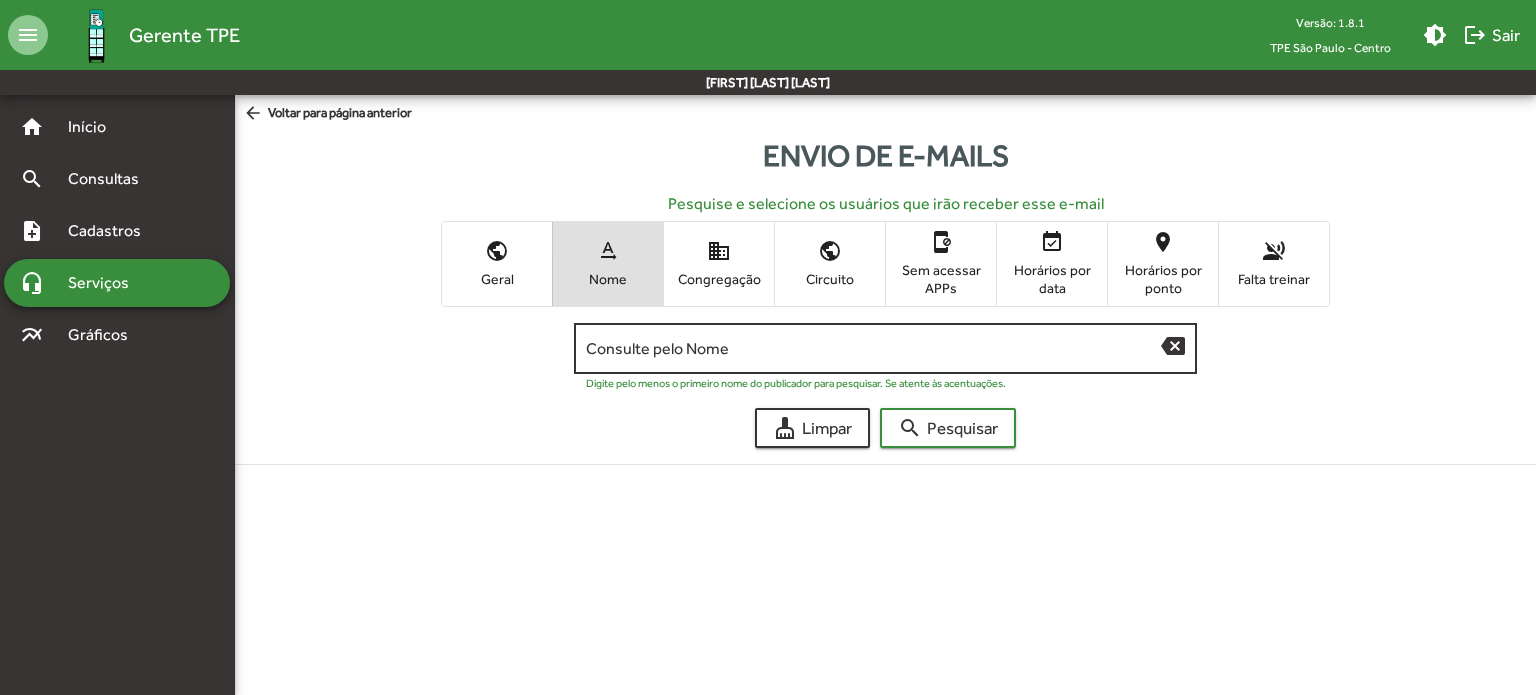 click on "Consulte pelo Nome" at bounding box center (873, 346) 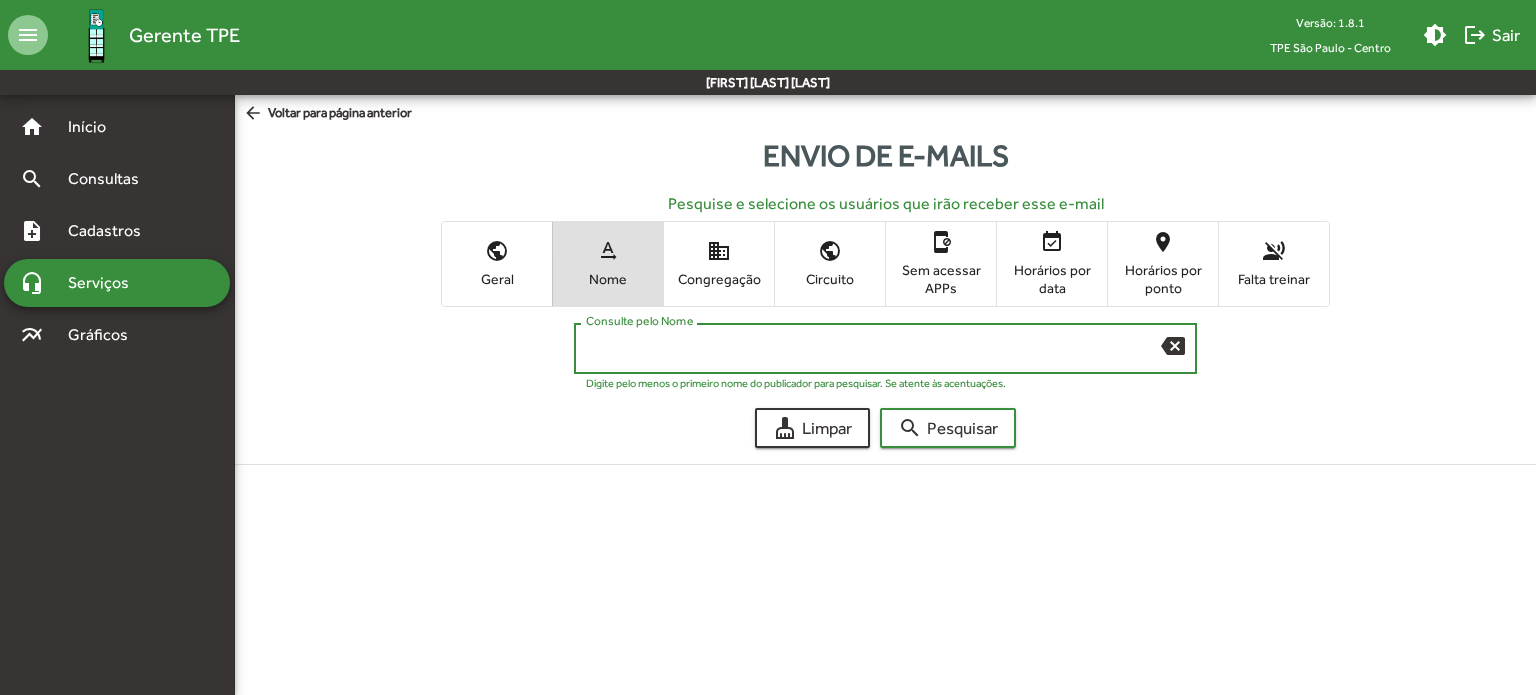 paste on "**********" 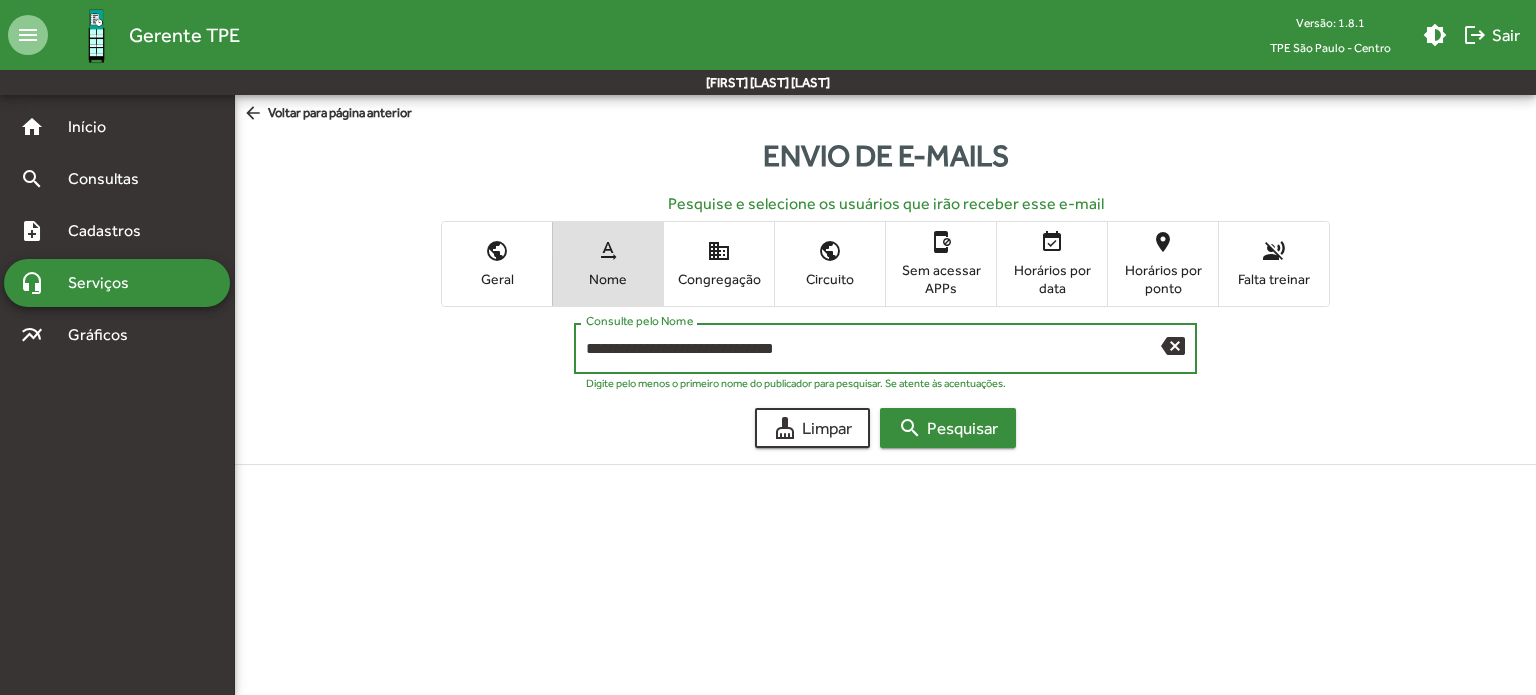 type on "**********" 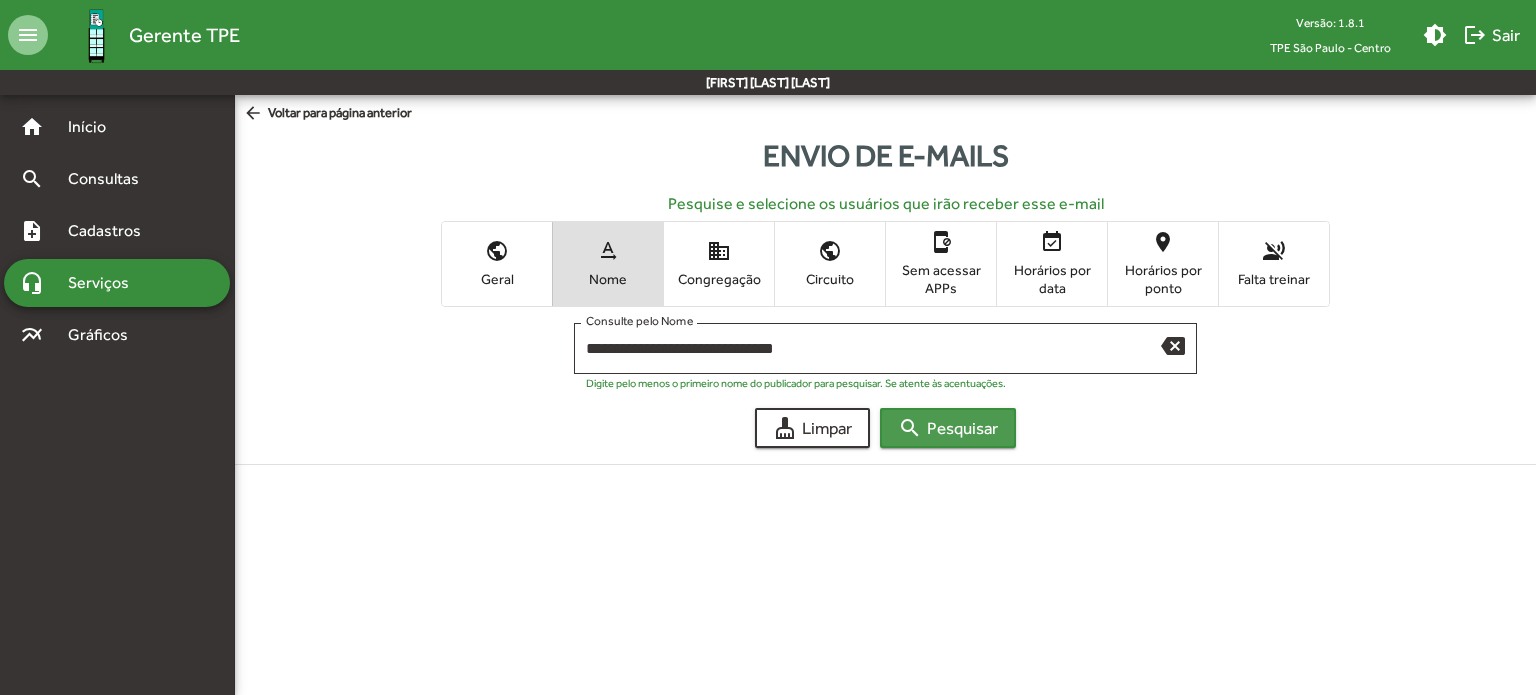 click on "search  Pesquisar" at bounding box center (948, 428) 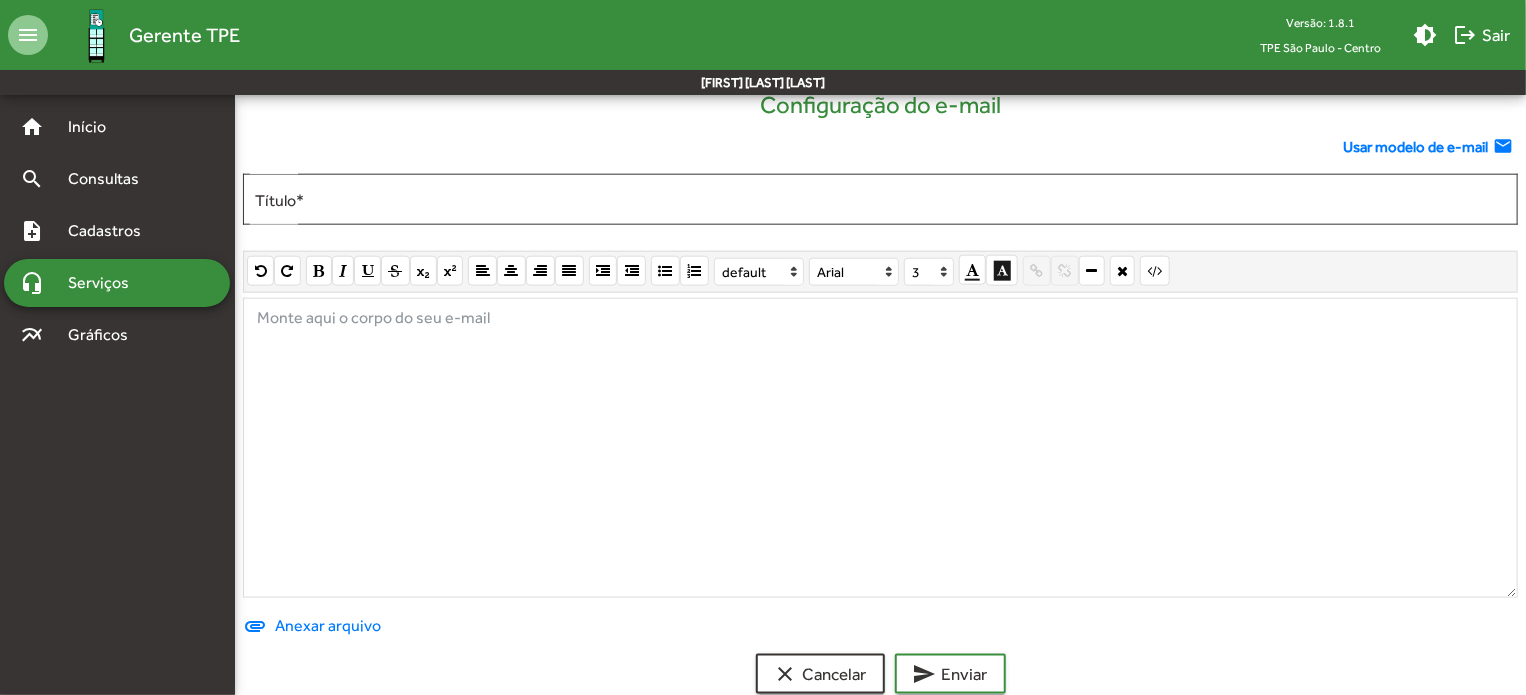 scroll, scrollTop: 1043, scrollLeft: 0, axis: vertical 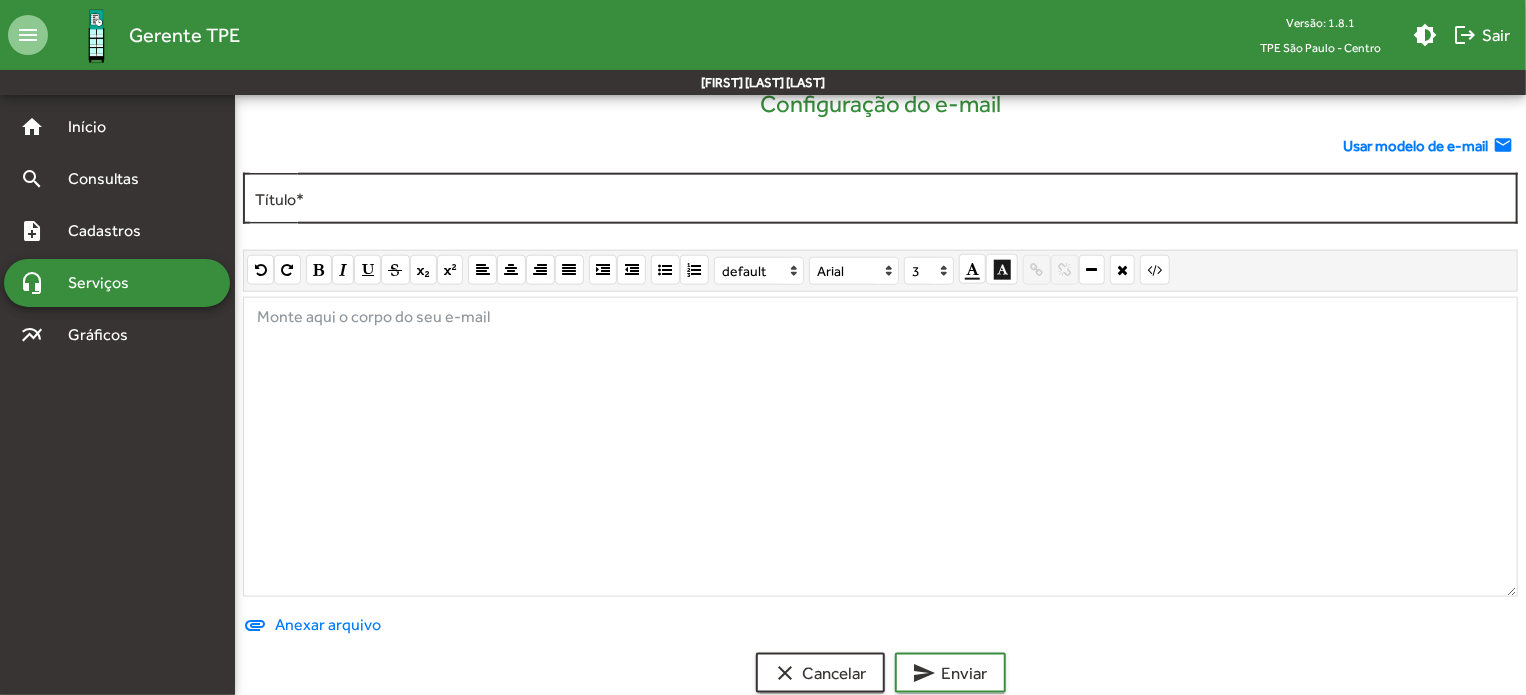 click on "Título  *" at bounding box center (880, 199) 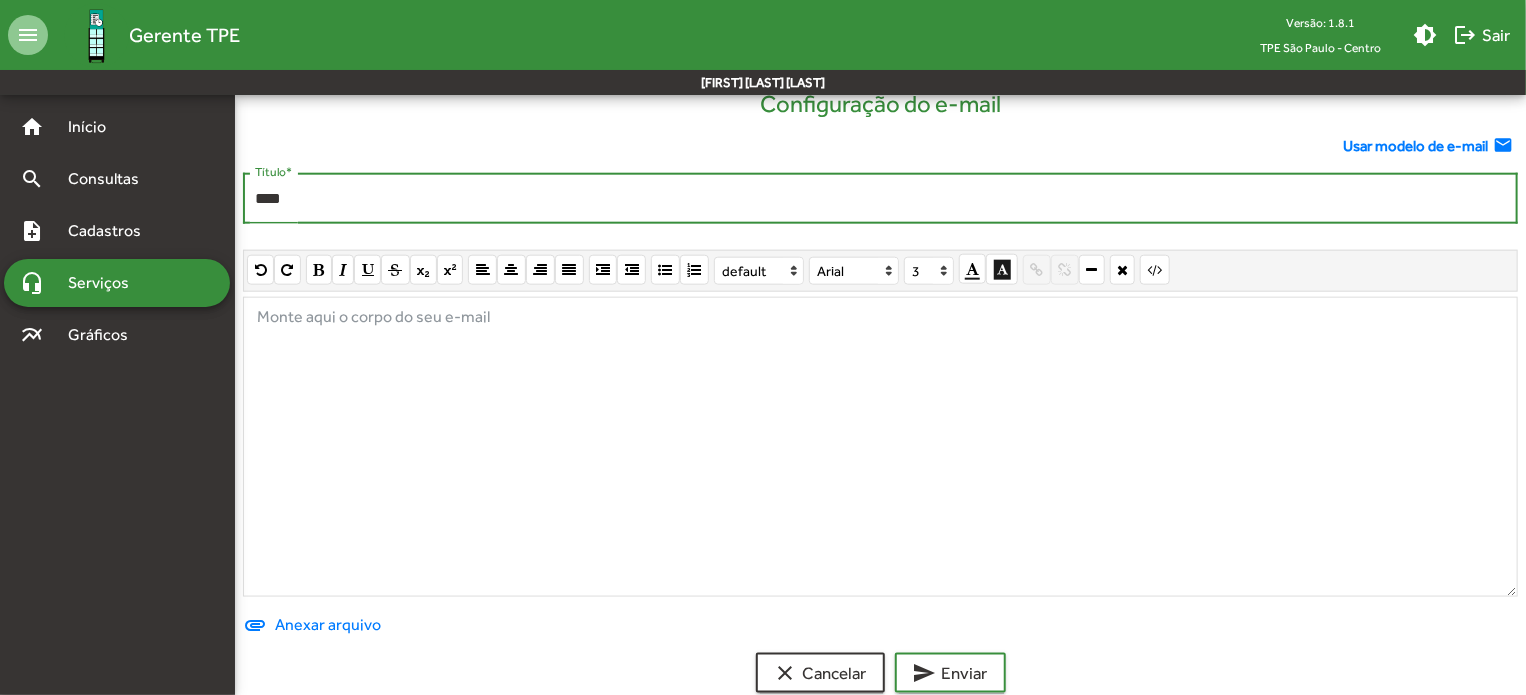 paste on "**********" 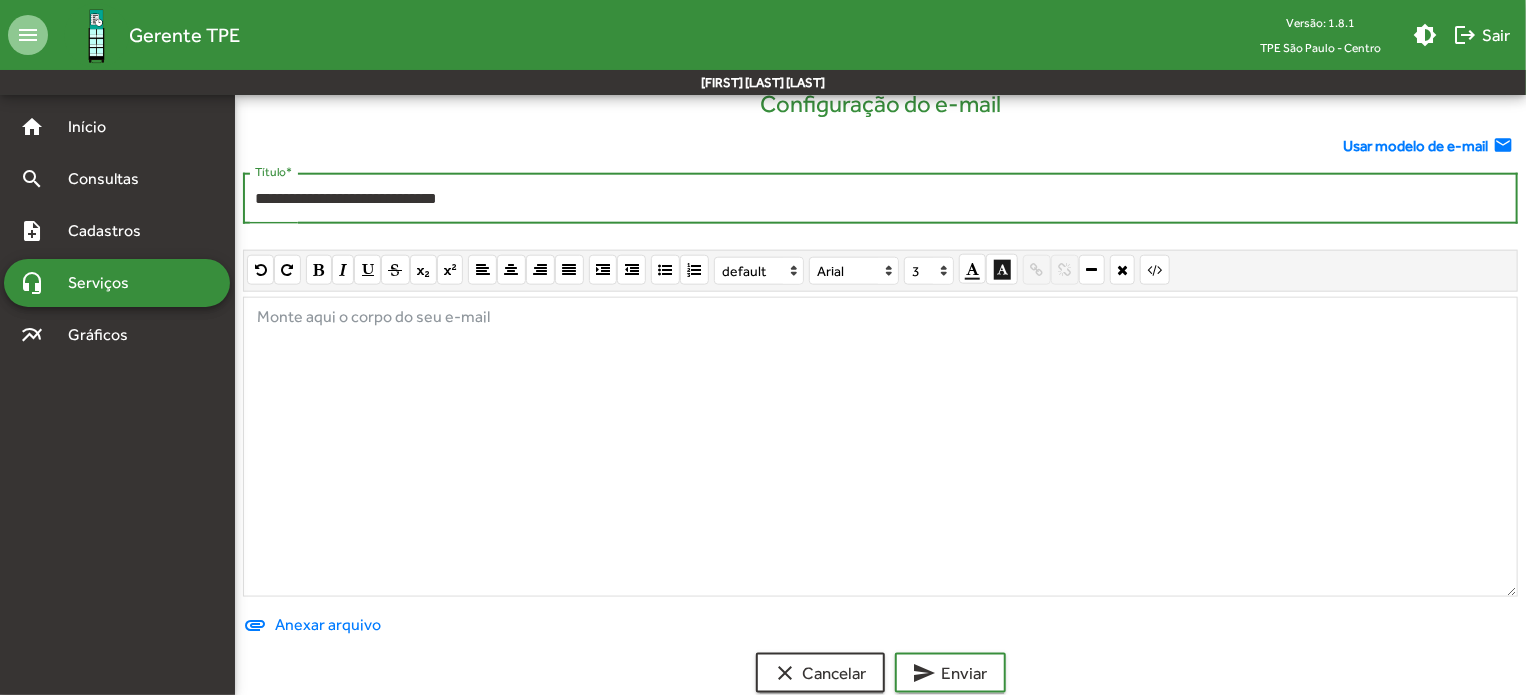 type on "**********" 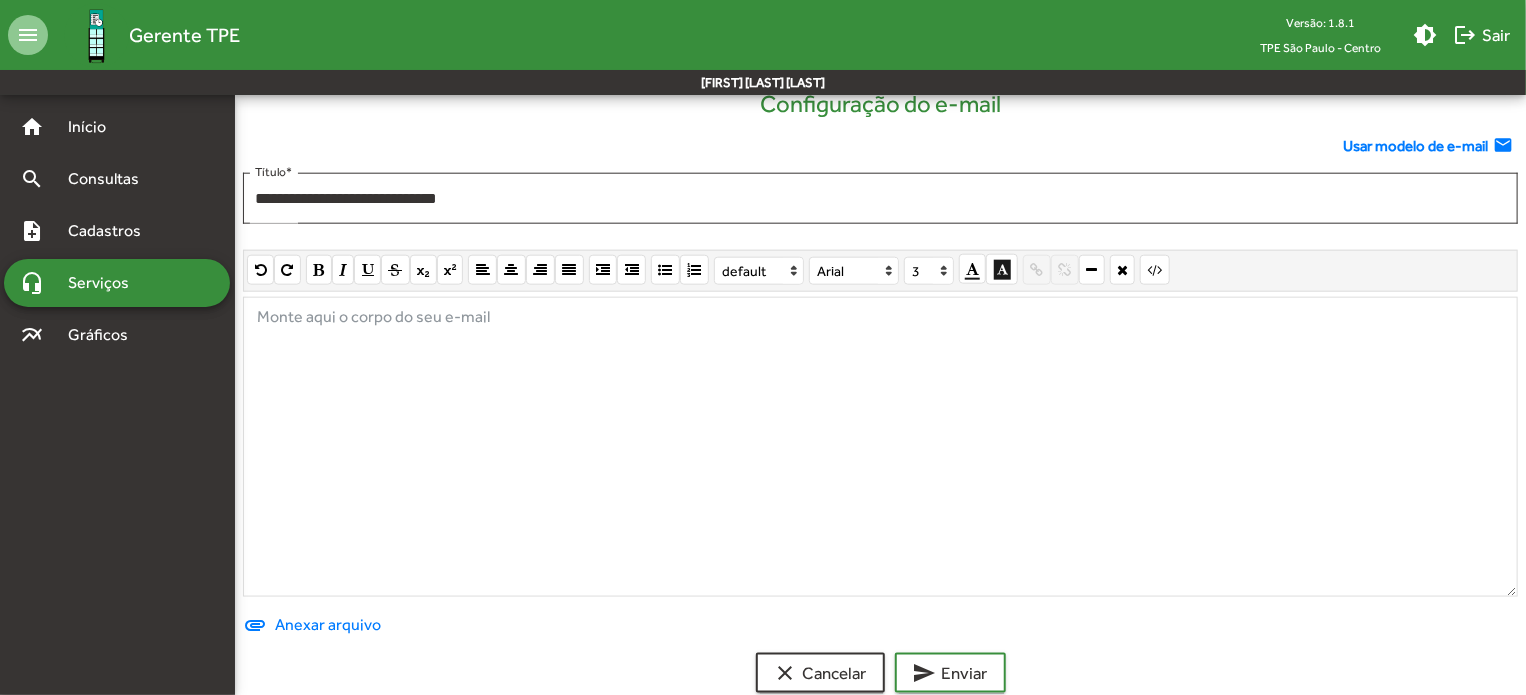 click at bounding box center [880, 447] 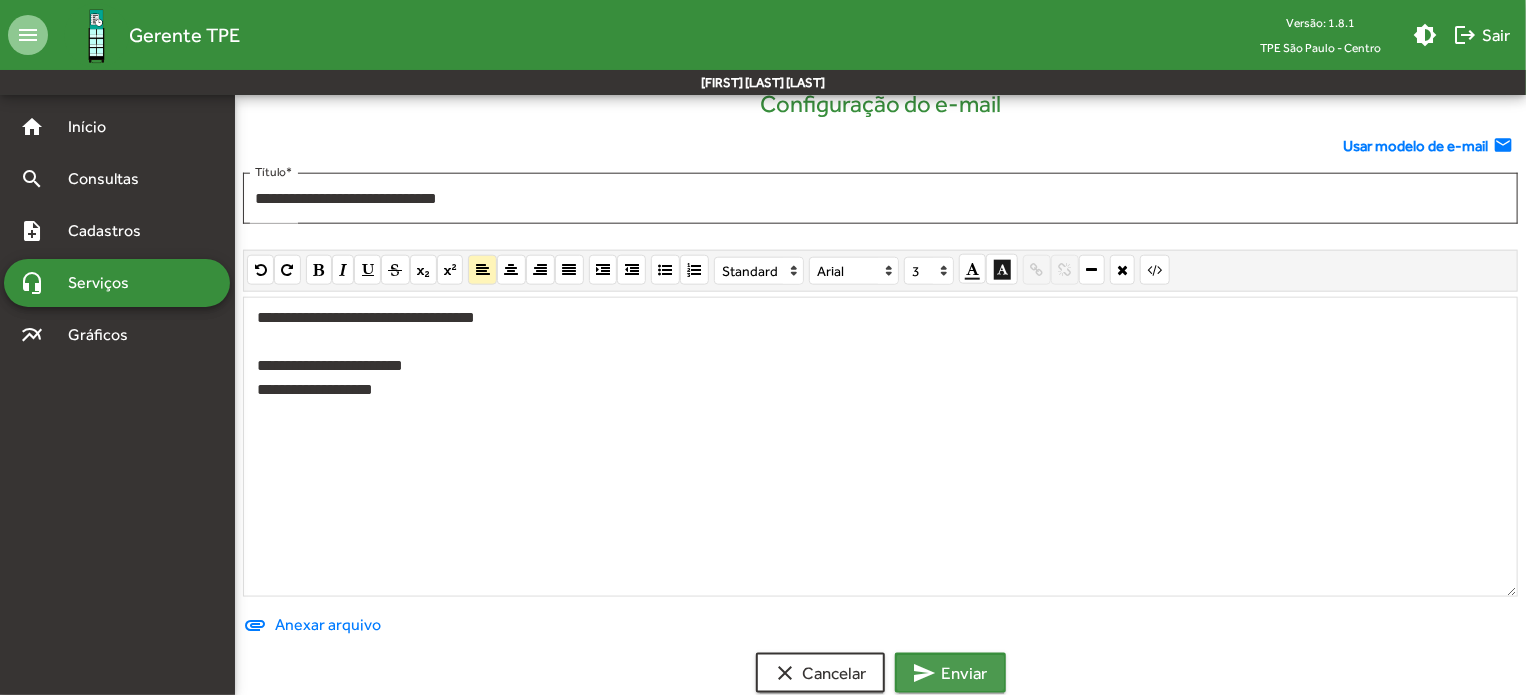 click on "send  Enviar" at bounding box center (950, 673) 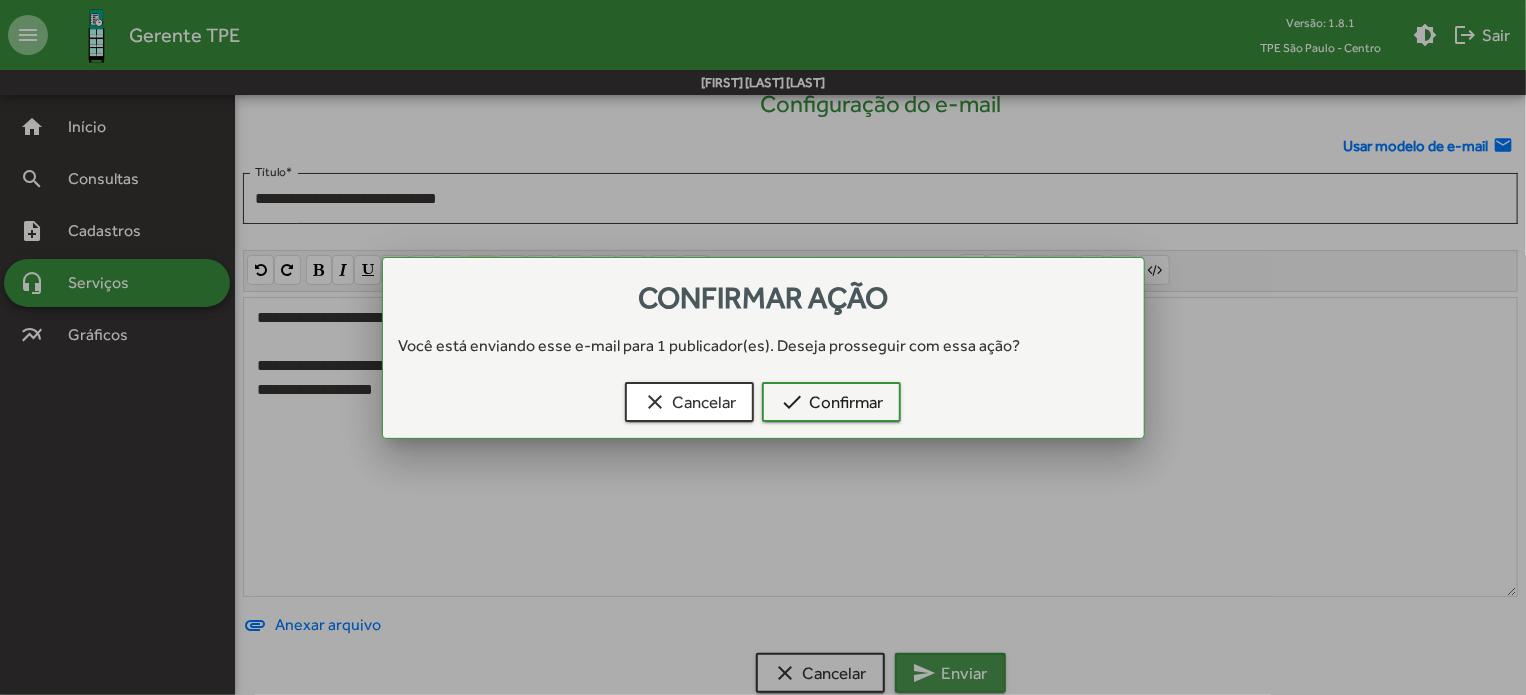 scroll, scrollTop: 0, scrollLeft: 0, axis: both 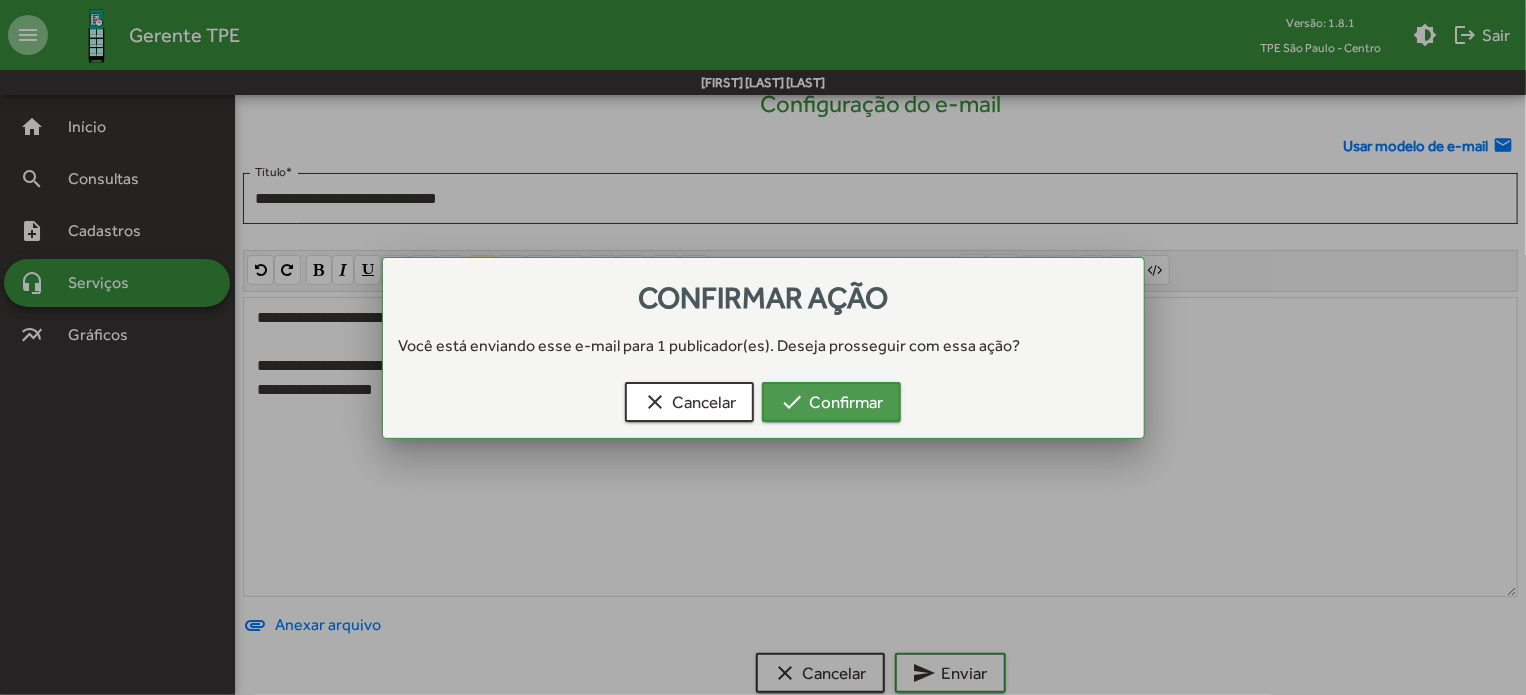 click on "check  Confirmar" at bounding box center [831, 402] 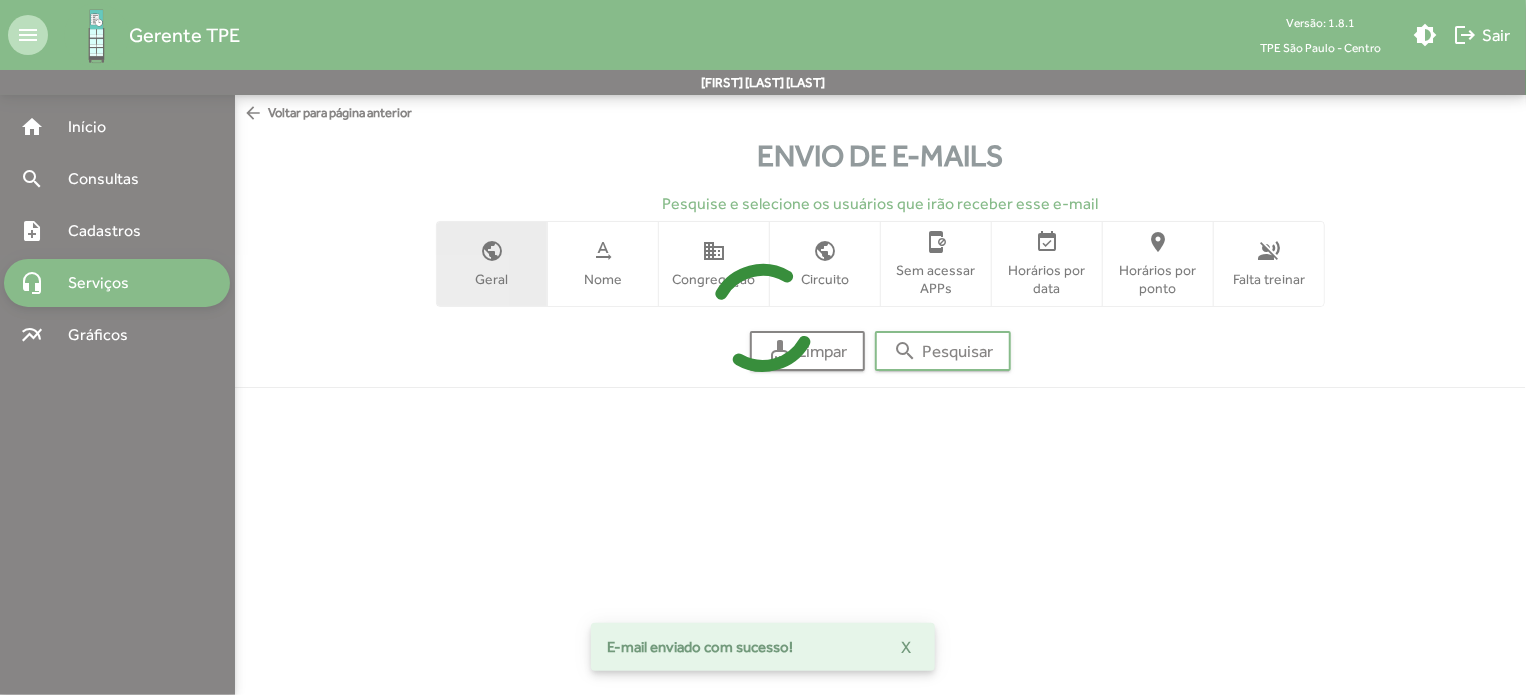 scroll, scrollTop: 0, scrollLeft: 0, axis: both 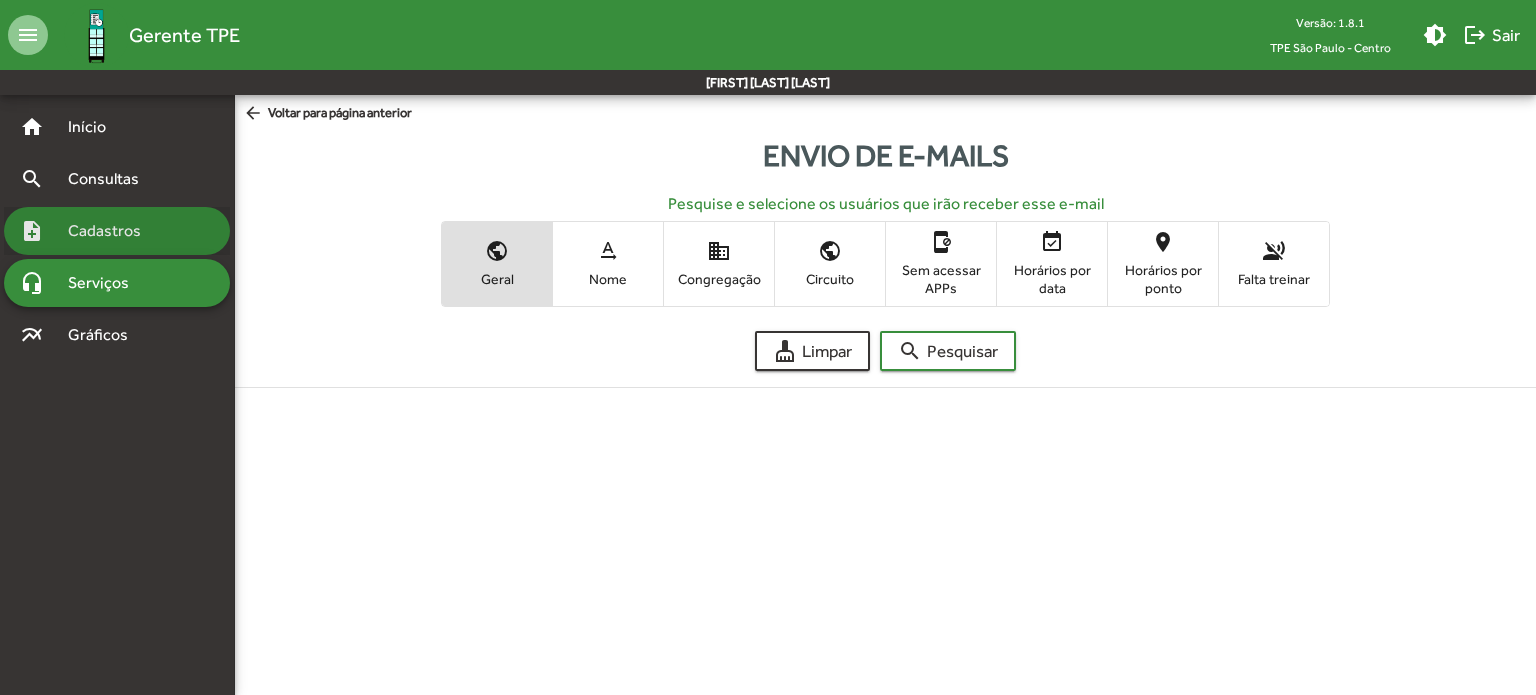 click on "note_add Cadastros" at bounding box center (117, 127) 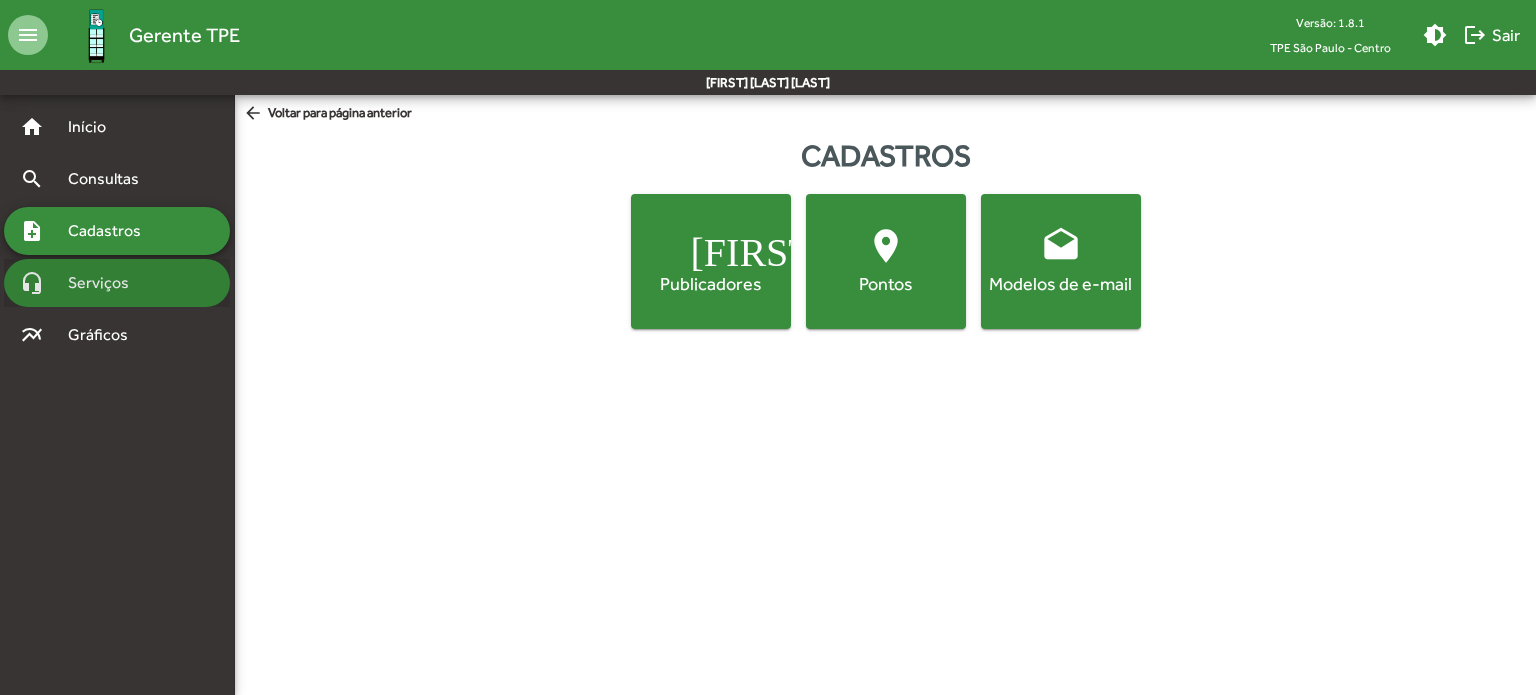click on "Serviços" at bounding box center [95, 127] 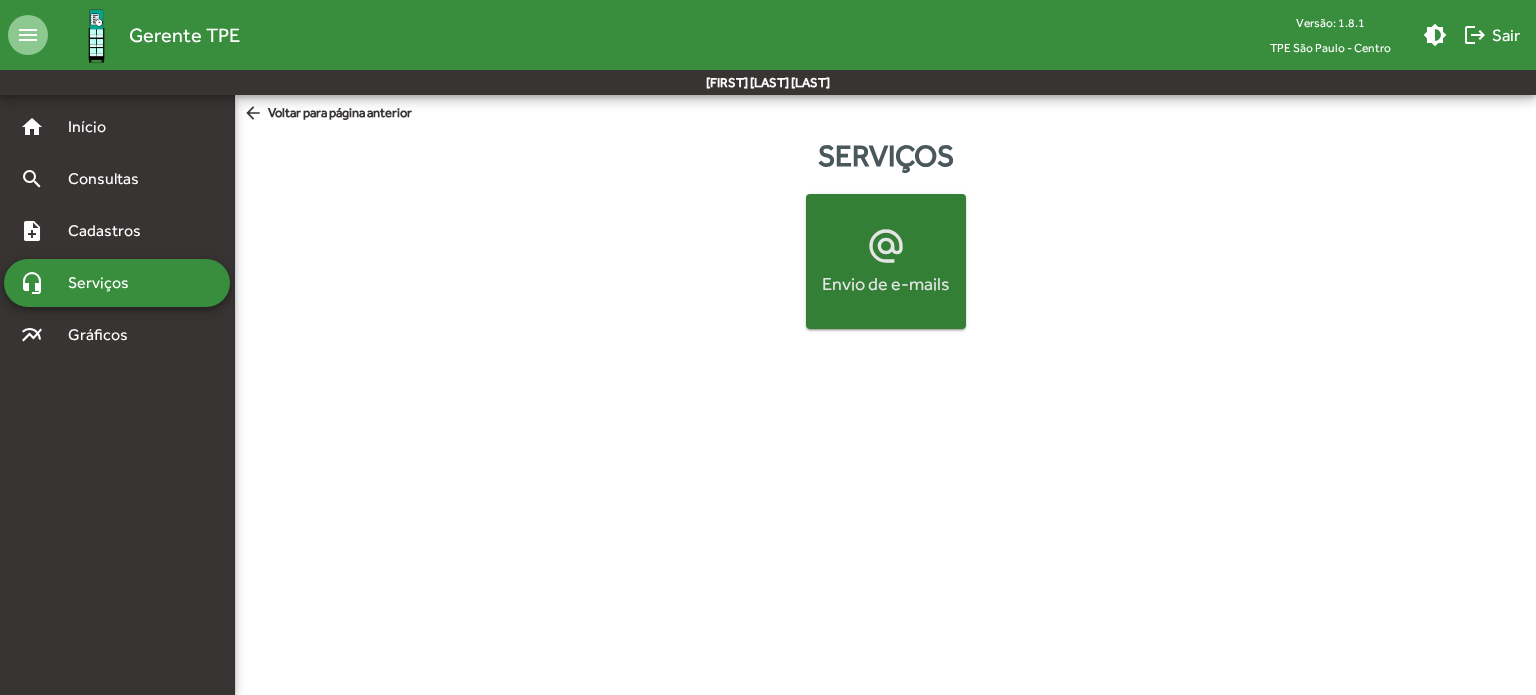 click on "alternate_email" at bounding box center [886, 246] 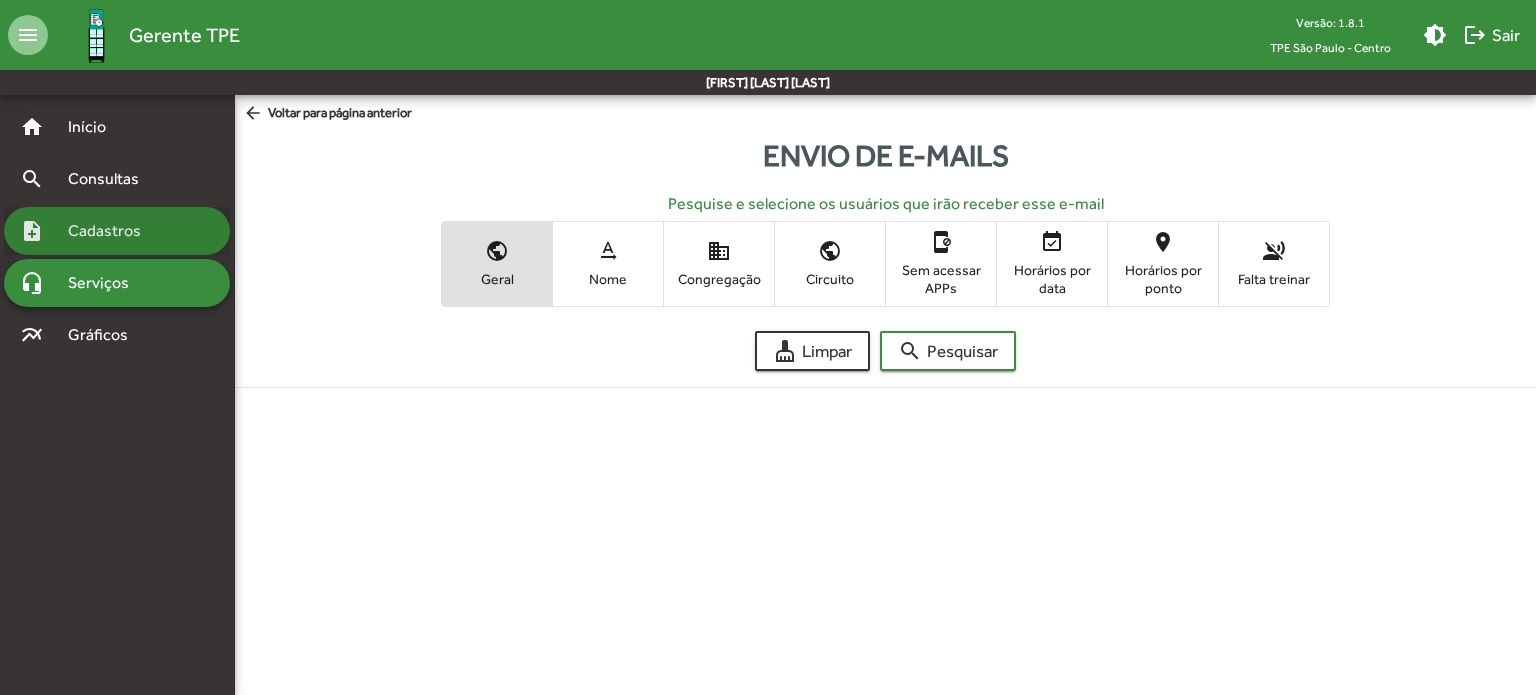 click on "note_add Cadastros" at bounding box center (117, 127) 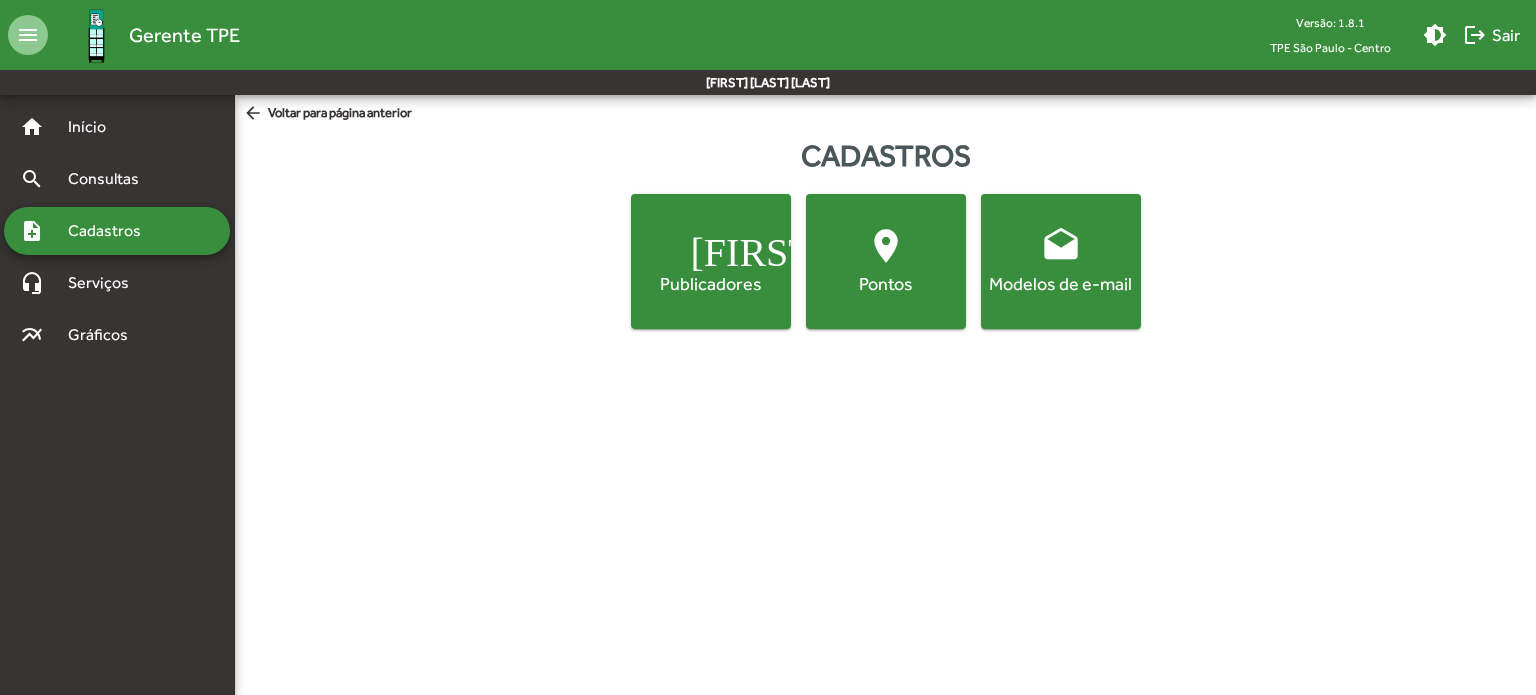 click on "home Início search Consultas note_add Cadastros headset_mic Serviços multiline_chart Gráficos" at bounding box center [117, 231] 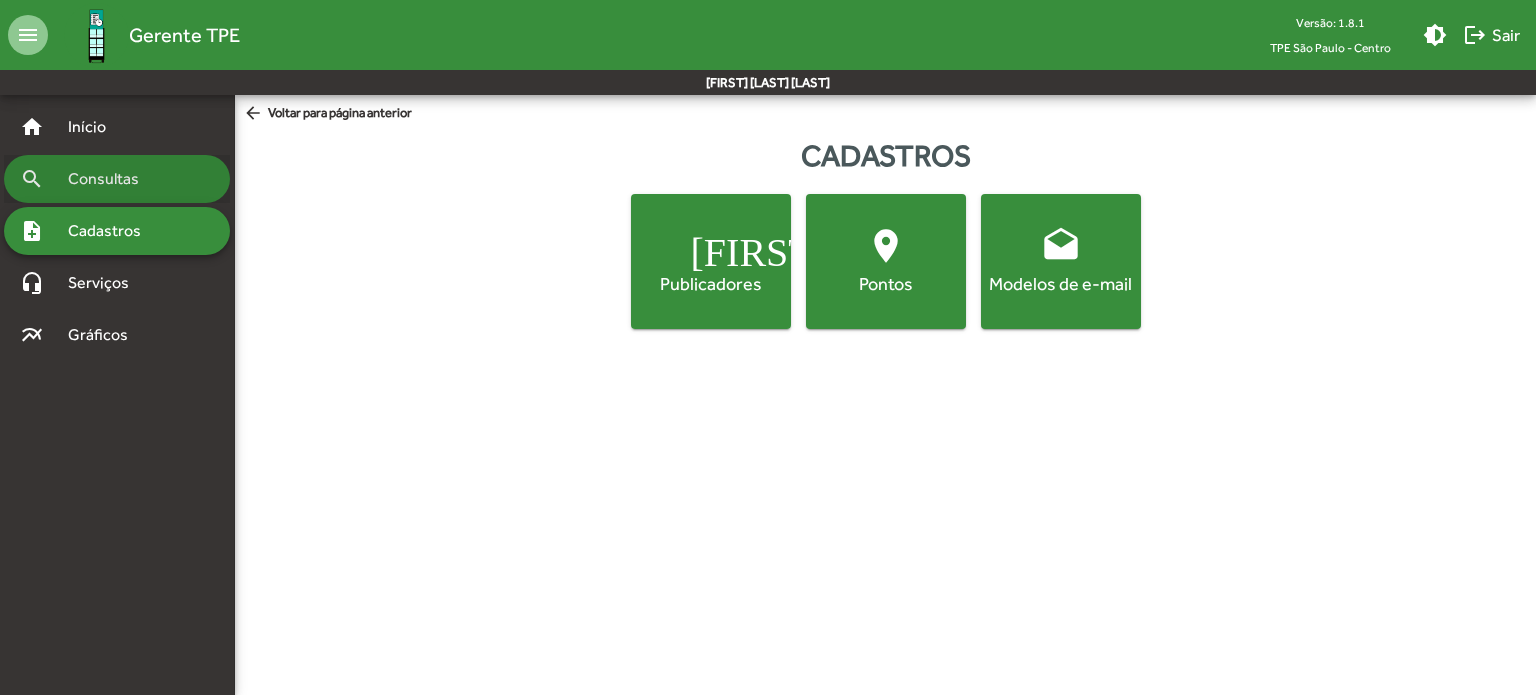 click on "search Consultas" at bounding box center (117, 127) 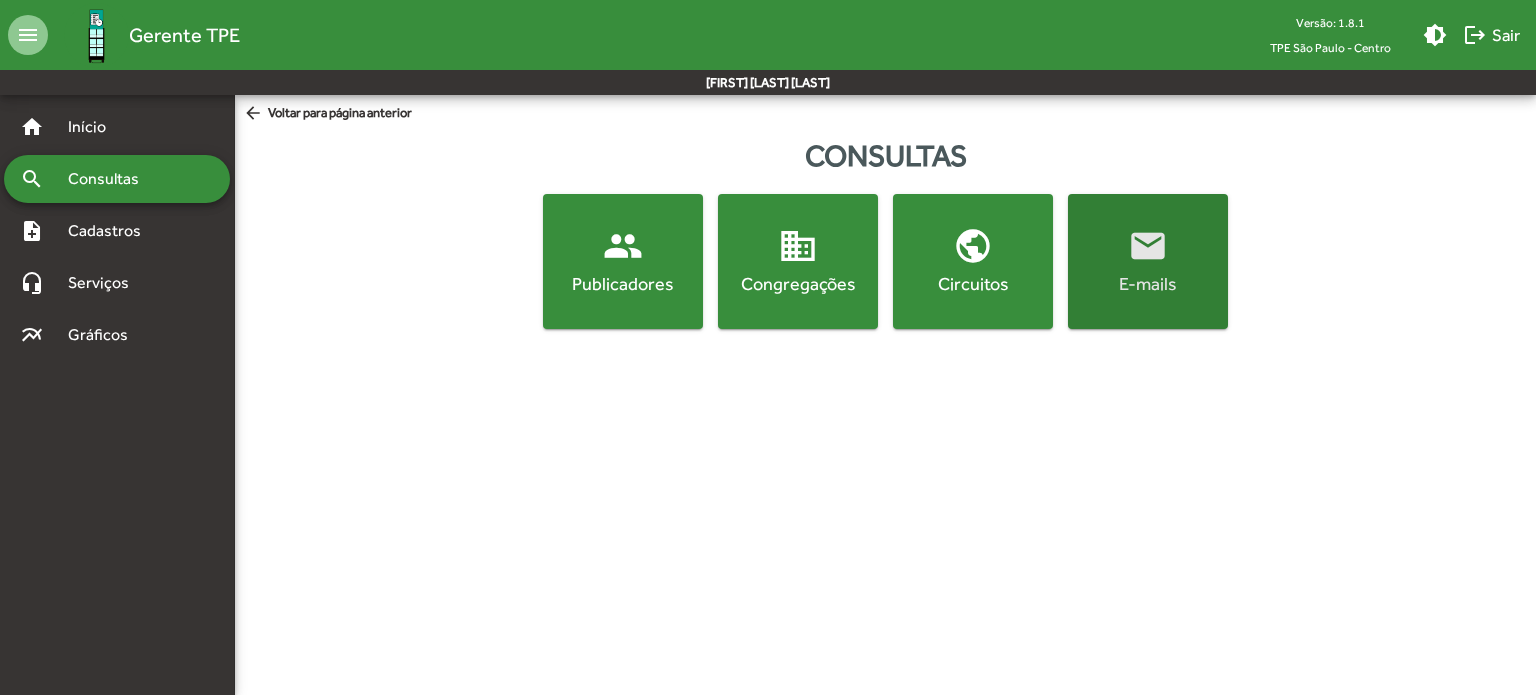 click on "email  E-mails" at bounding box center (1148, 261) 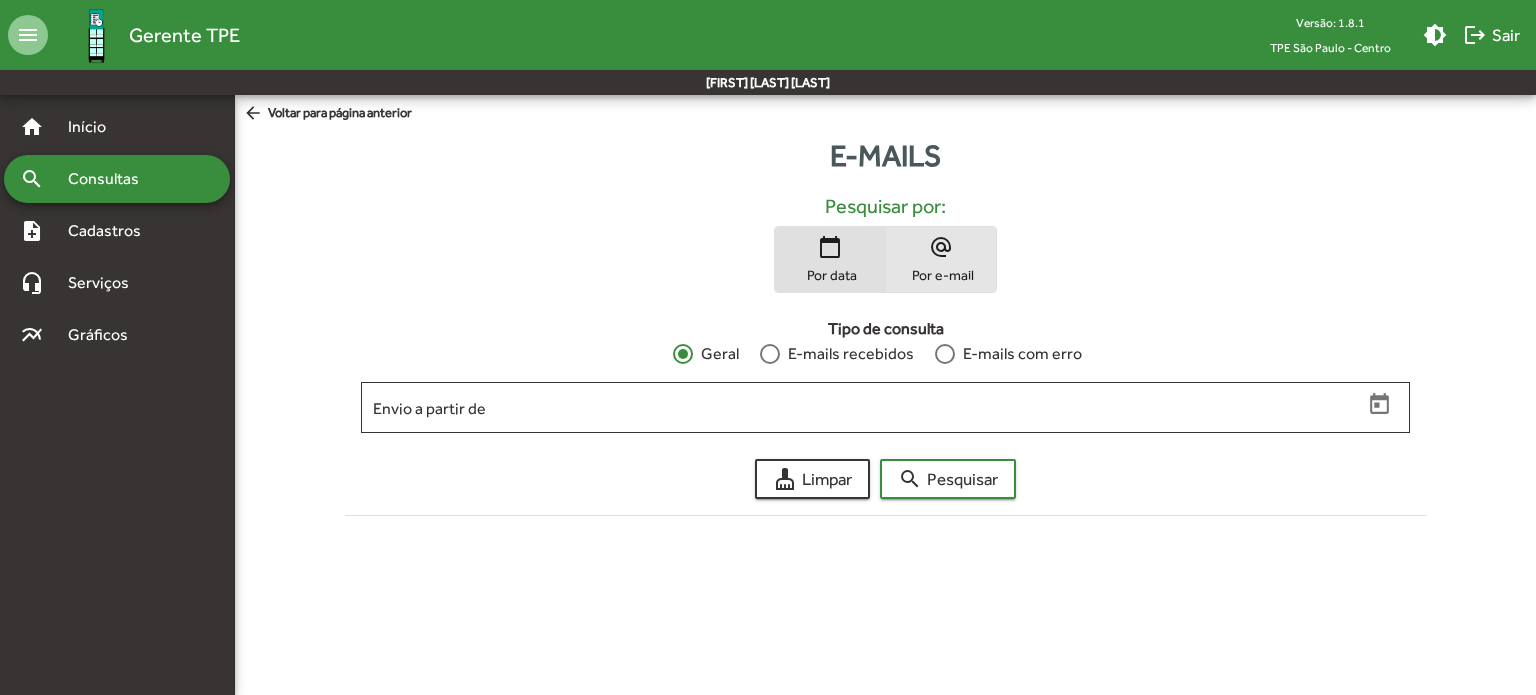 click on "alternate_email" at bounding box center (941, 247) 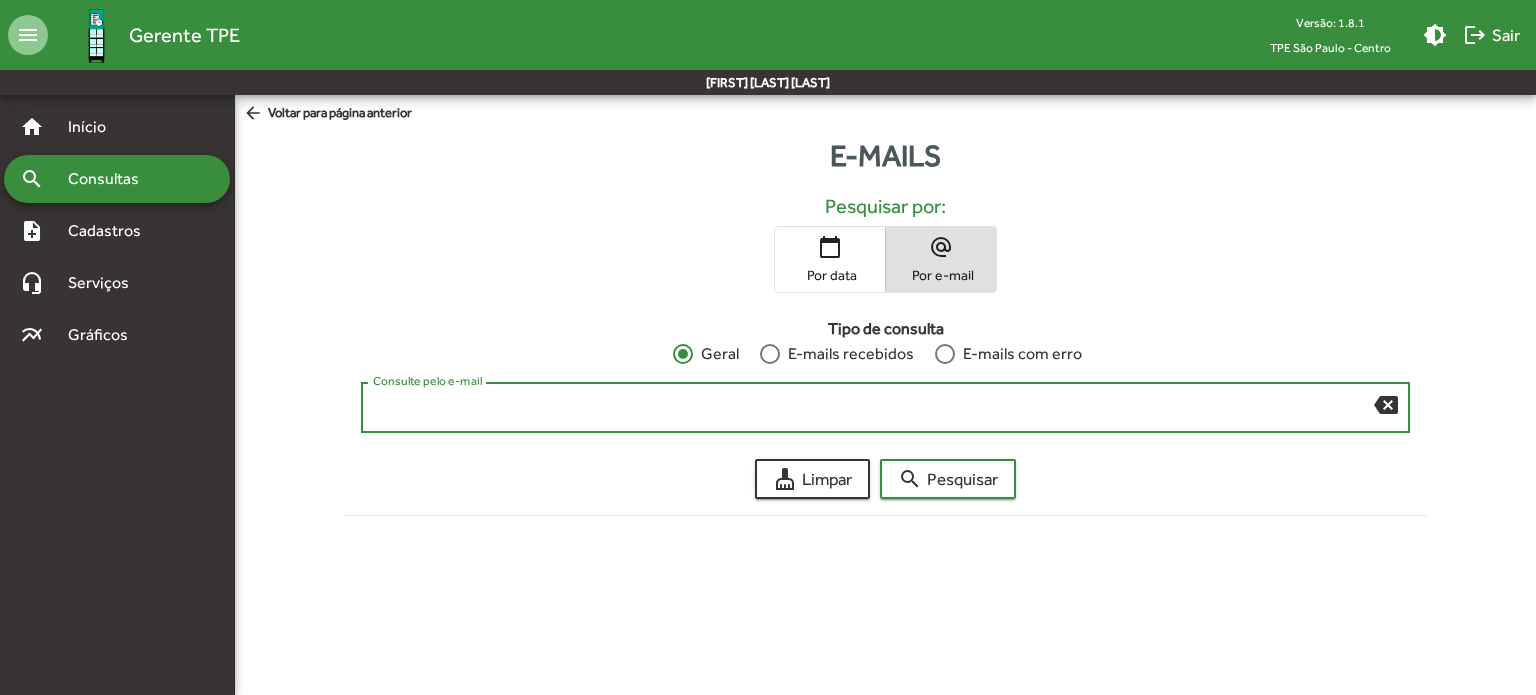 click on "Consulte pelo e-mail" at bounding box center [873, 408] 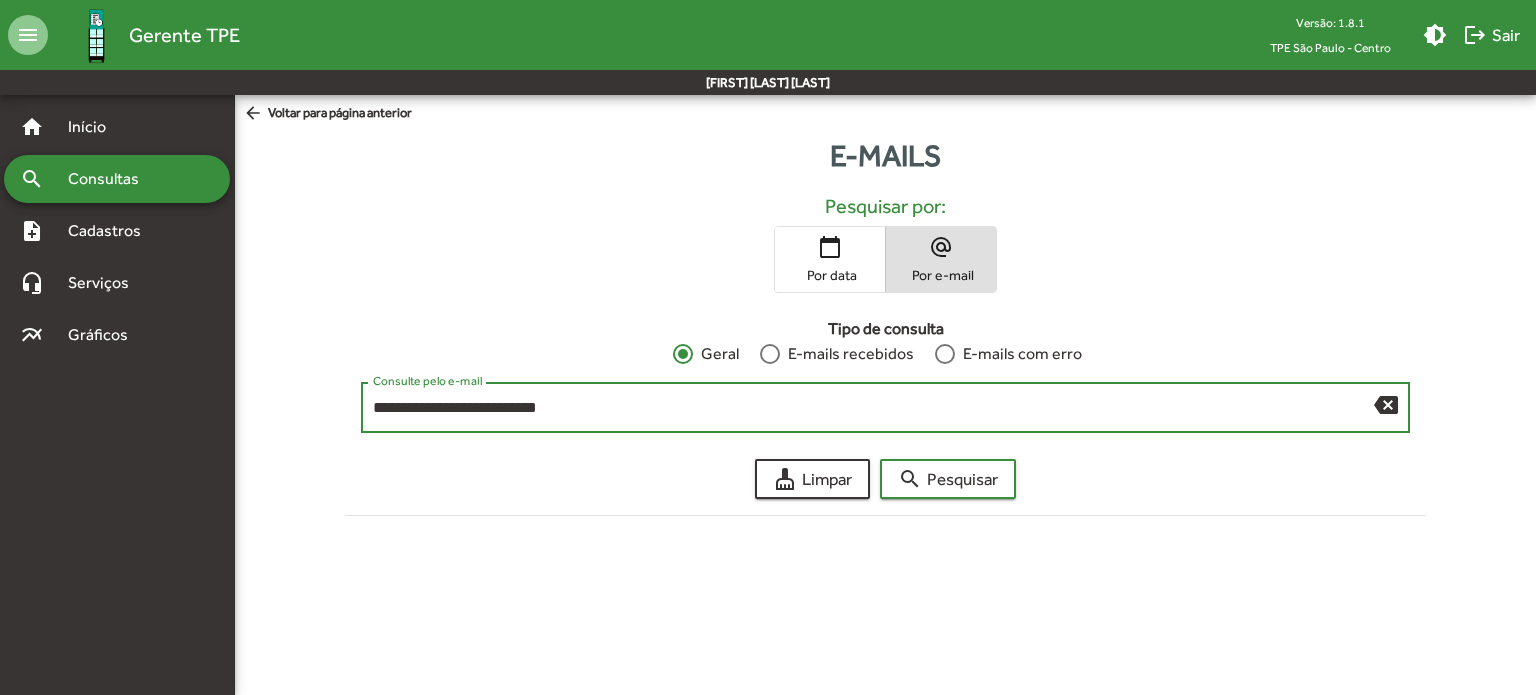 click on "**********" at bounding box center [873, 405] 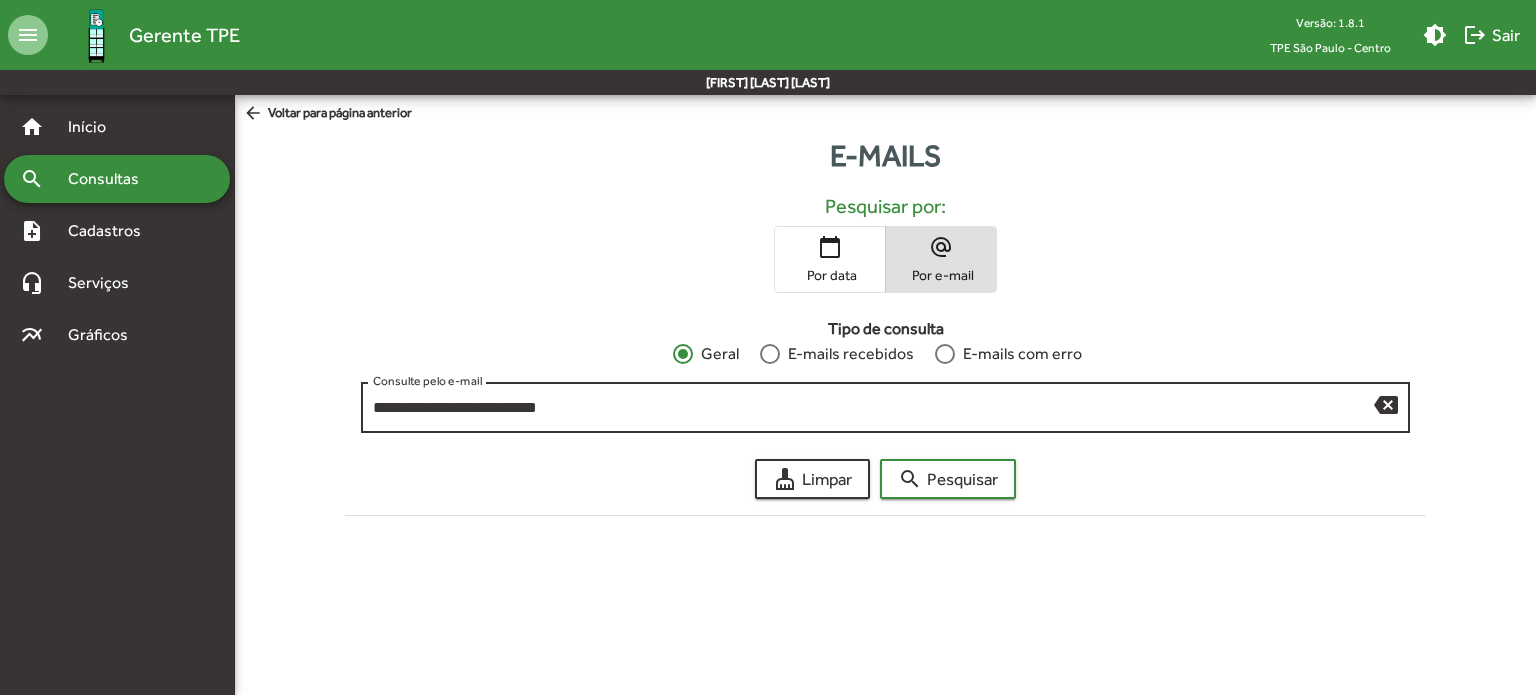 click on "**********" at bounding box center [873, 405] 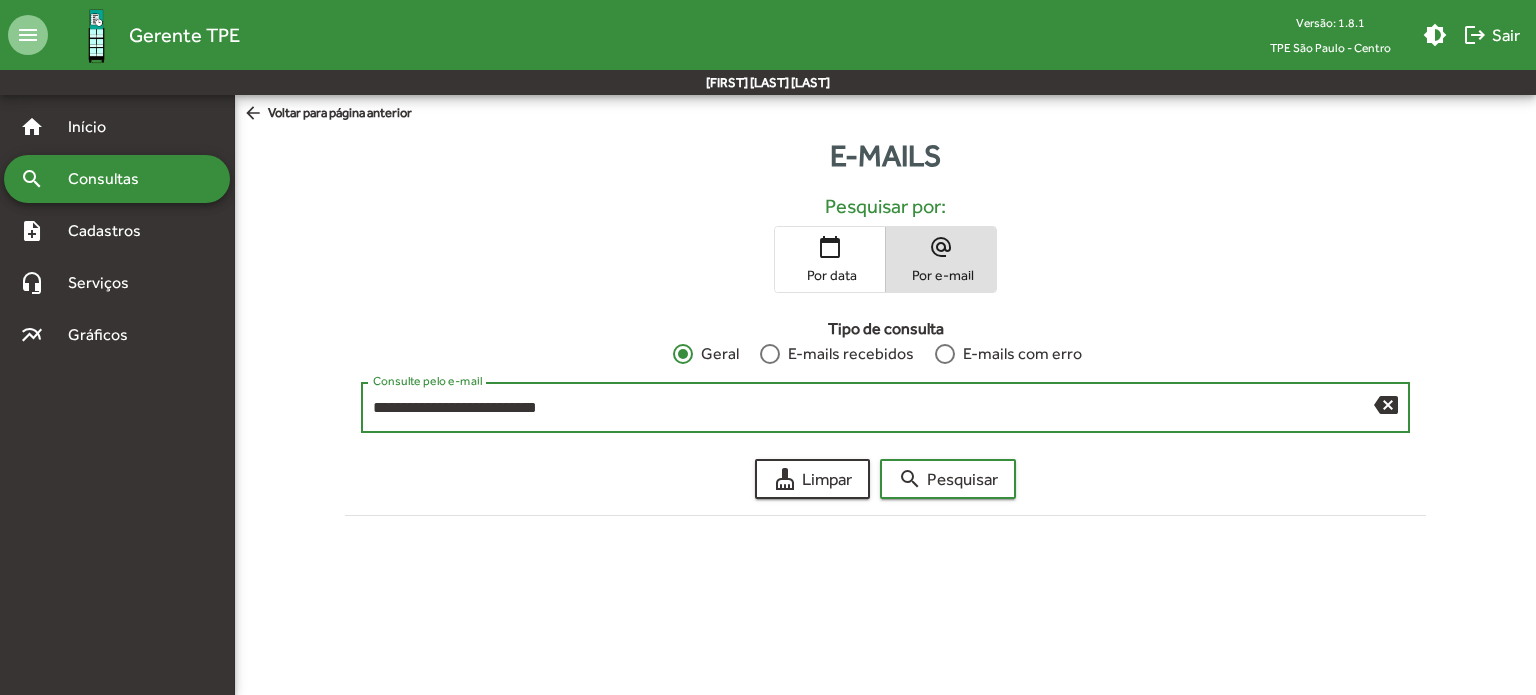 click on "**********" at bounding box center (873, 408) 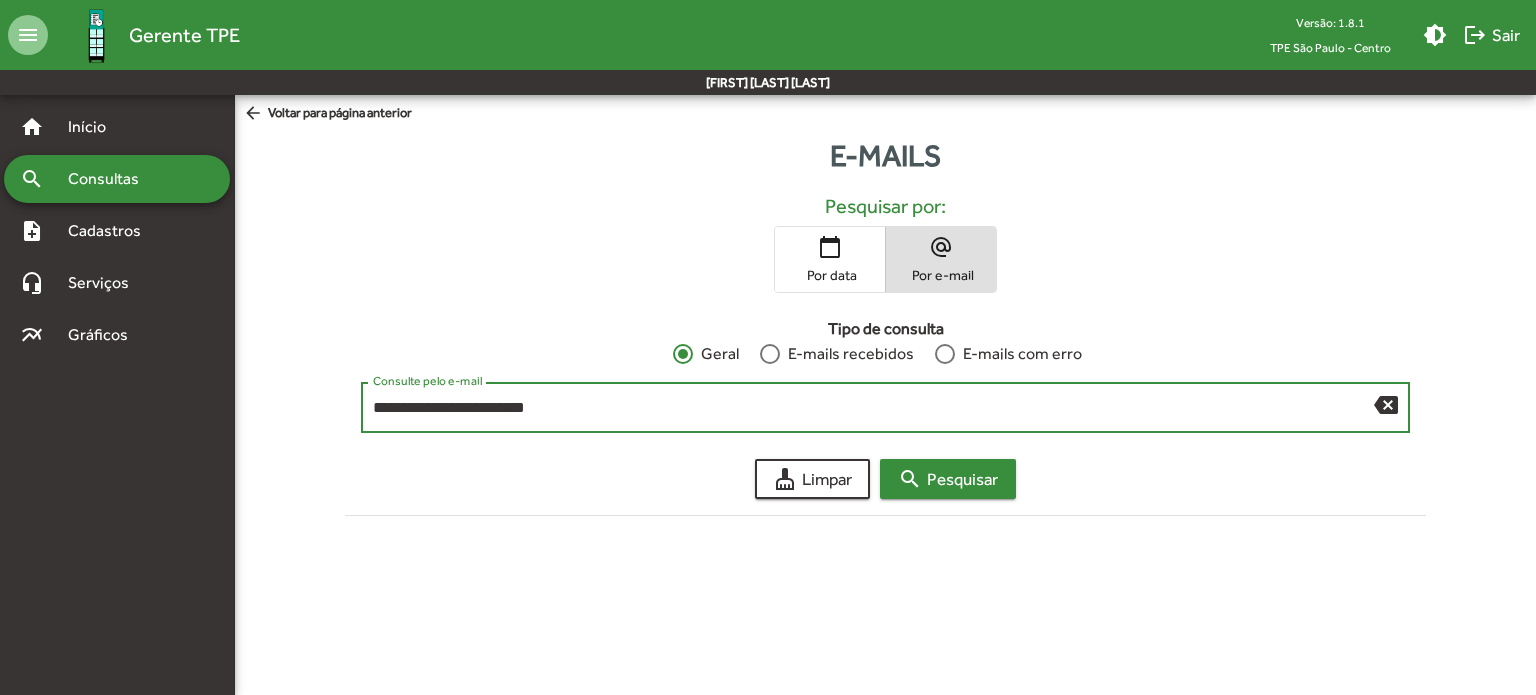 type on "**********" 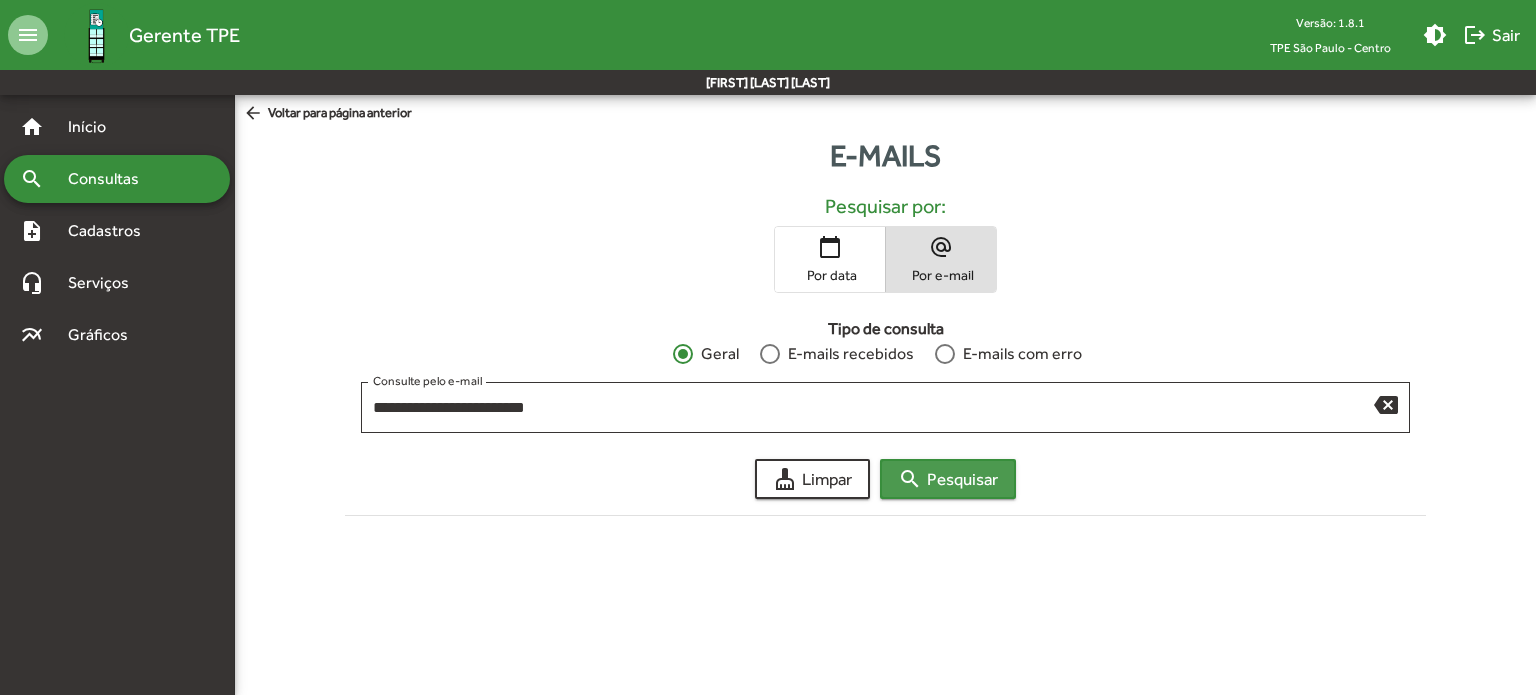 click on "search  Pesquisar" at bounding box center [948, 479] 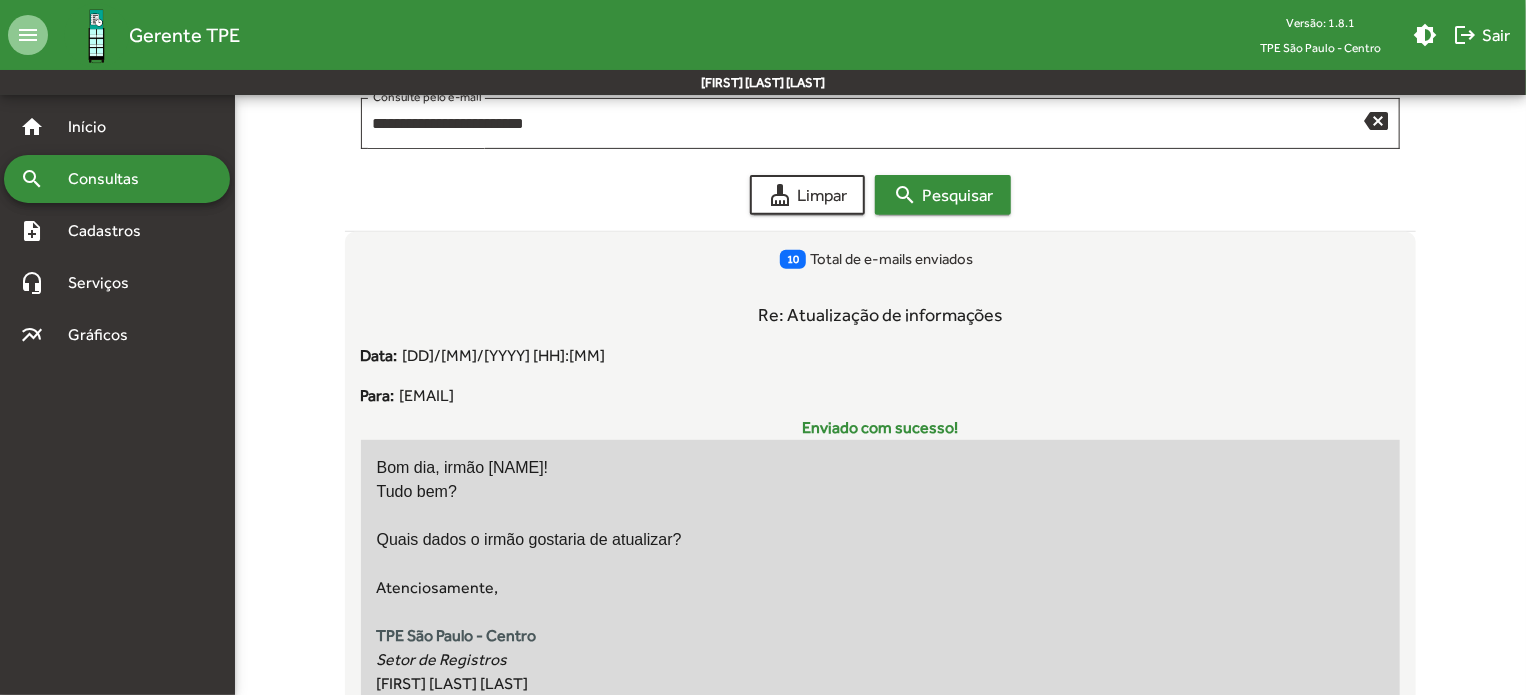 scroll, scrollTop: 0, scrollLeft: 0, axis: both 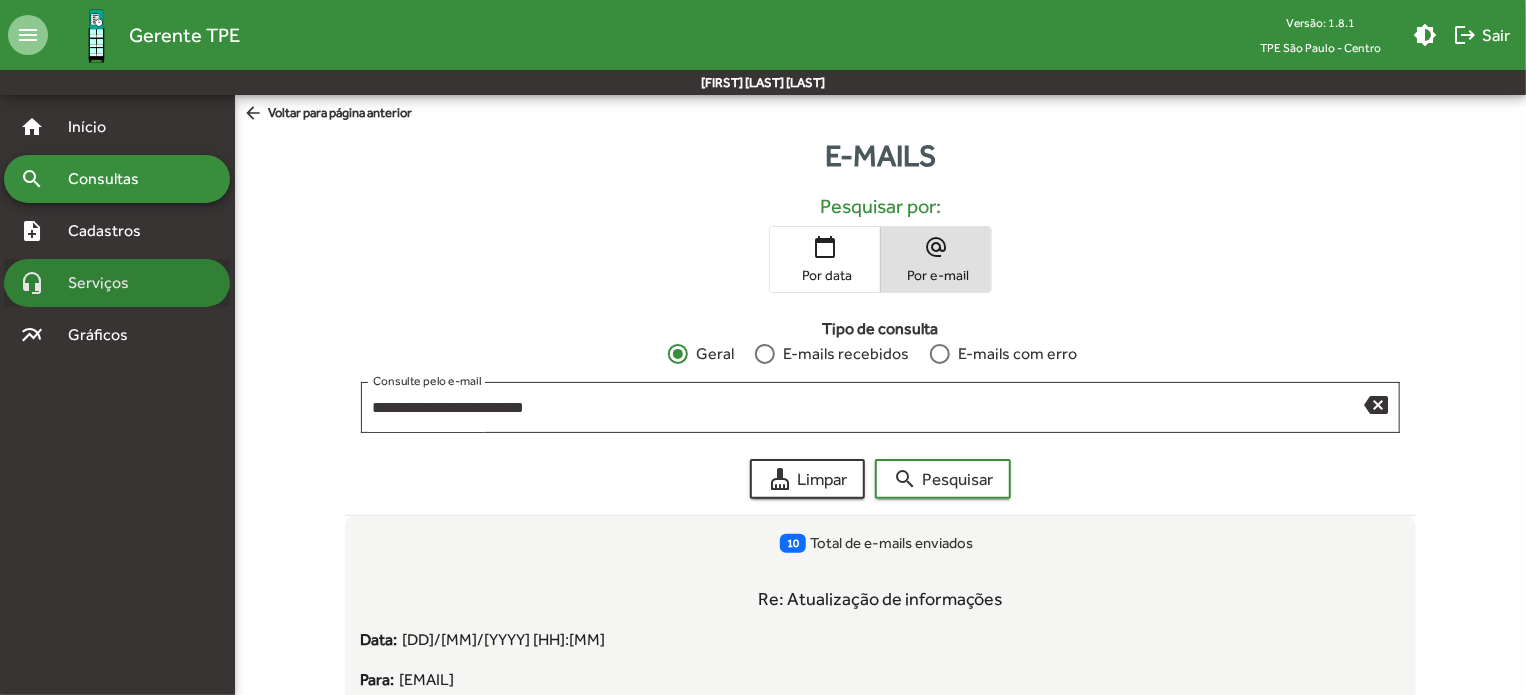click on "headset_mic Serviços" at bounding box center [117, 127] 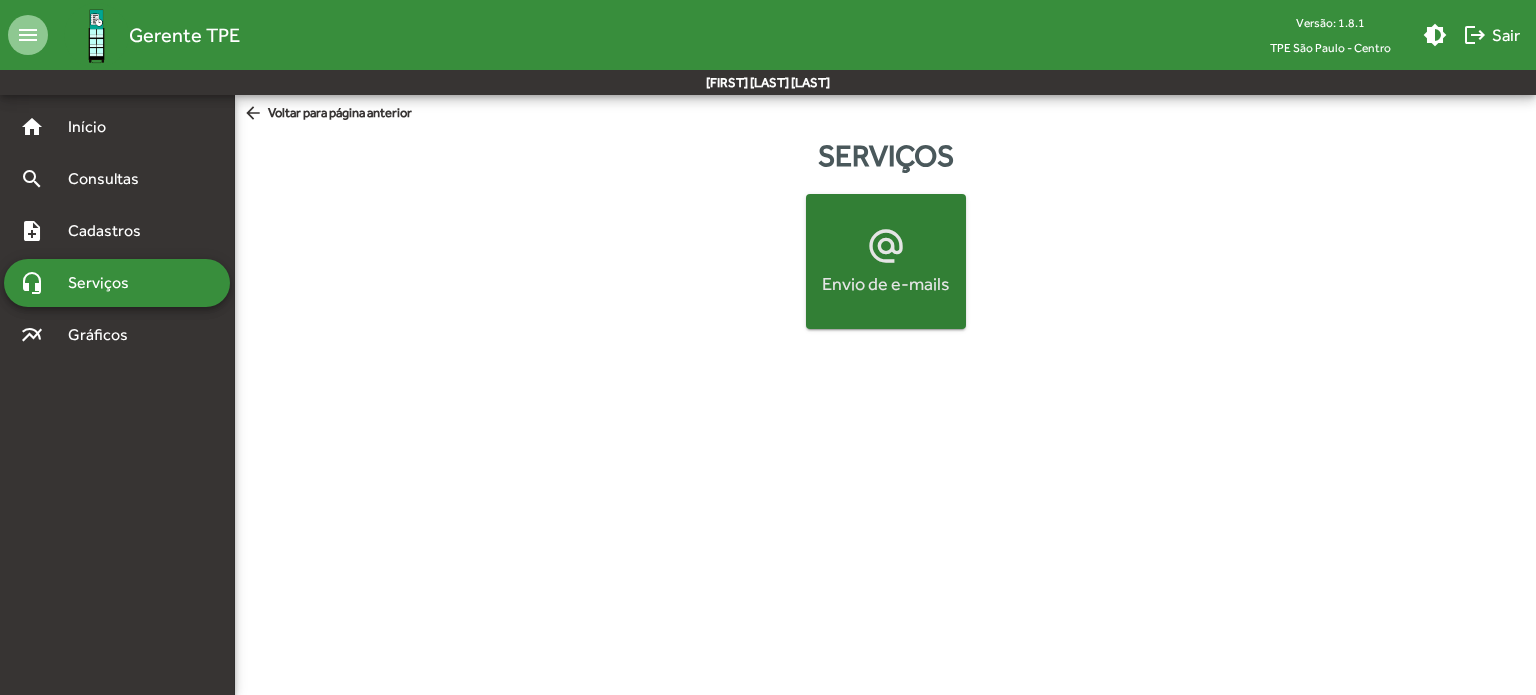 click on "alternate_email  Envio de e-mails" at bounding box center [886, 261] 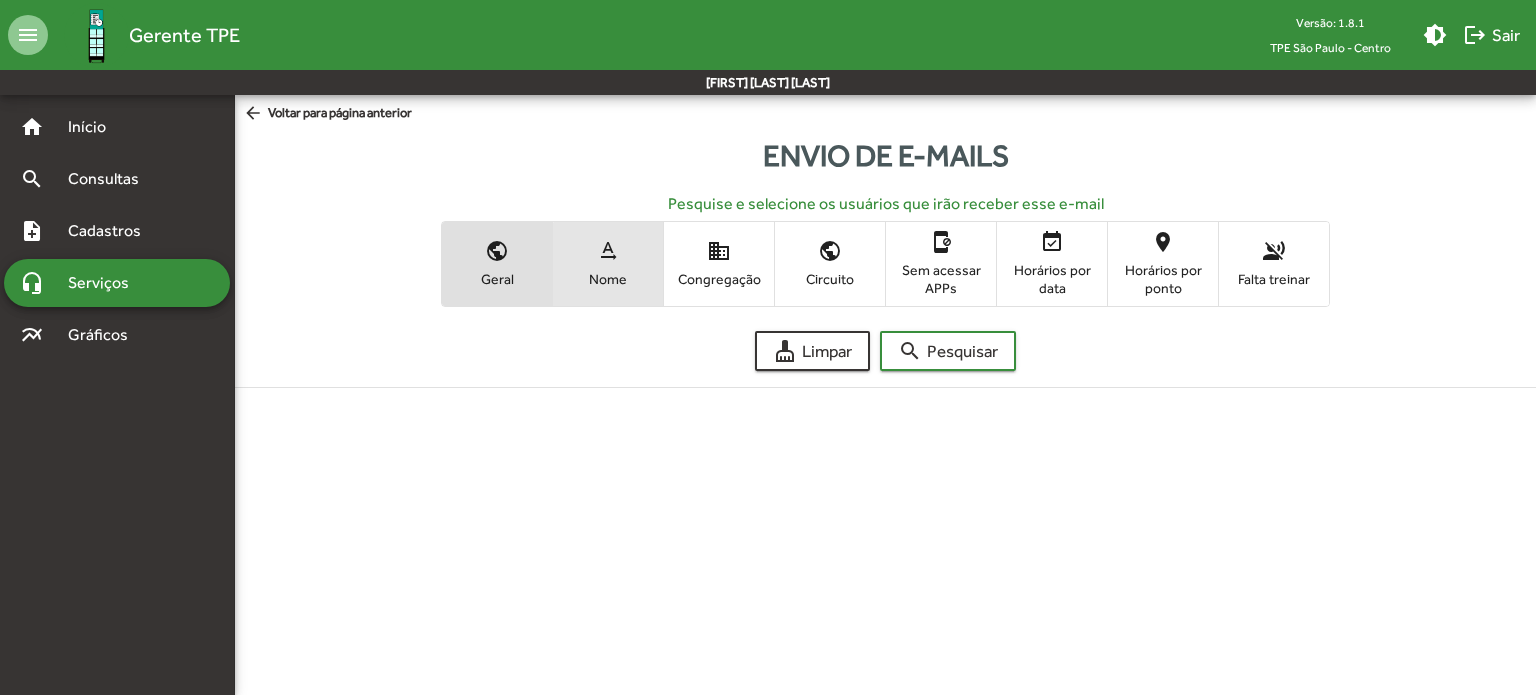 click on "Nome" at bounding box center (608, 279) 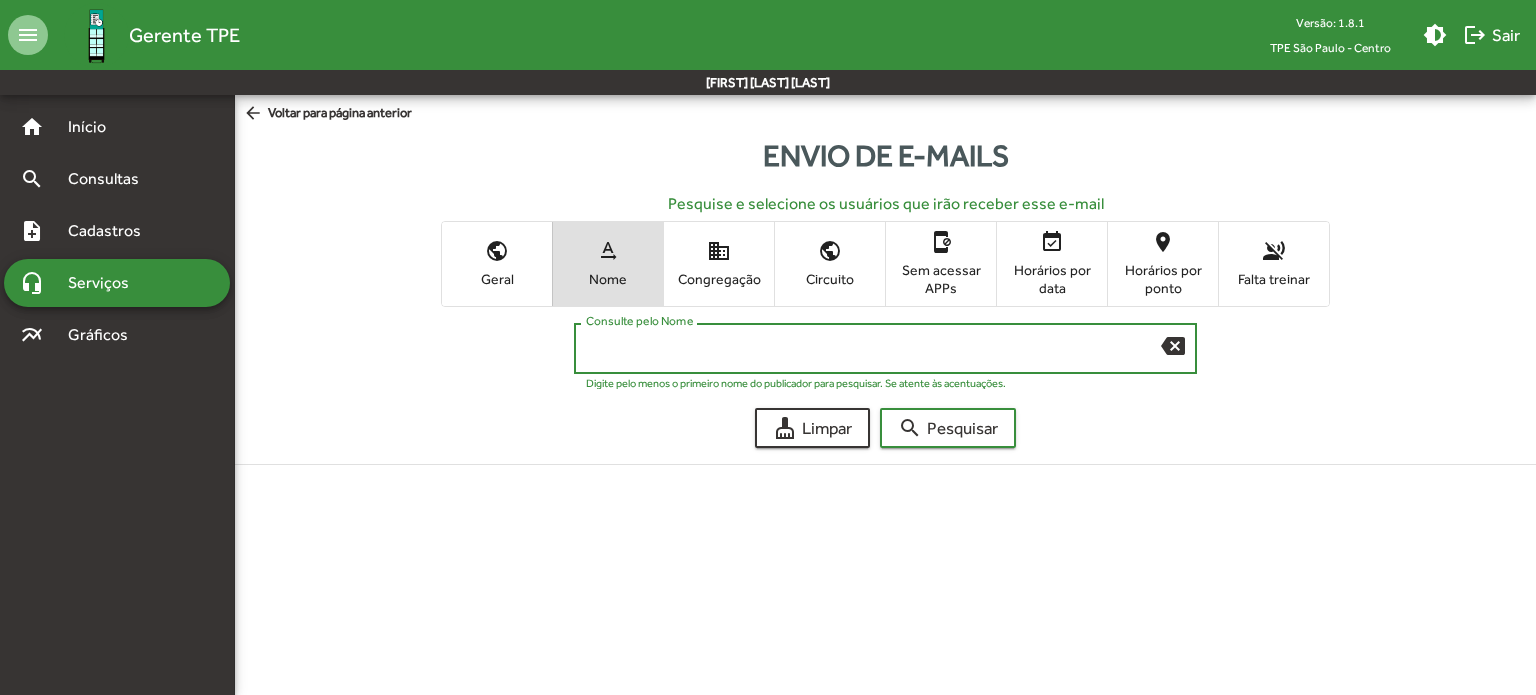click on "Consulte pelo Nome" at bounding box center (873, 349) 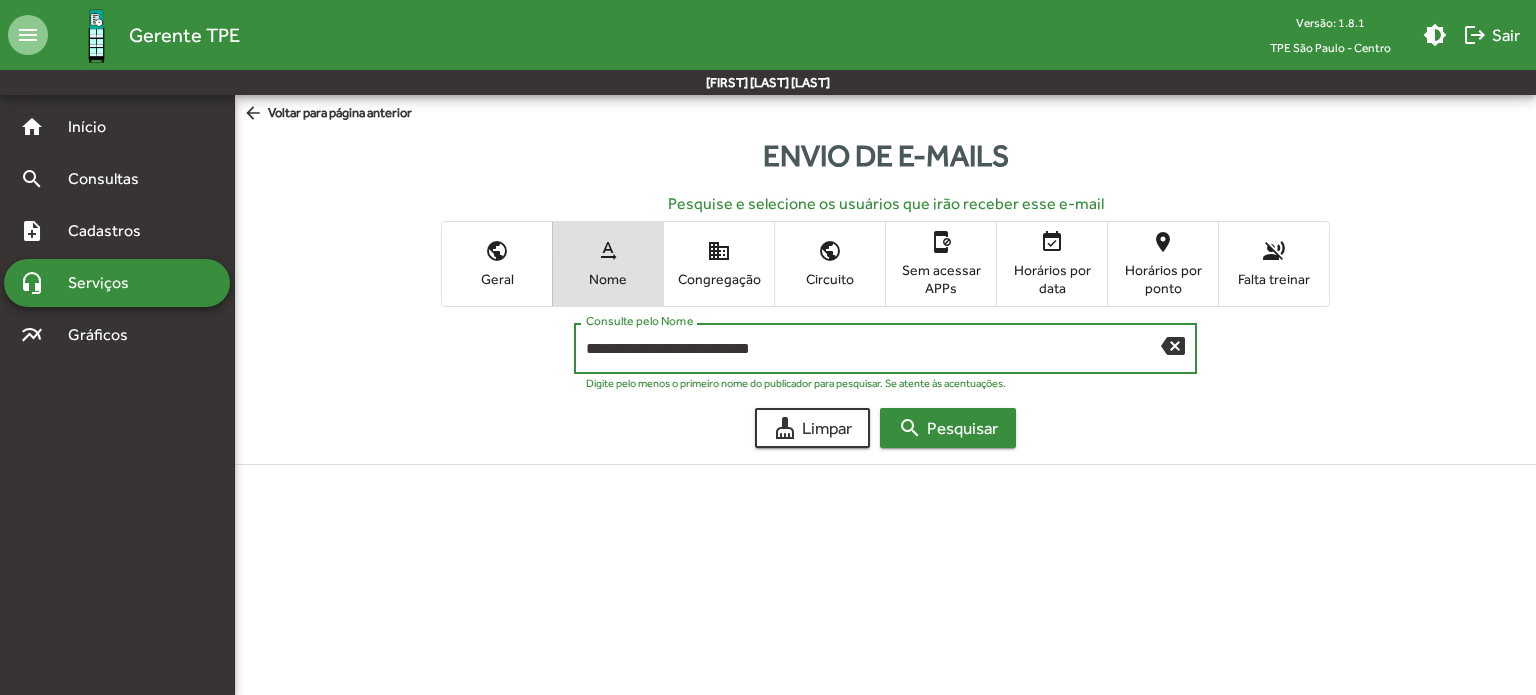 type on "**********" 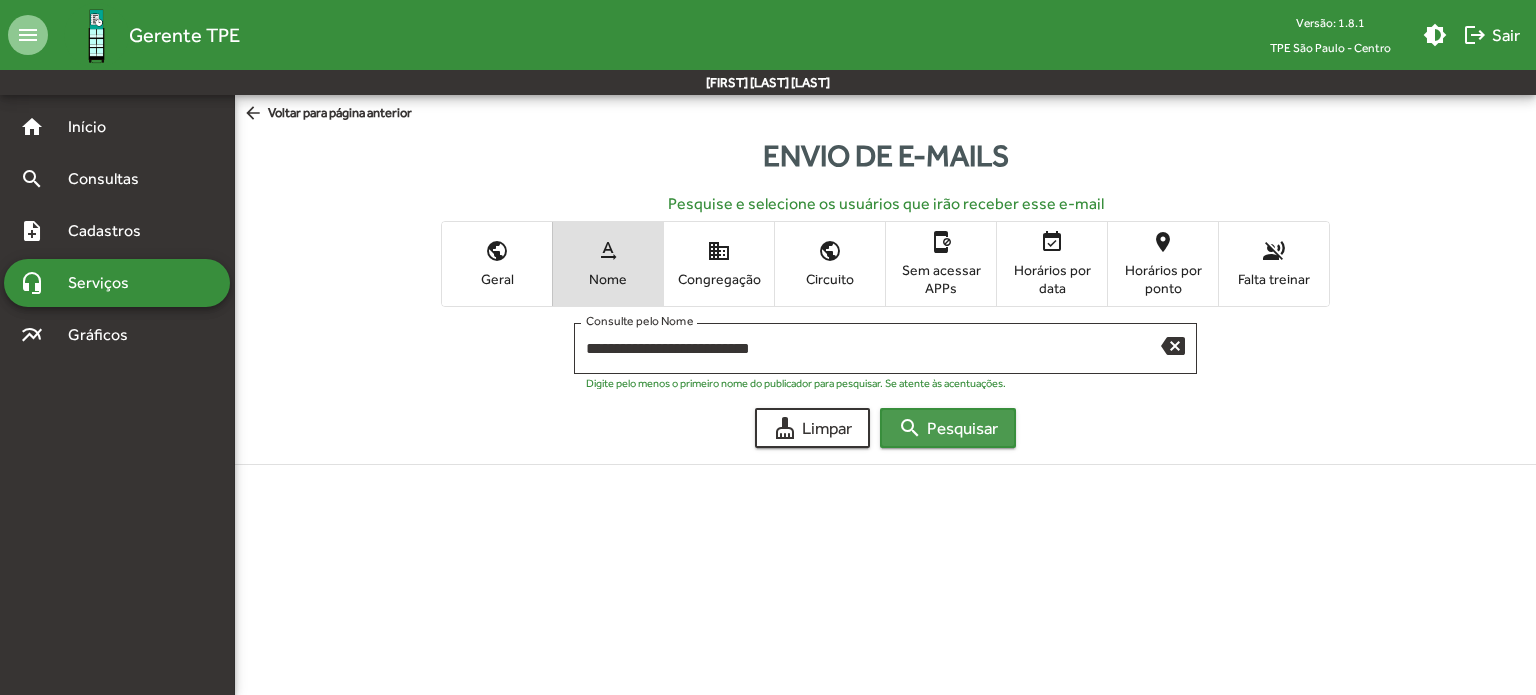 click on "search  Pesquisar" at bounding box center [948, 428] 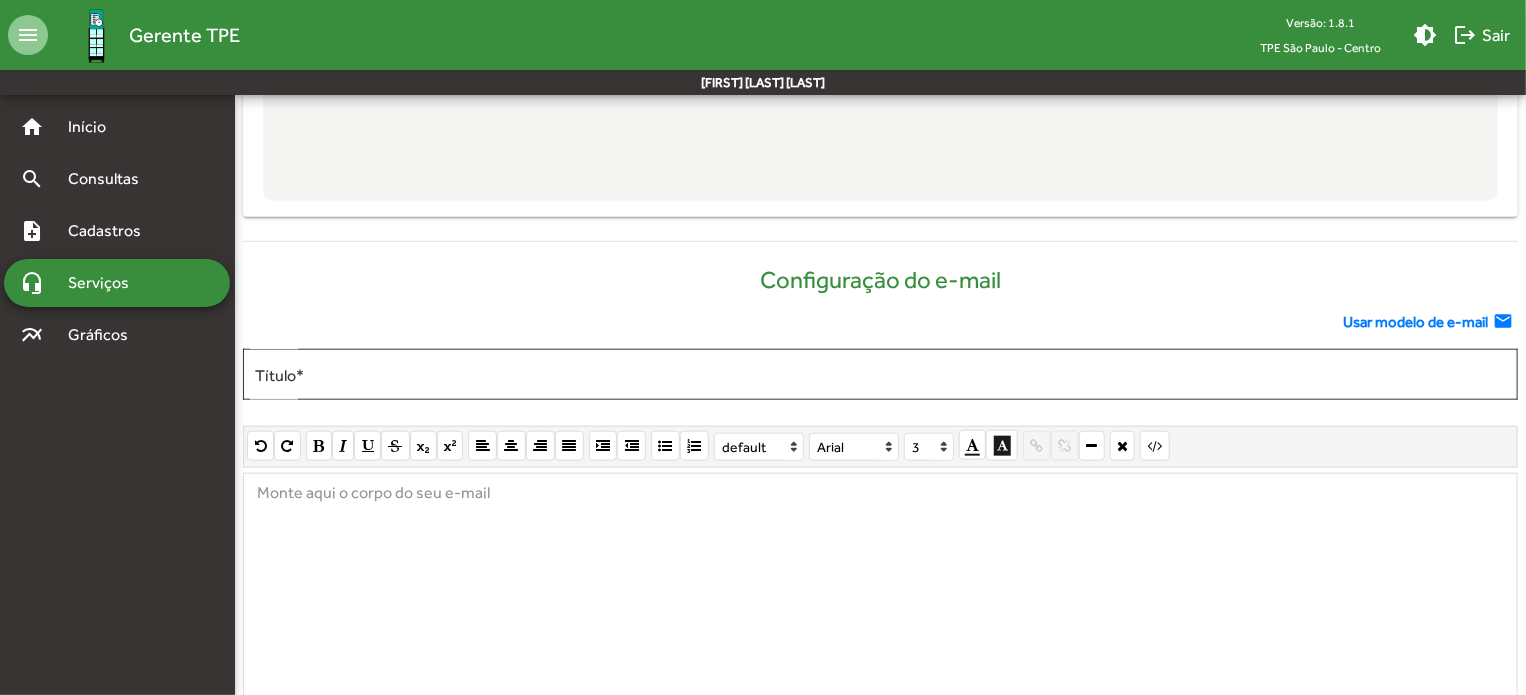 scroll, scrollTop: 896, scrollLeft: 0, axis: vertical 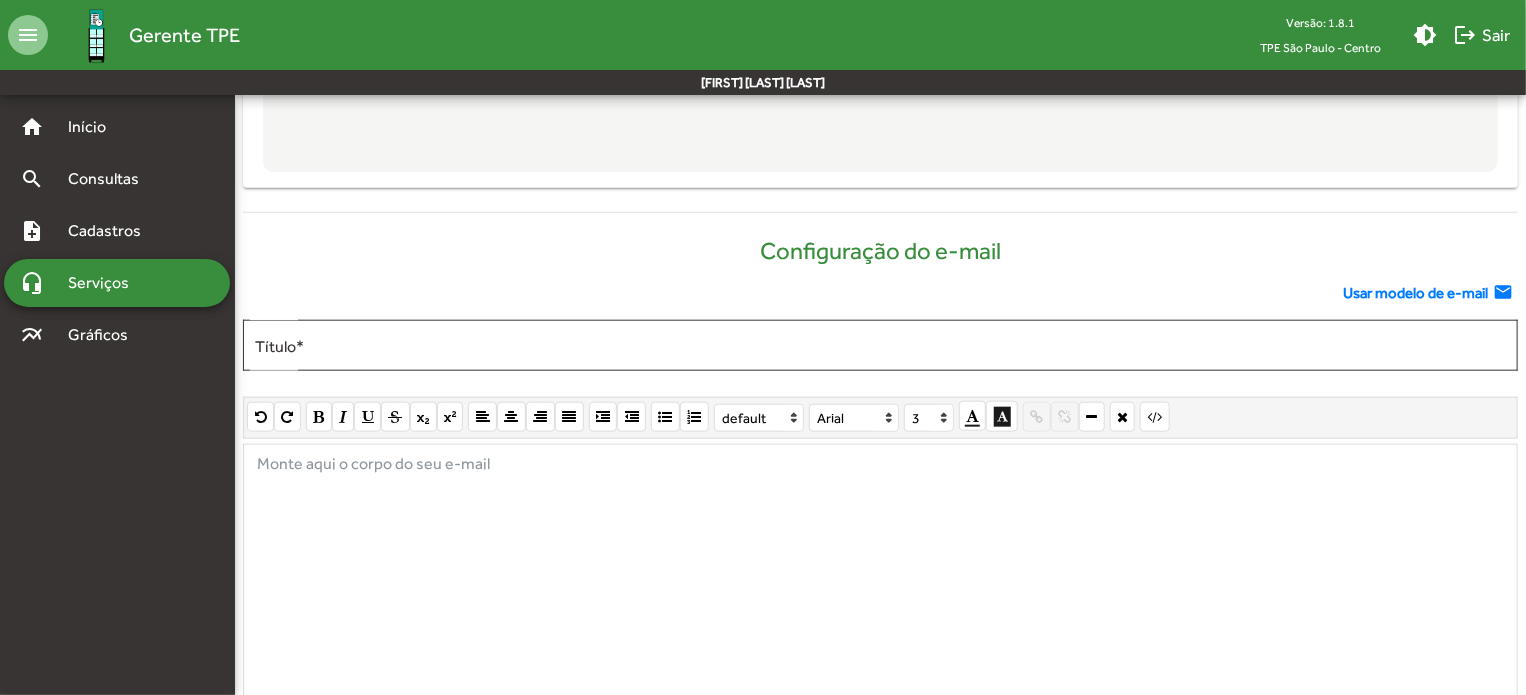 click at bounding box center [880, 594] 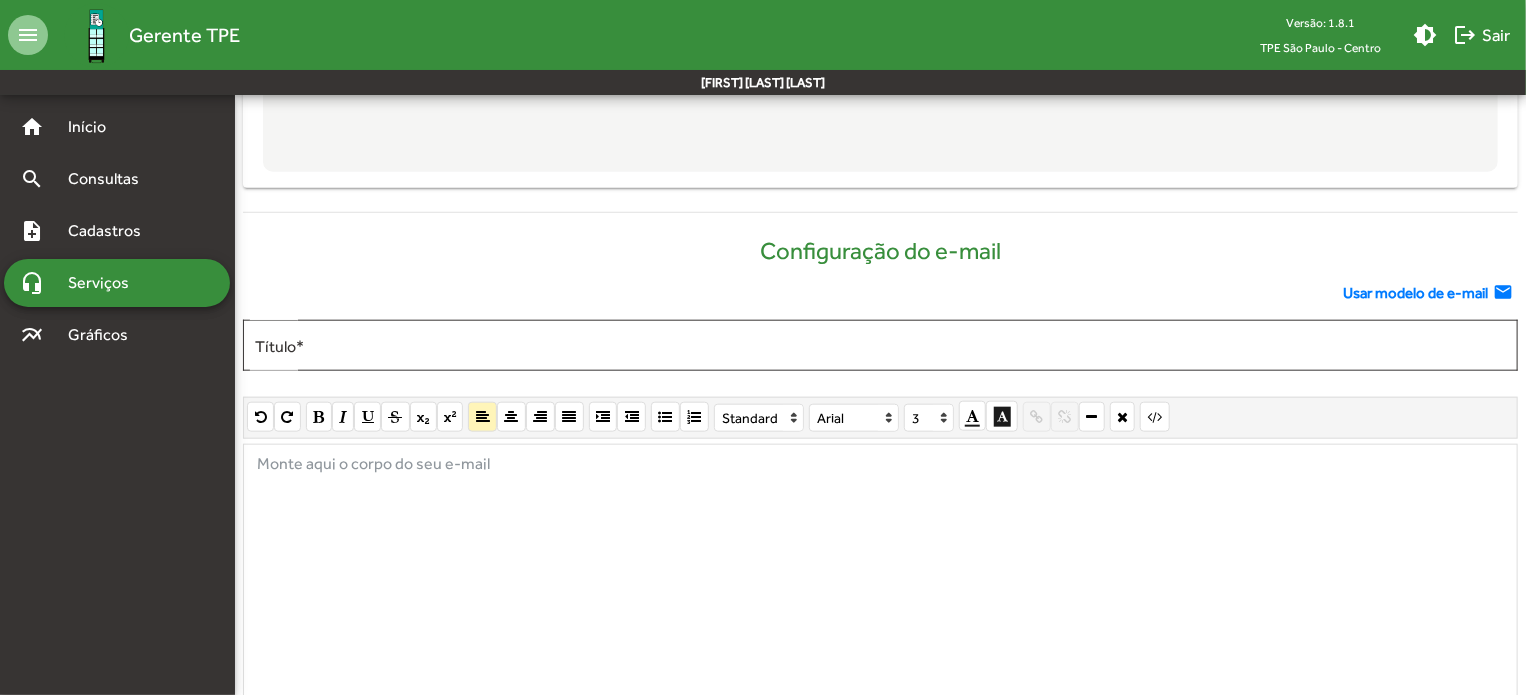 click at bounding box center (880, 594) 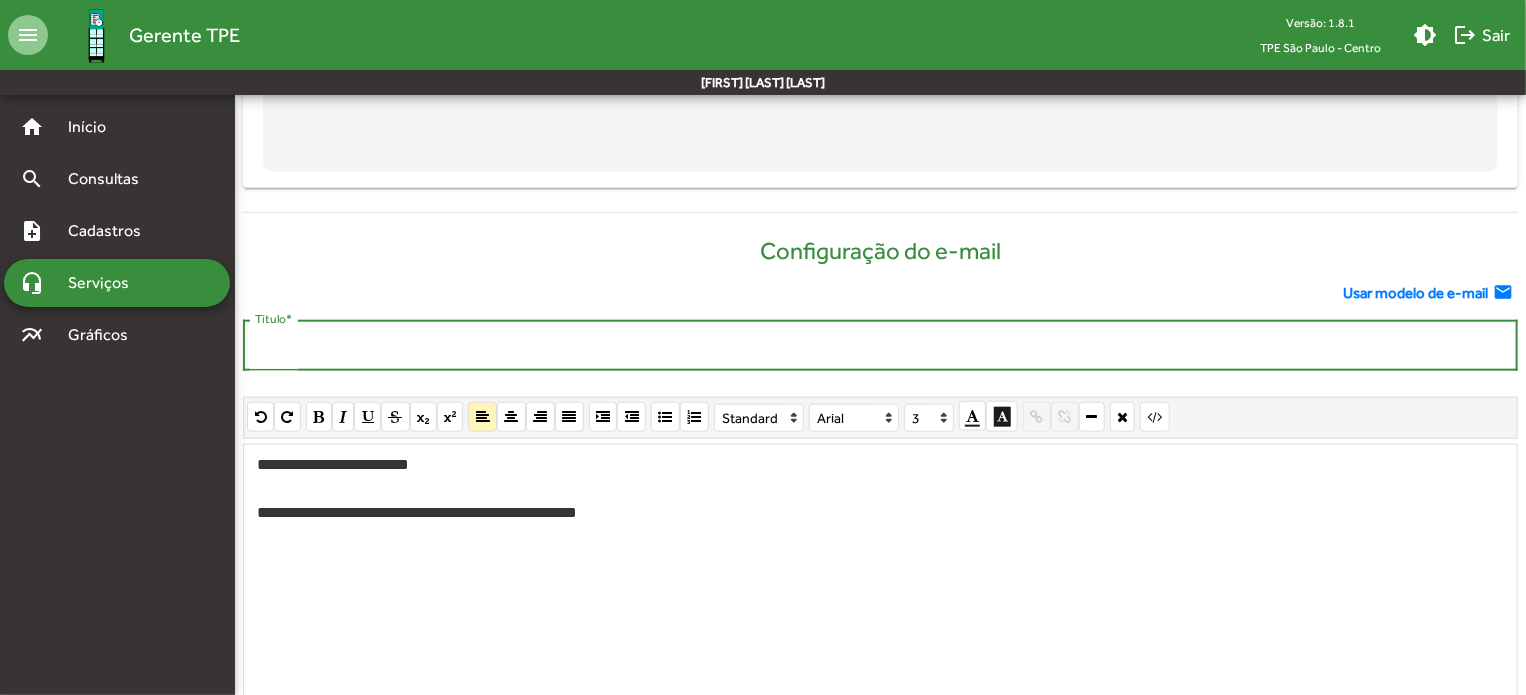 click on "Título  *" at bounding box center [880, 346] 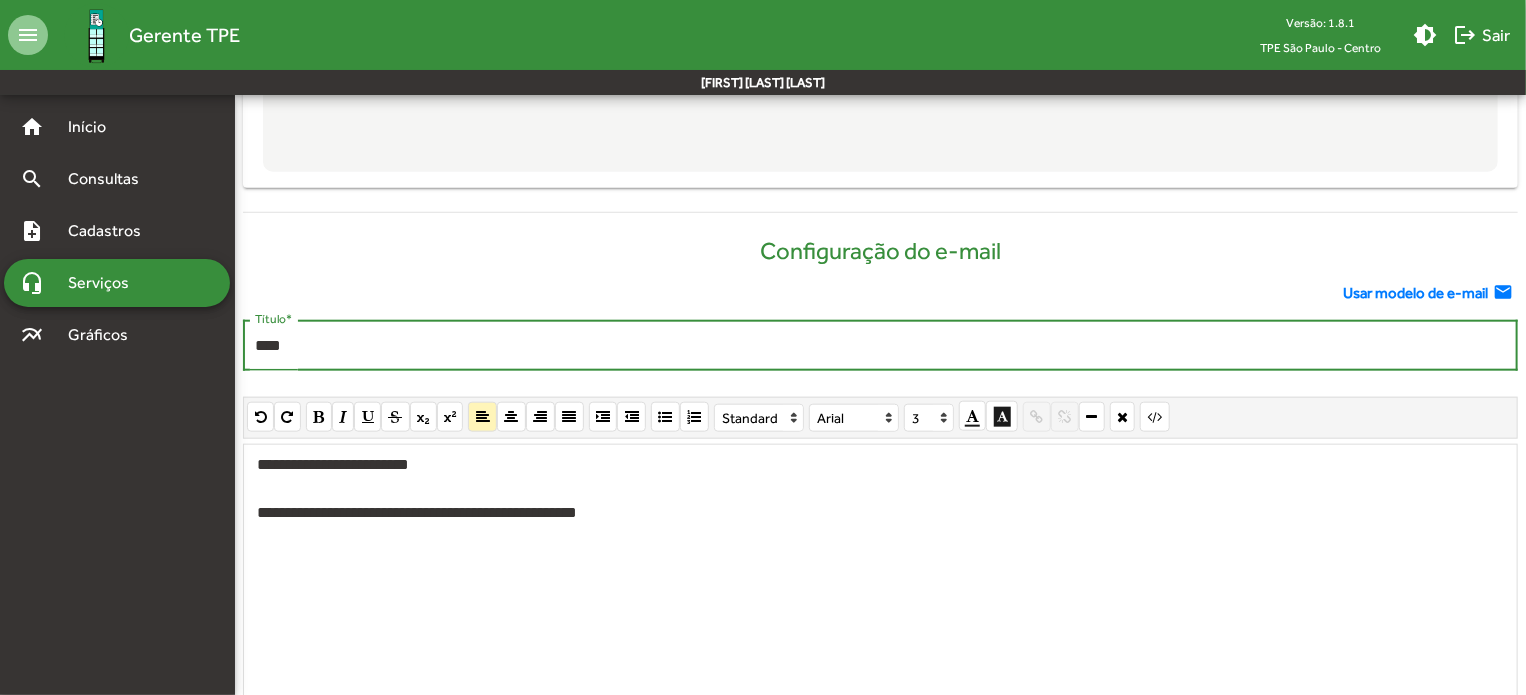 paste on "**********" 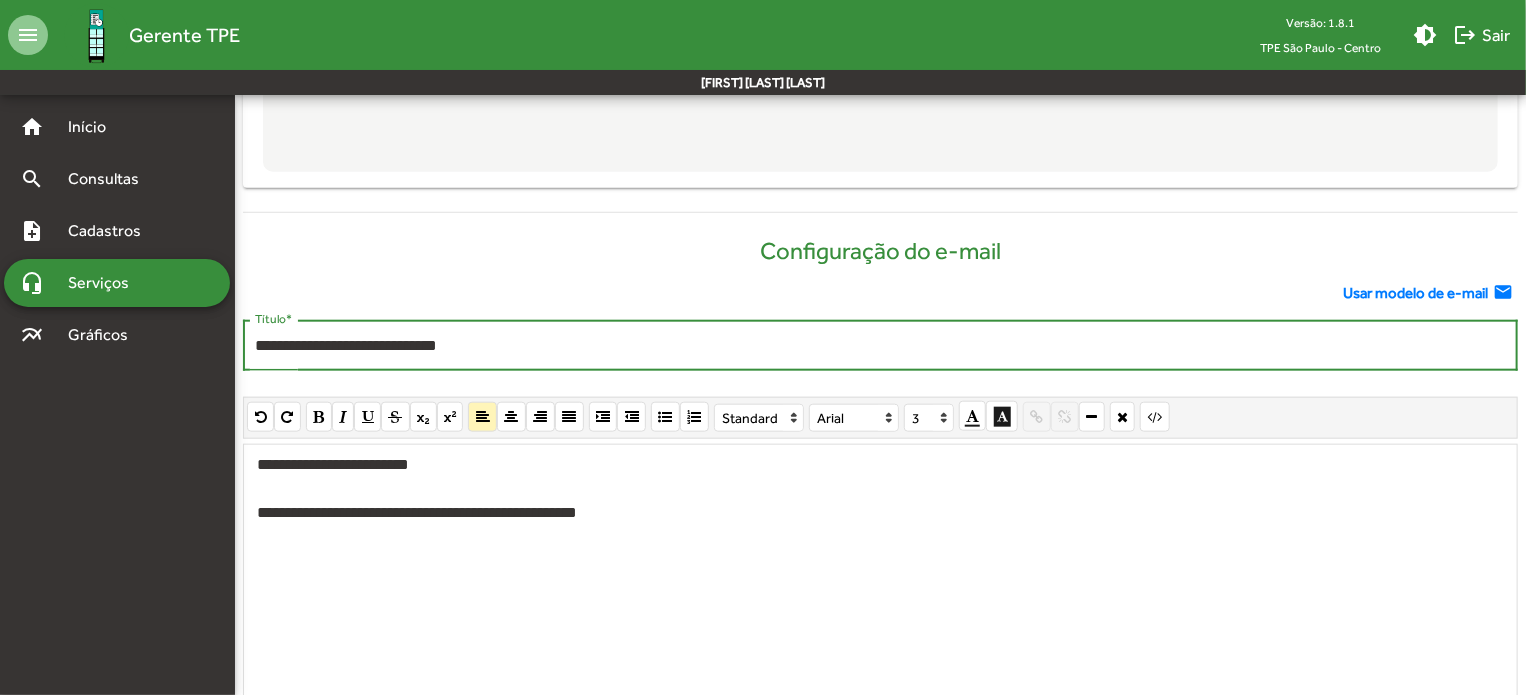 type on "**********" 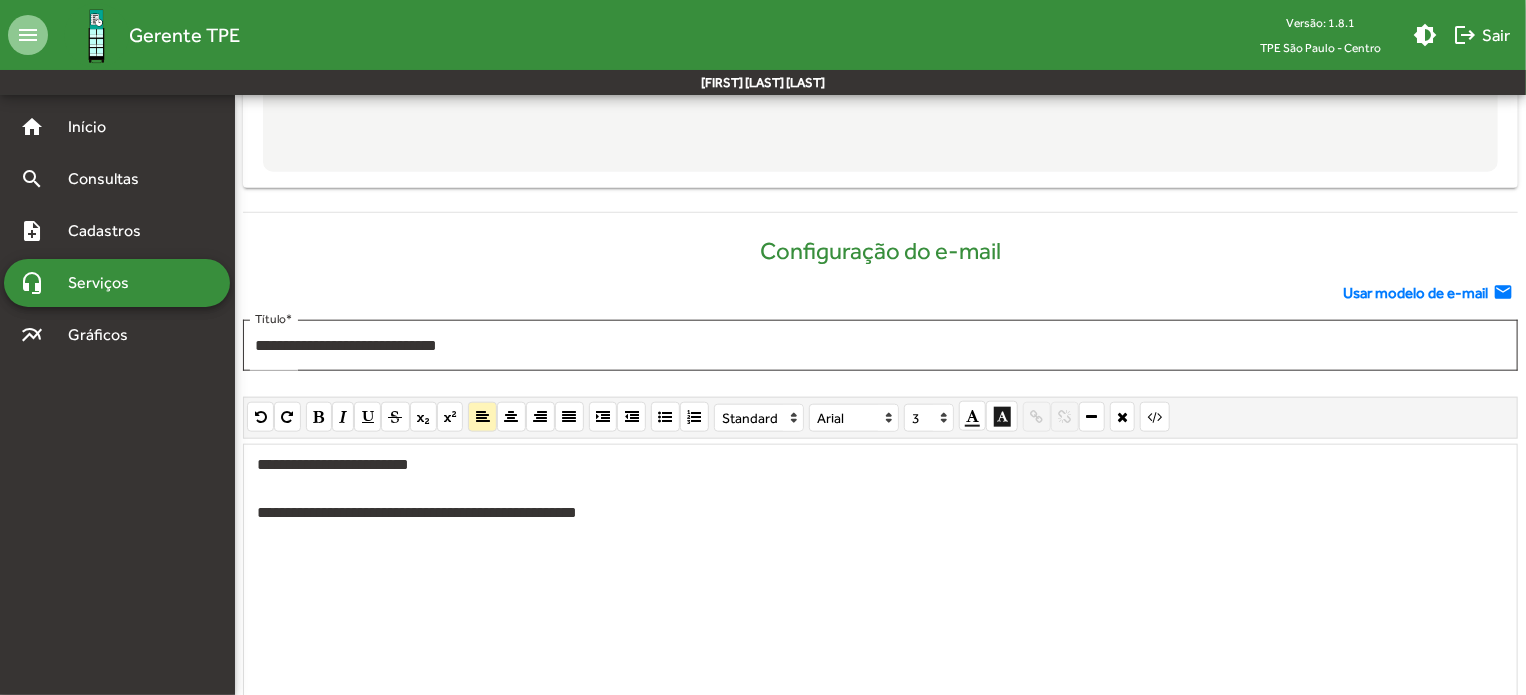 click on "**********" at bounding box center (880, 594) 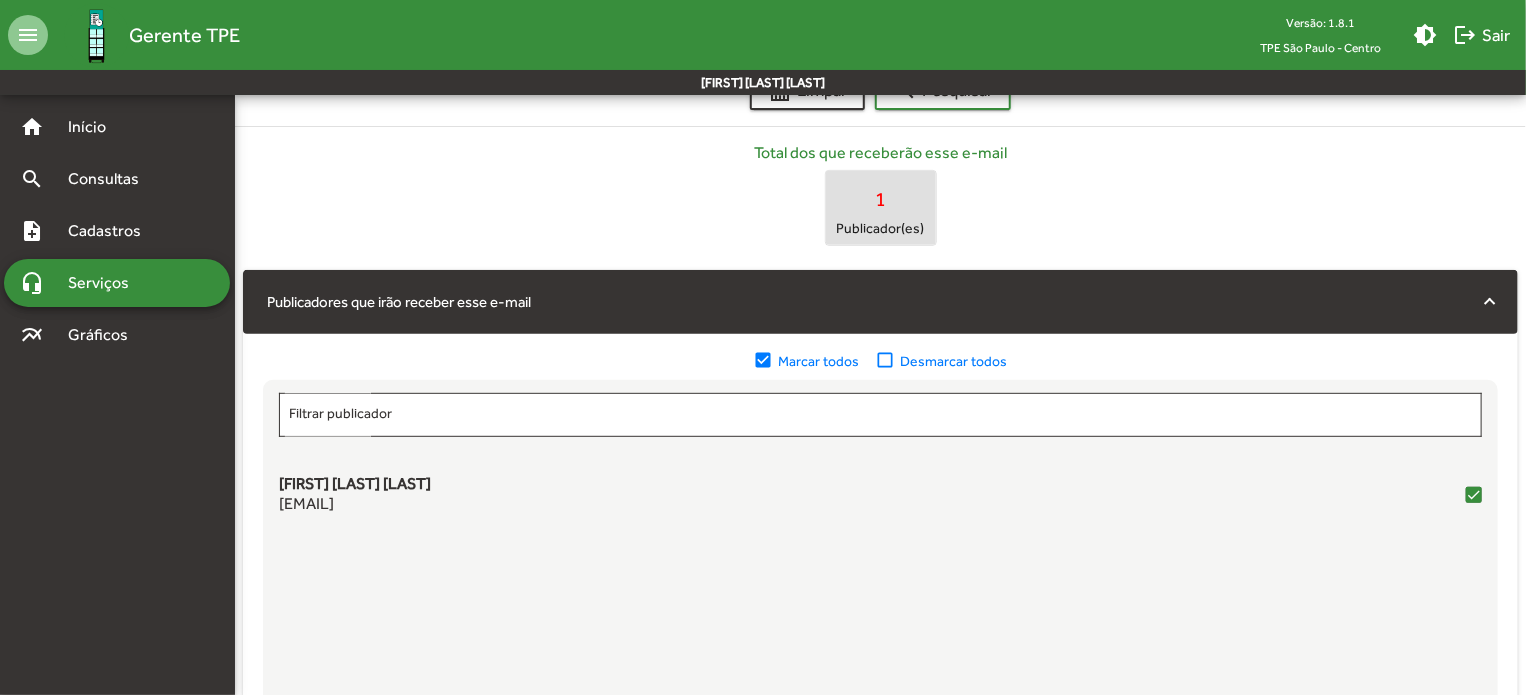 scroll, scrollTop: 1077, scrollLeft: 0, axis: vertical 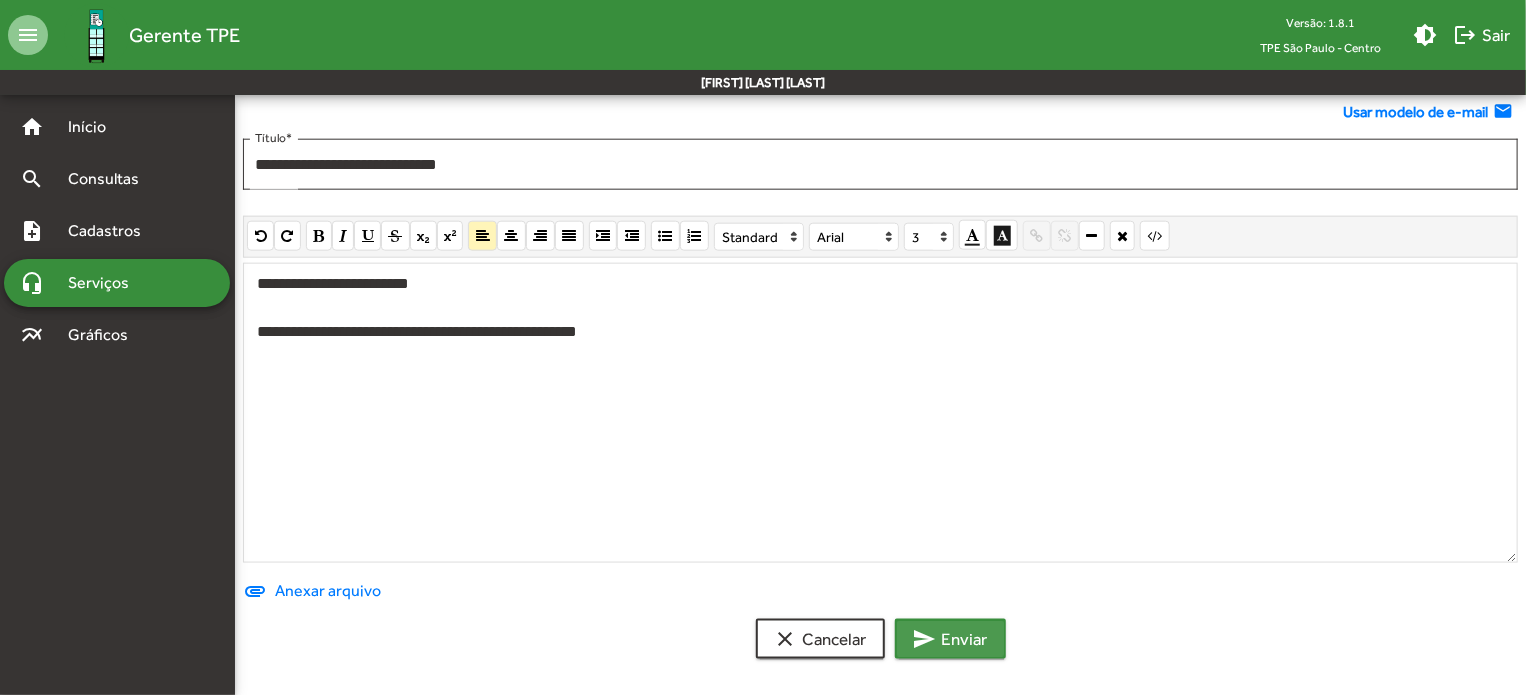 click on "send  Enviar" at bounding box center [950, 639] 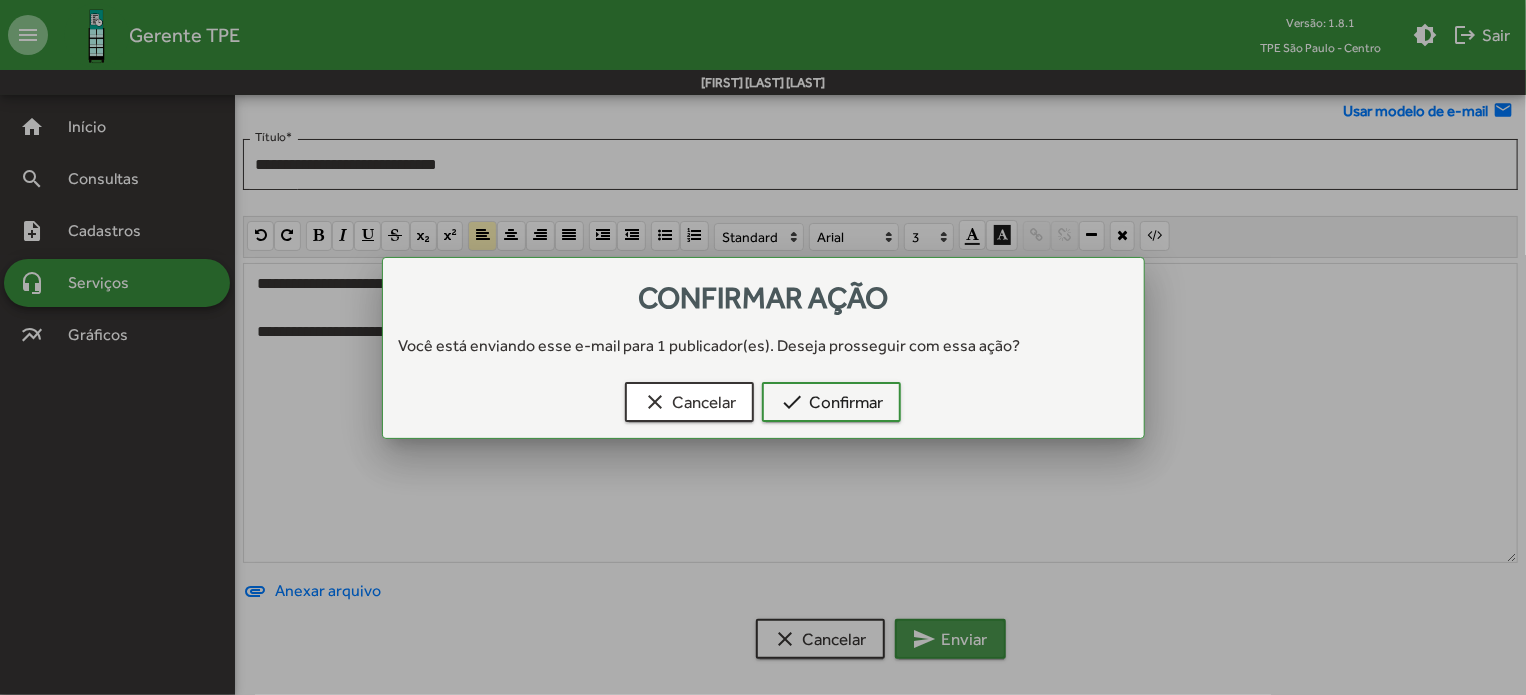 scroll, scrollTop: 0, scrollLeft: 0, axis: both 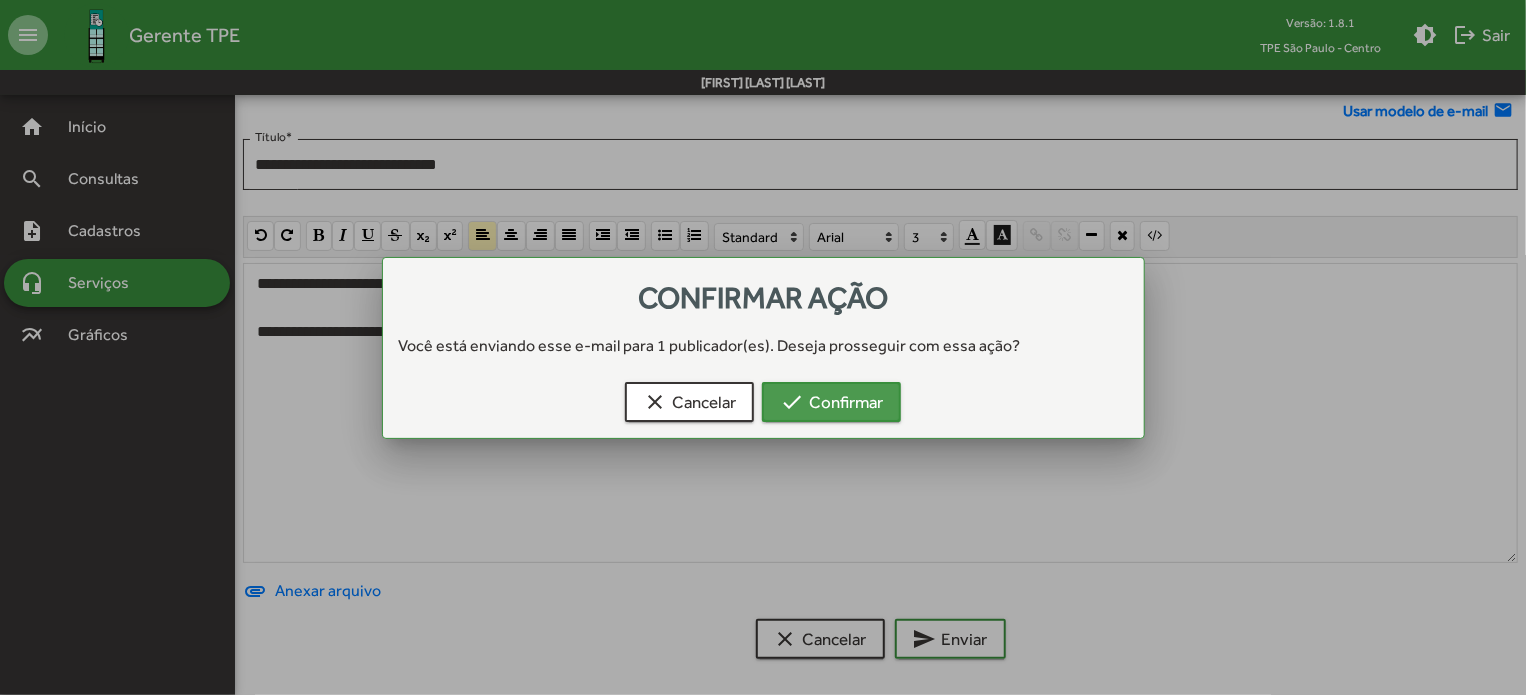 click on "check  Confirmar" at bounding box center [831, 402] 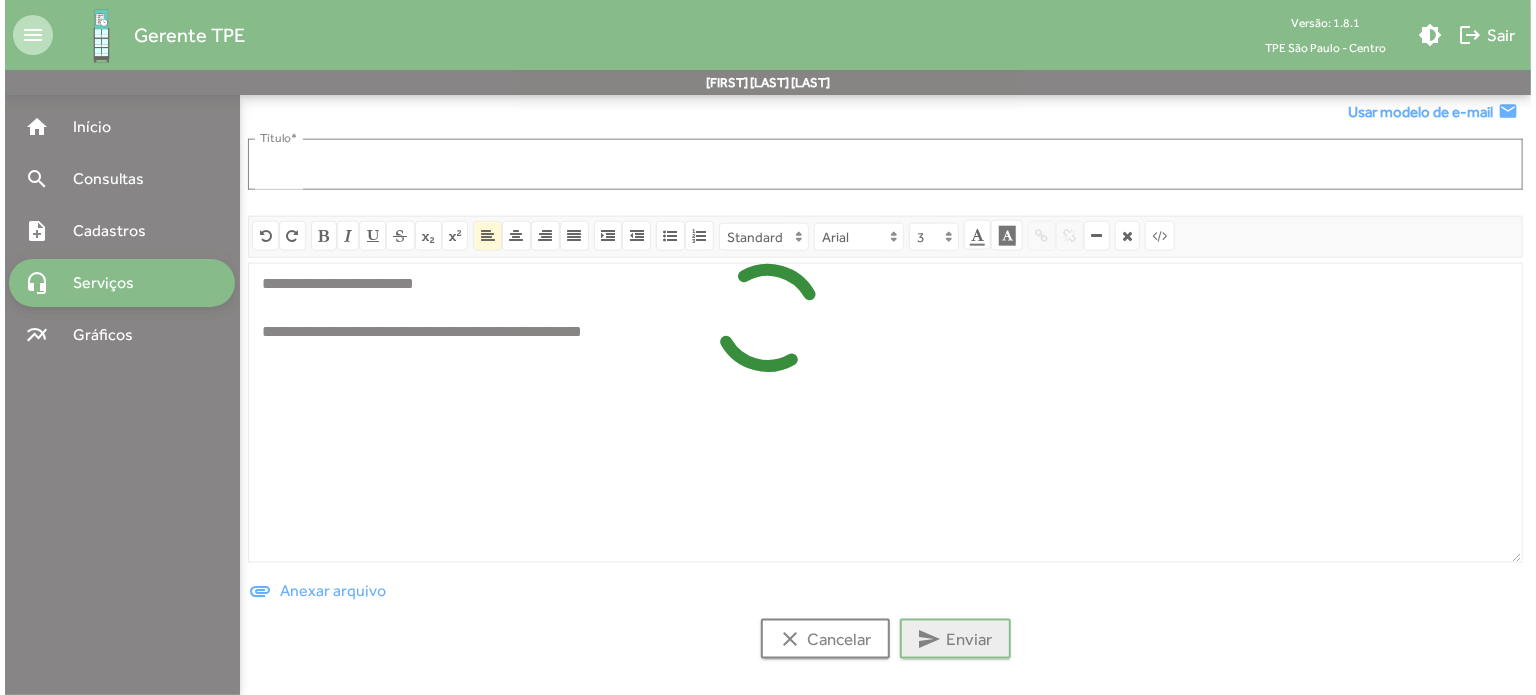 scroll, scrollTop: 0, scrollLeft: 0, axis: both 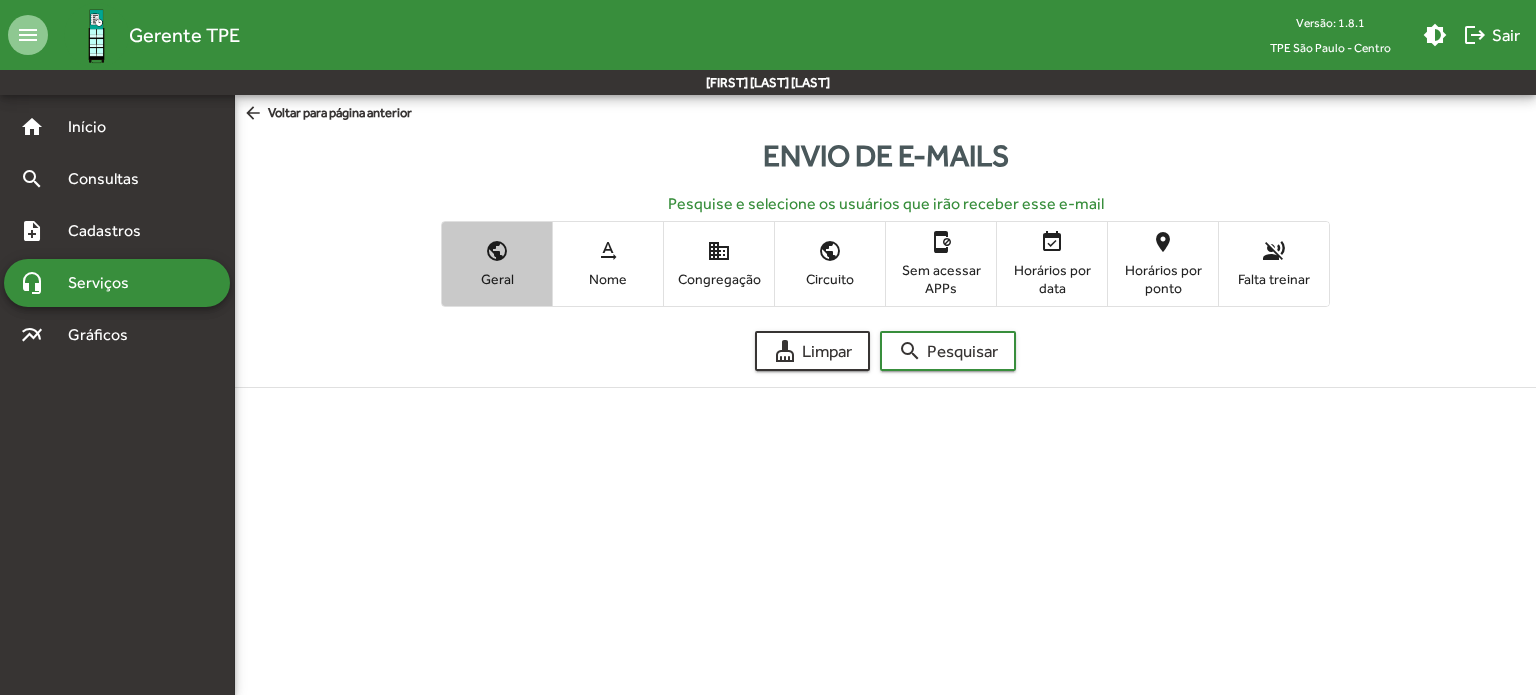 click on "public" at bounding box center (497, 251) 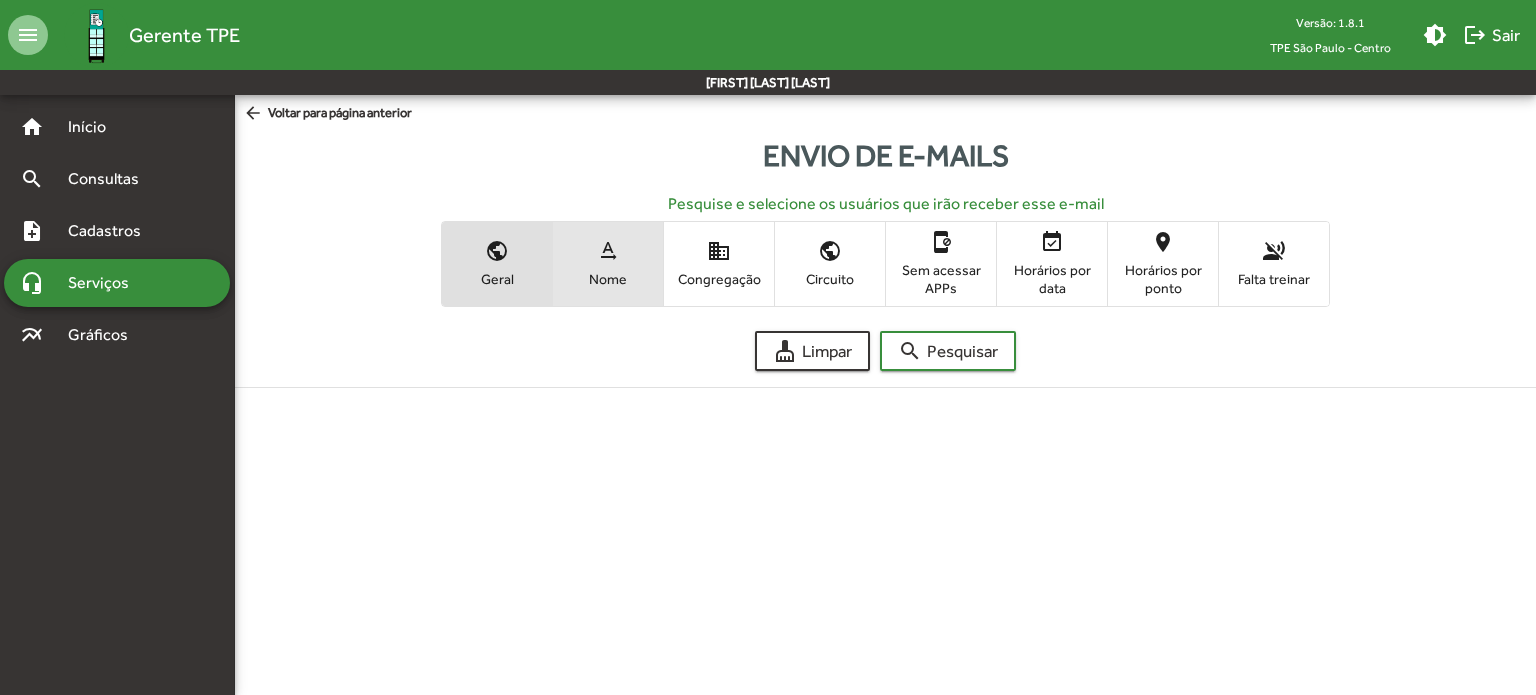 click on "text_rotation_none" at bounding box center [608, 251] 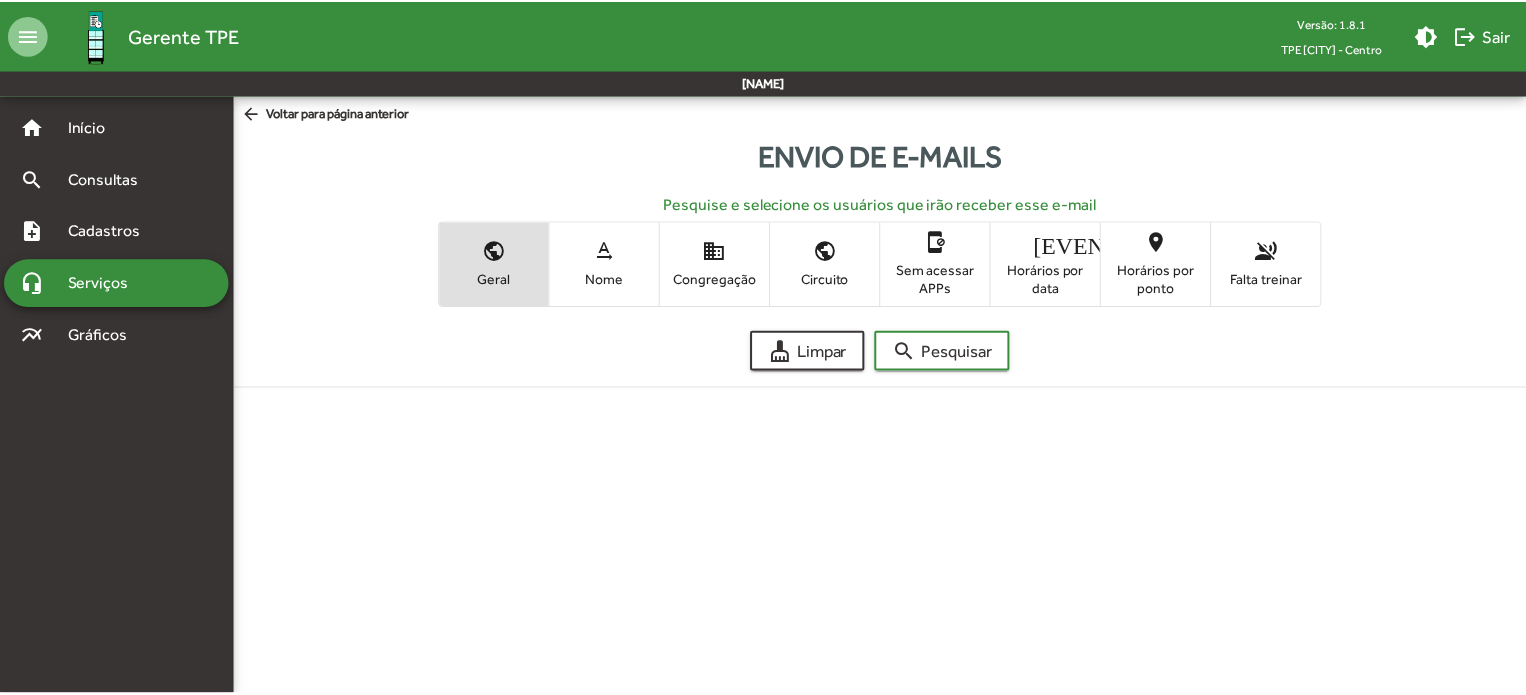 scroll, scrollTop: 0, scrollLeft: 0, axis: both 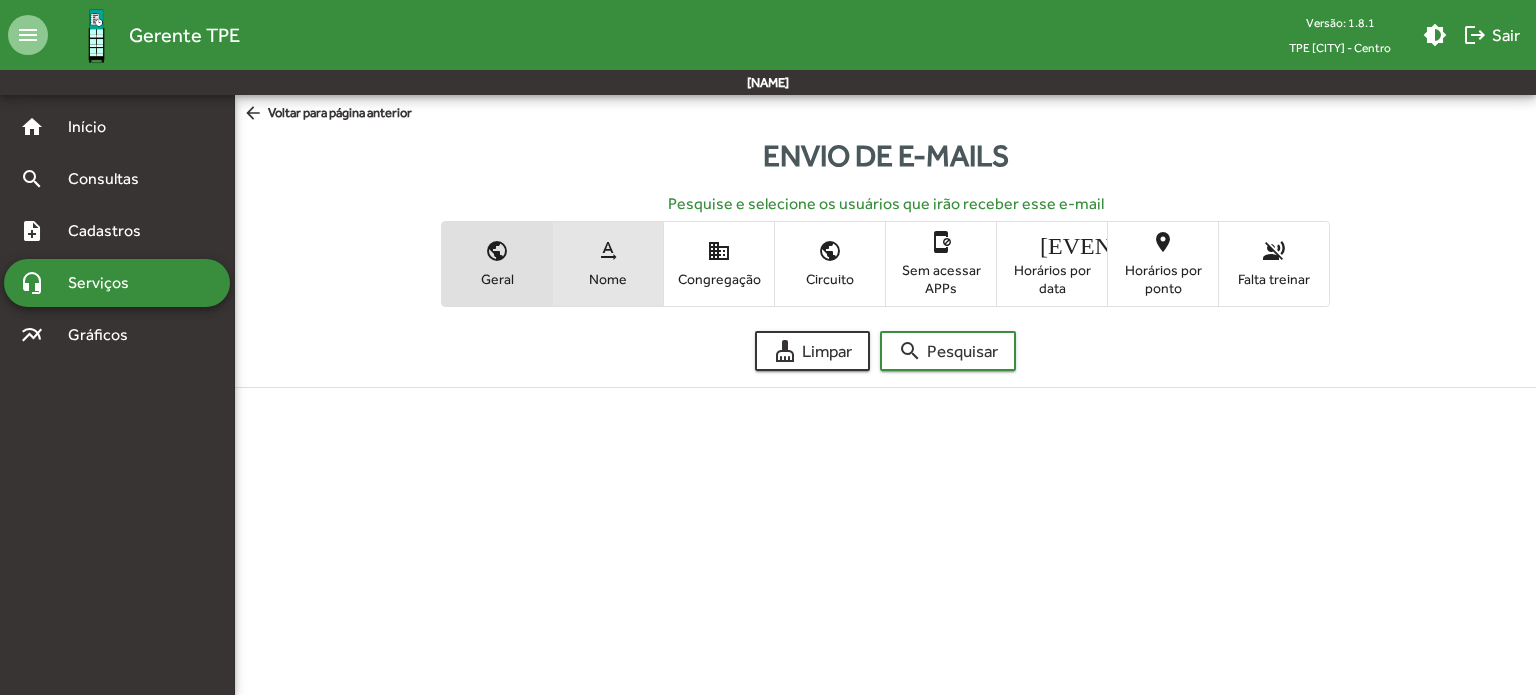 click on "Nome" at bounding box center (608, 279) 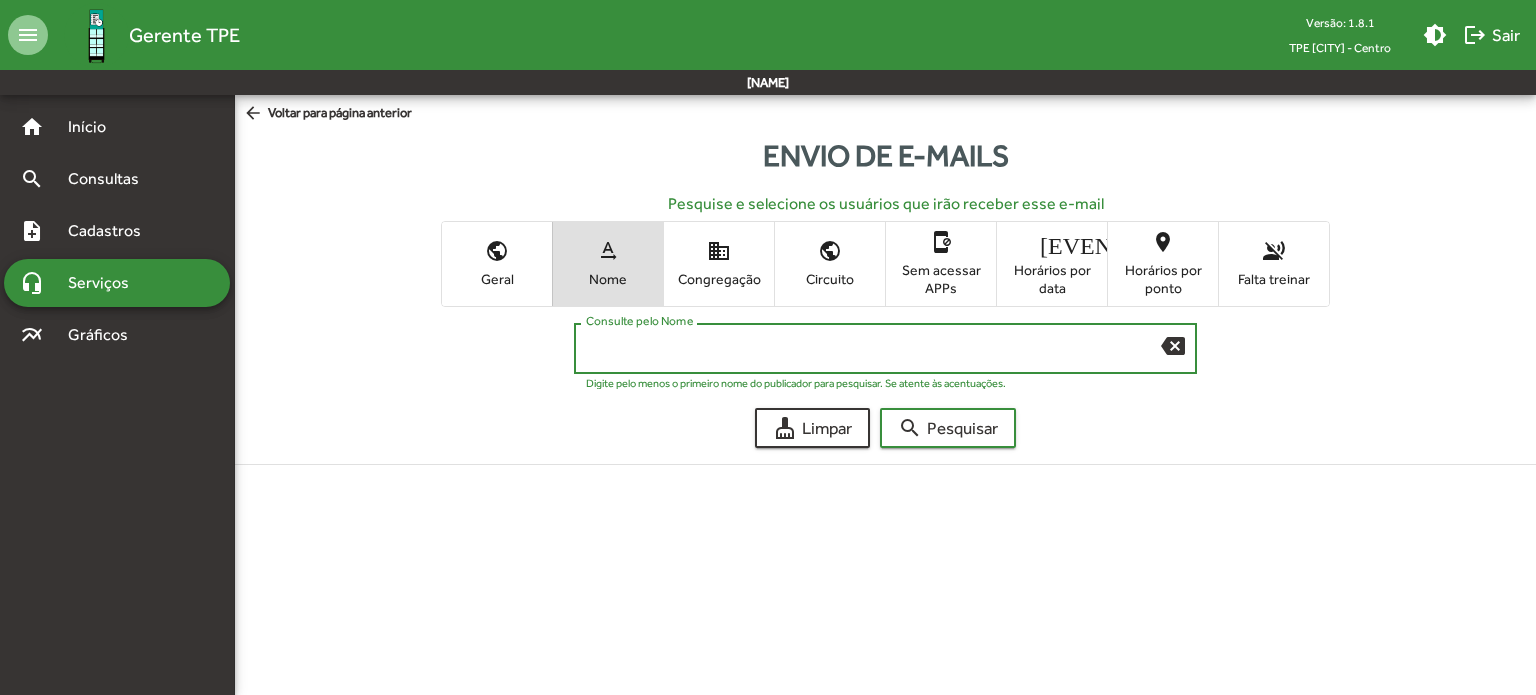 click on "Consulte pelo Nome" at bounding box center [873, 349] 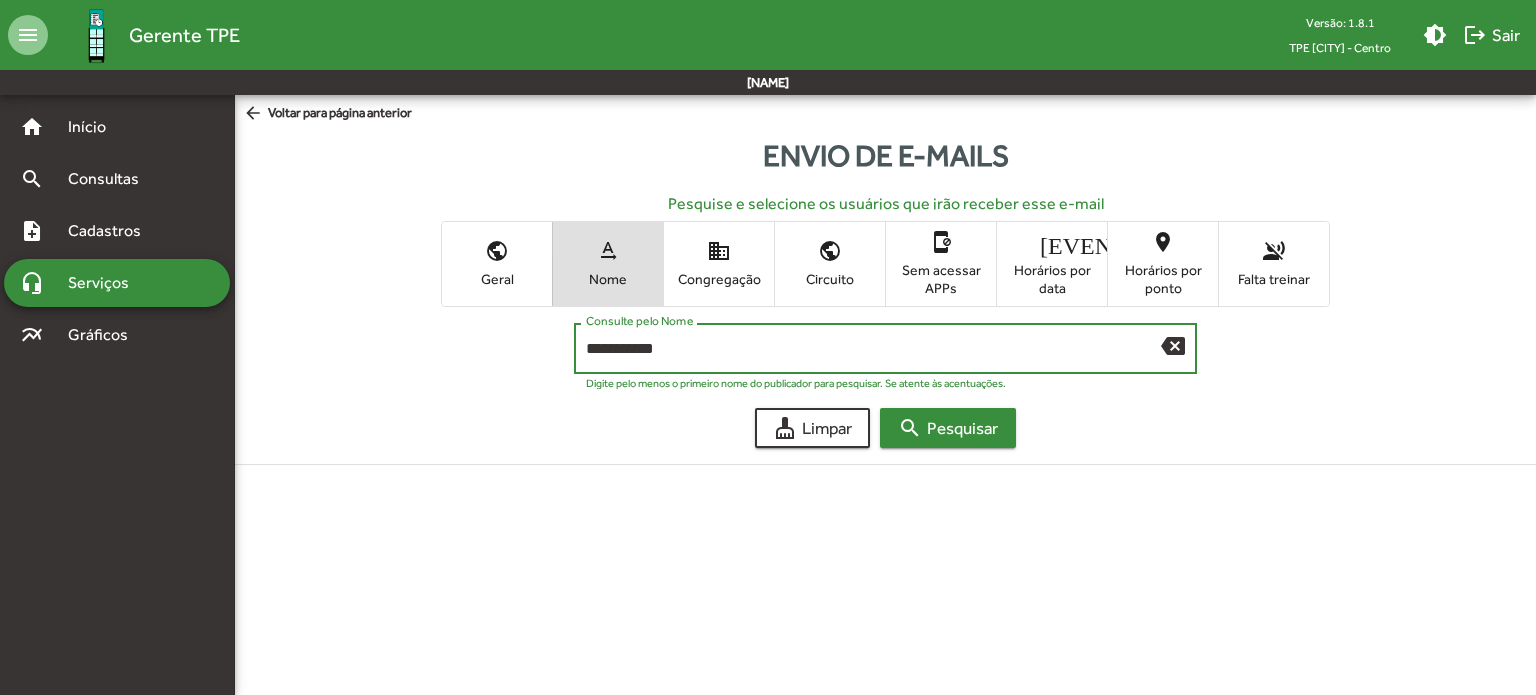type on "**********" 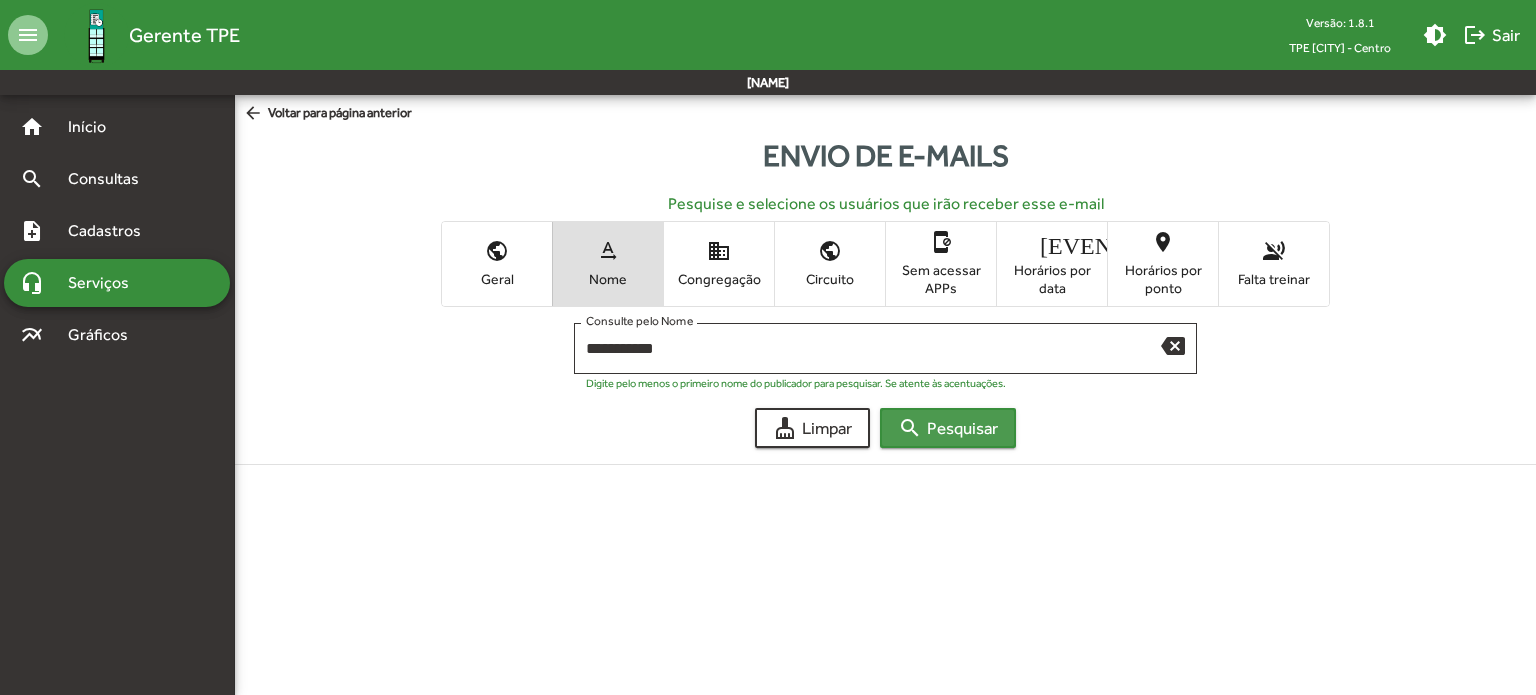 click on "search  Pesquisar" at bounding box center [948, 428] 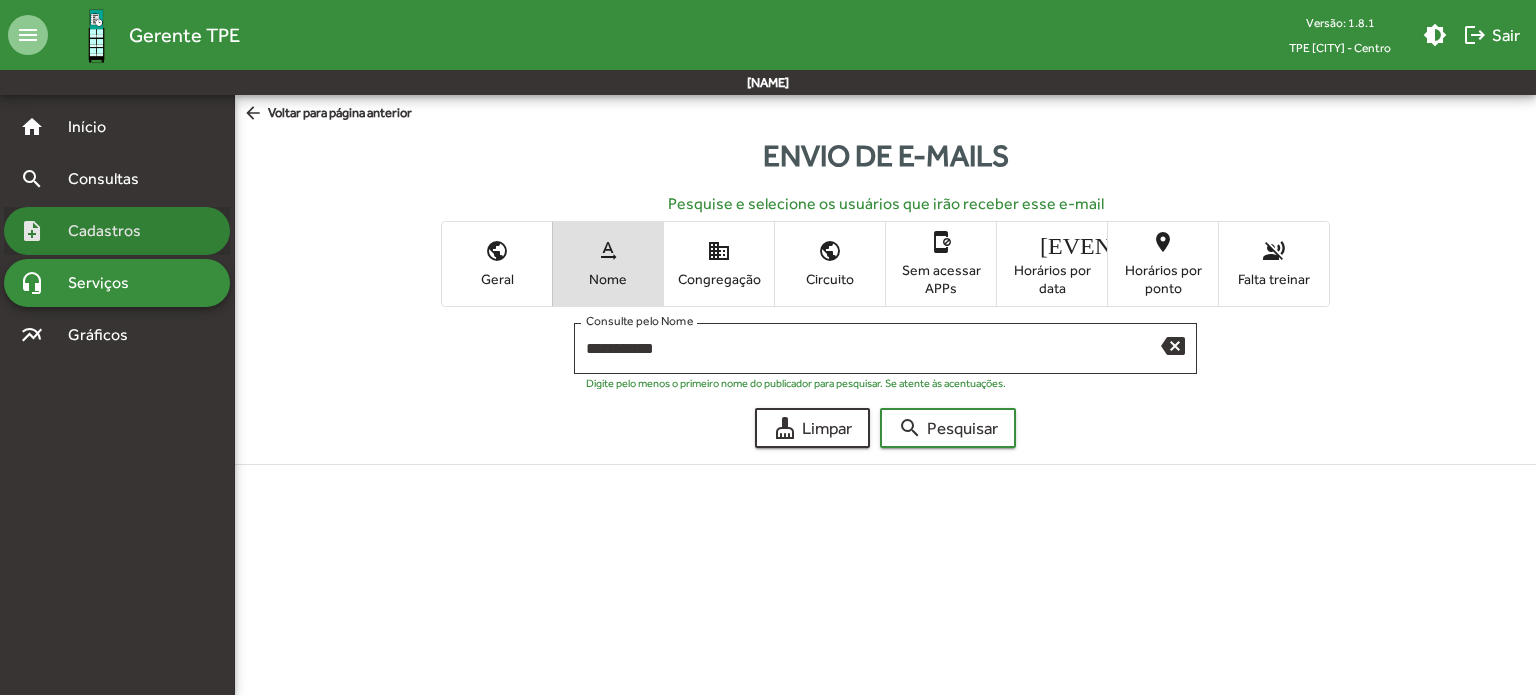 click on "Cadastros" at bounding box center (95, 127) 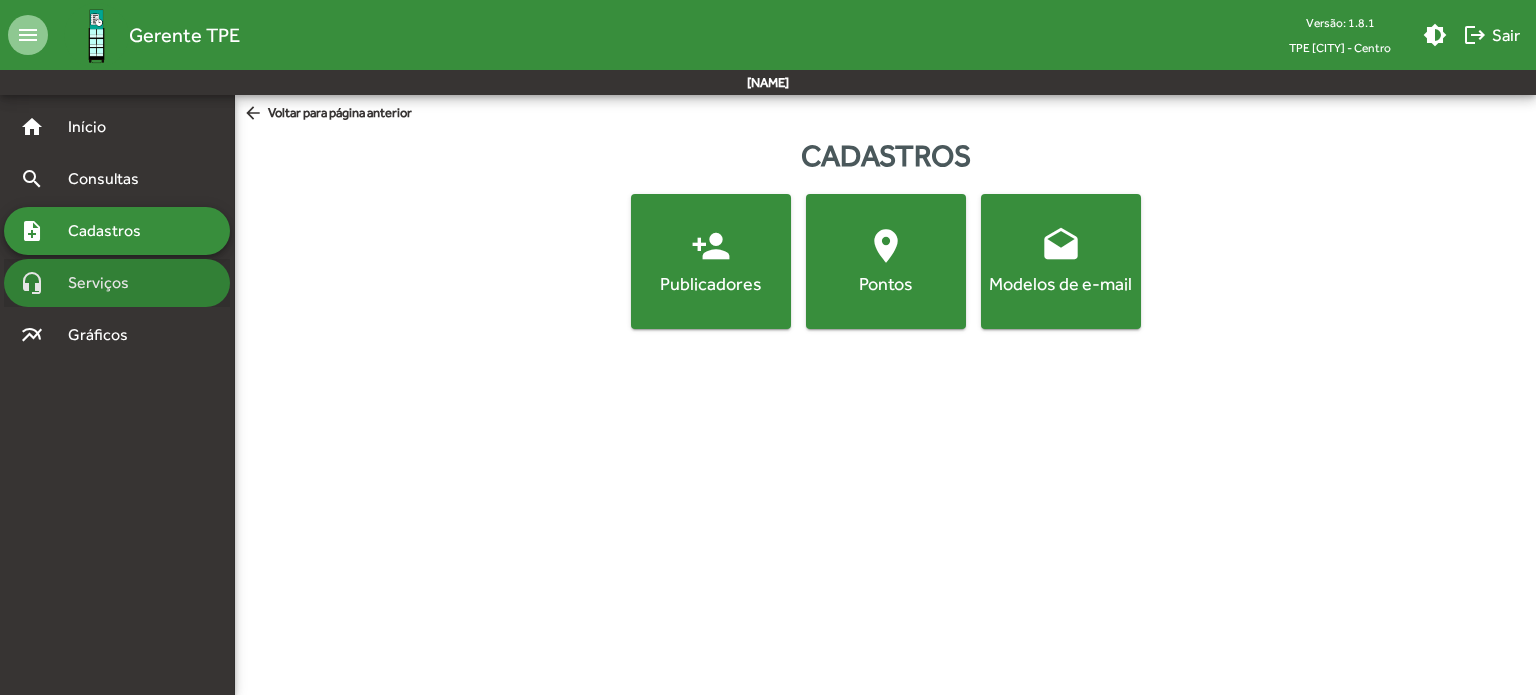 click on "Serviços" at bounding box center (95, 127) 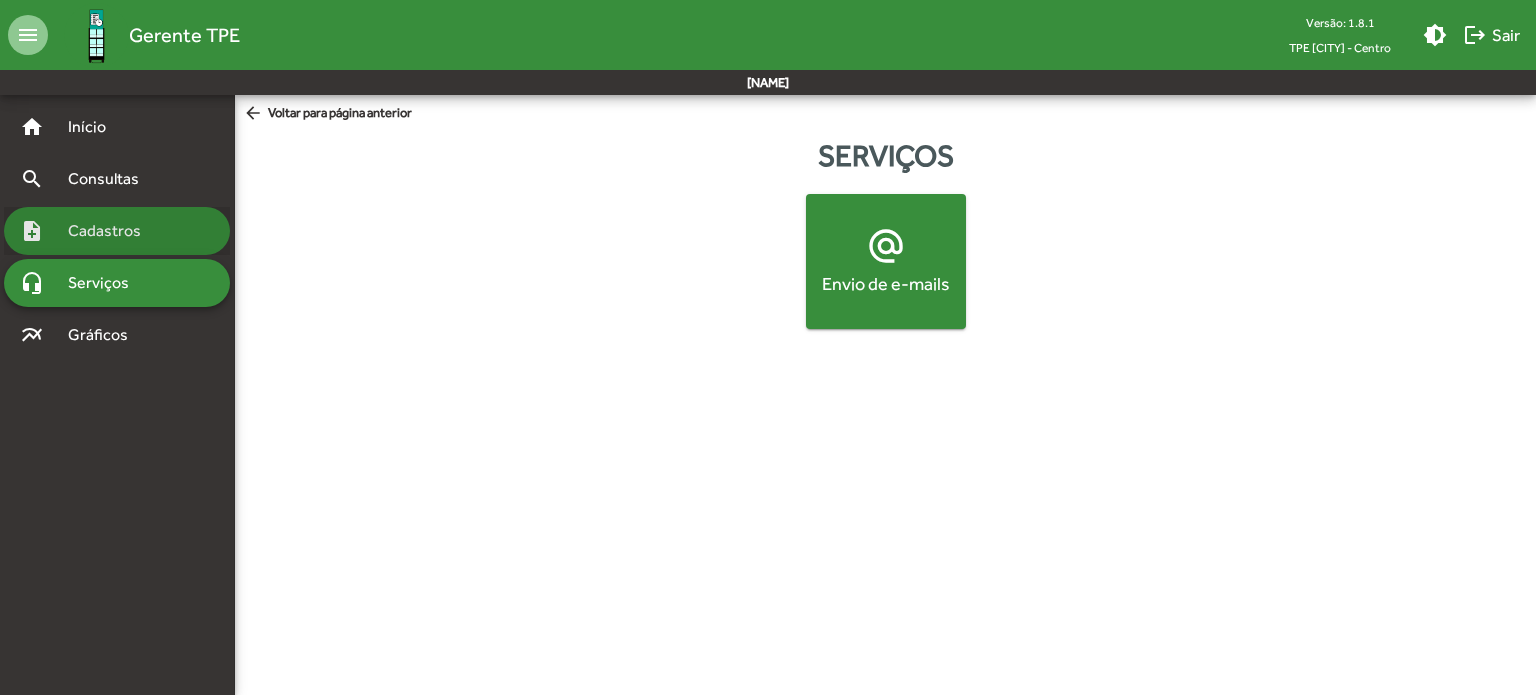 click on "Cadastros" at bounding box center (95, 127) 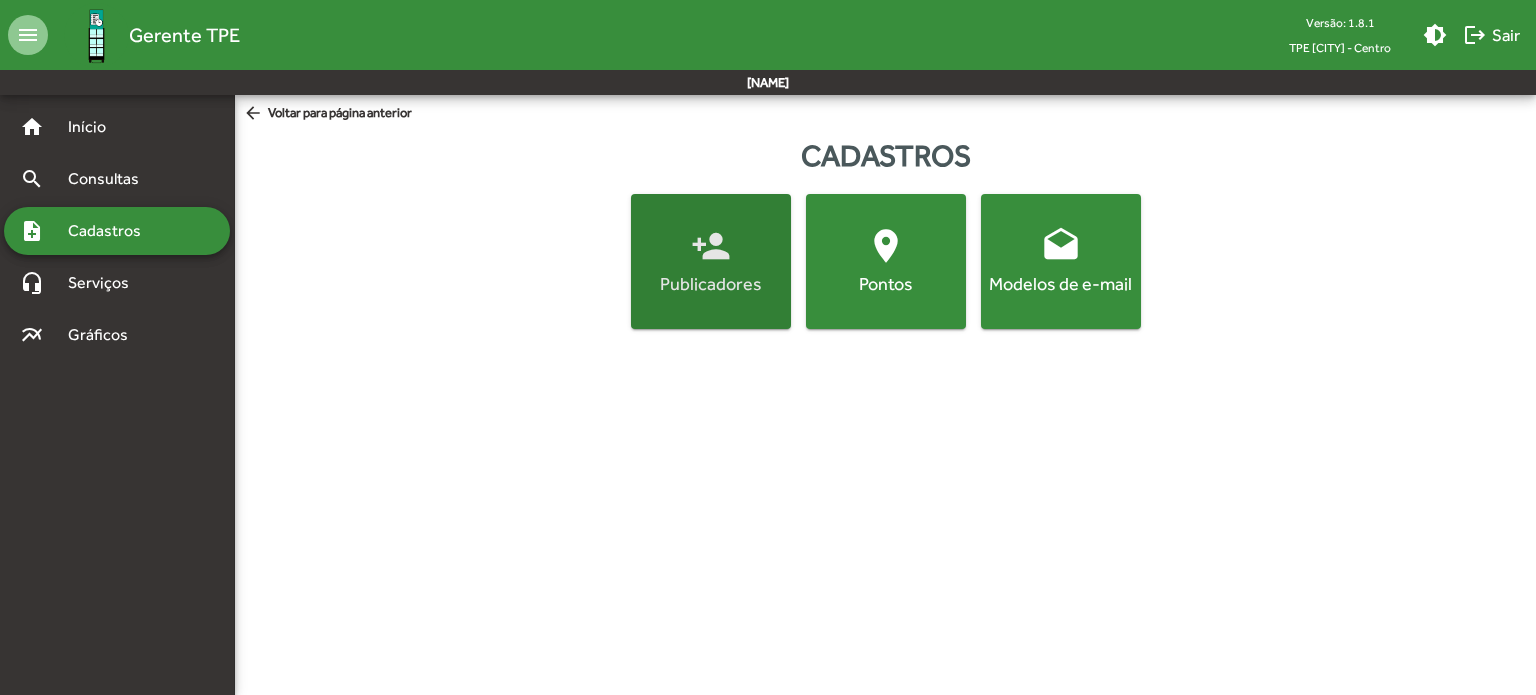 click on "person_add  Publicadores" at bounding box center [711, 261] 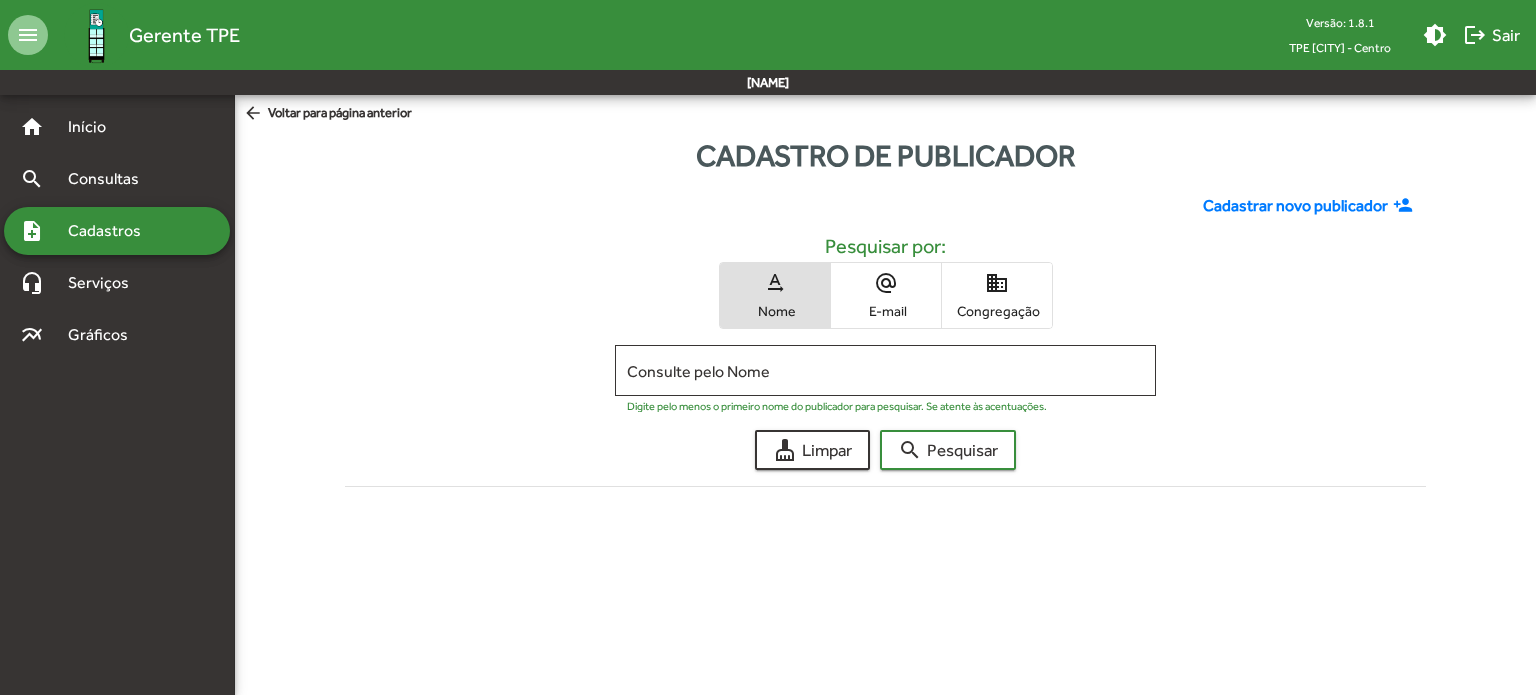 click on "alternate_email E-mail" at bounding box center [886, 295] 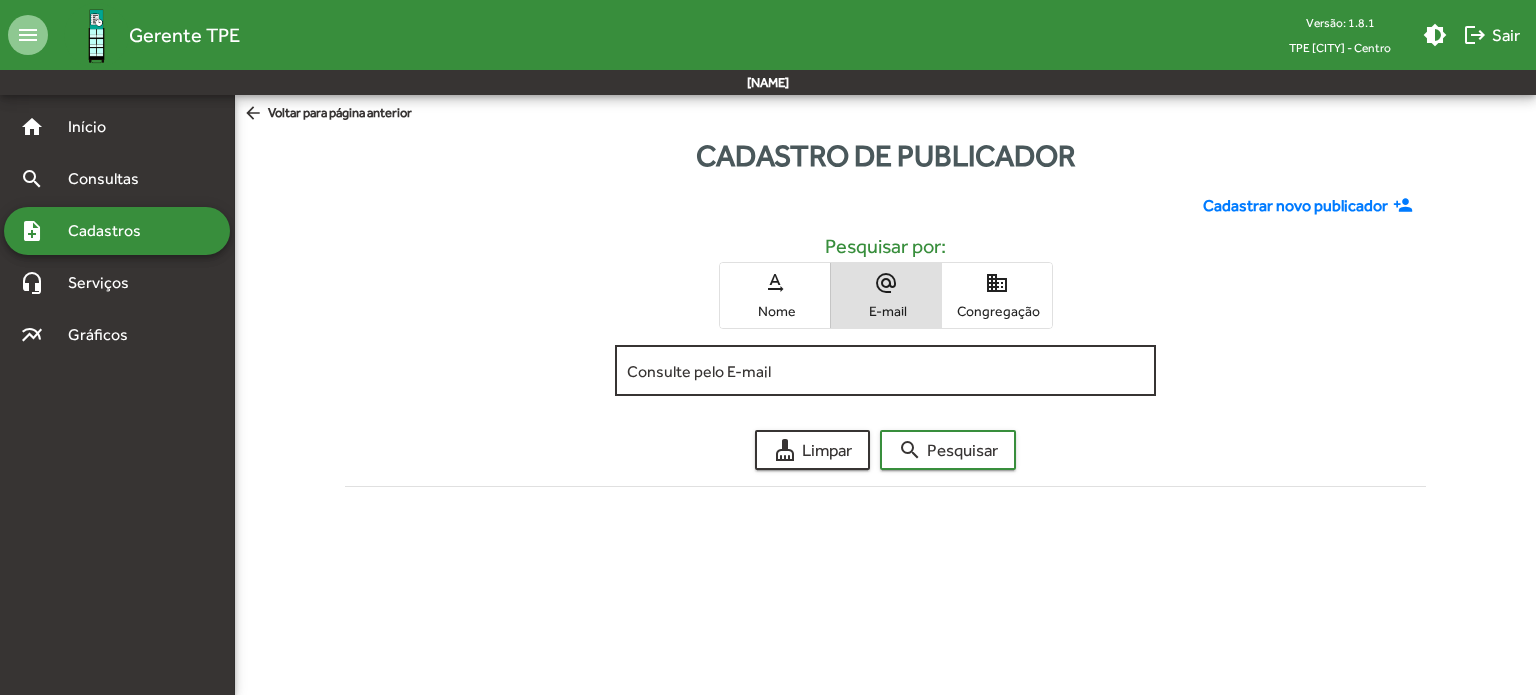 click on "Consulte pelo E-mail" at bounding box center [885, 371] 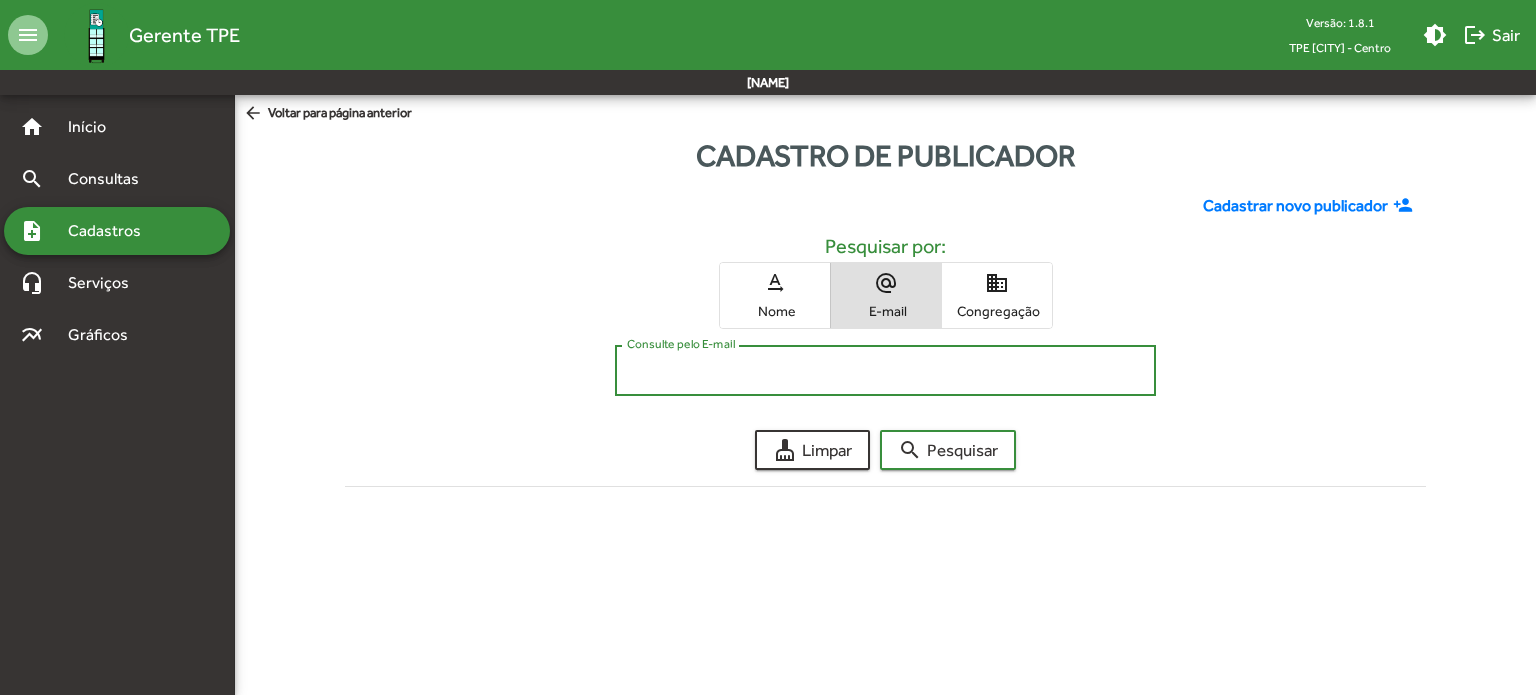 paste on "**********" 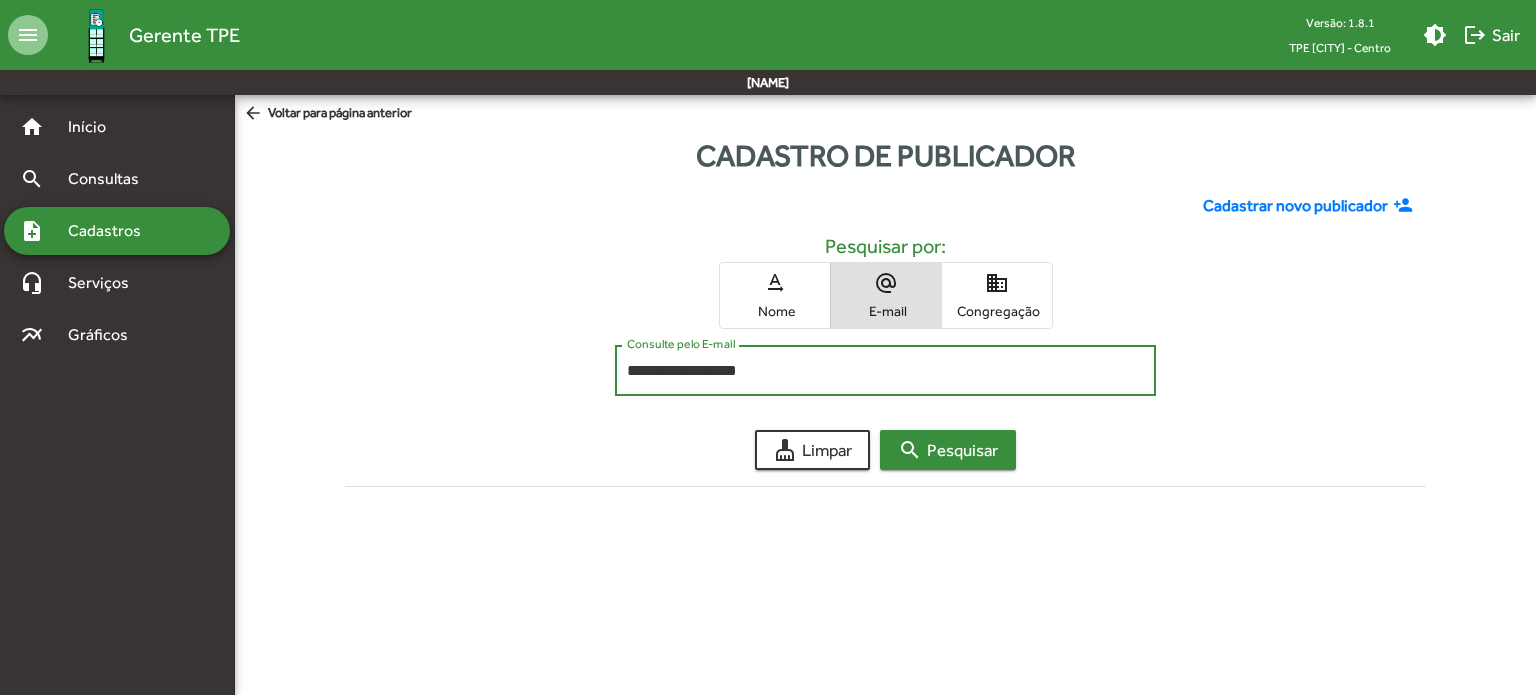 type on "**********" 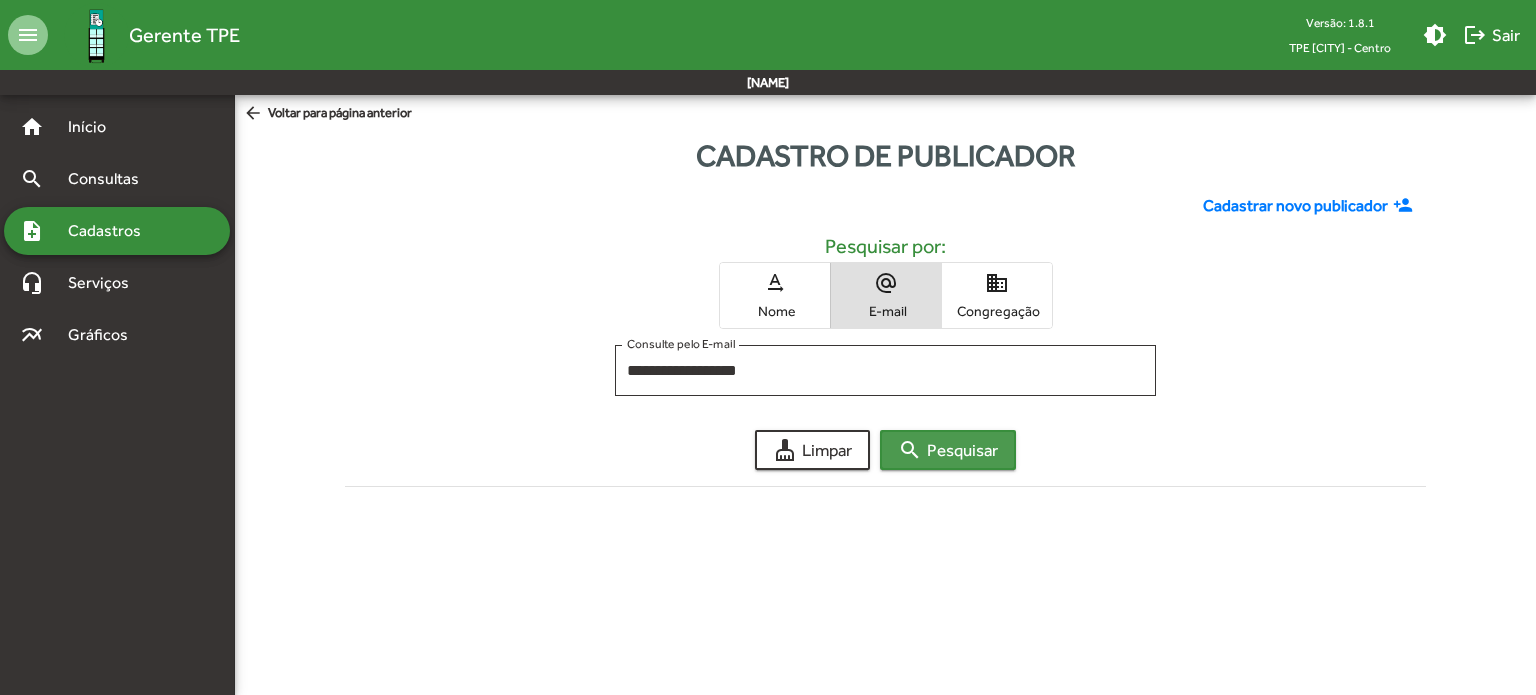 click on "search  Pesquisar" at bounding box center (948, 450) 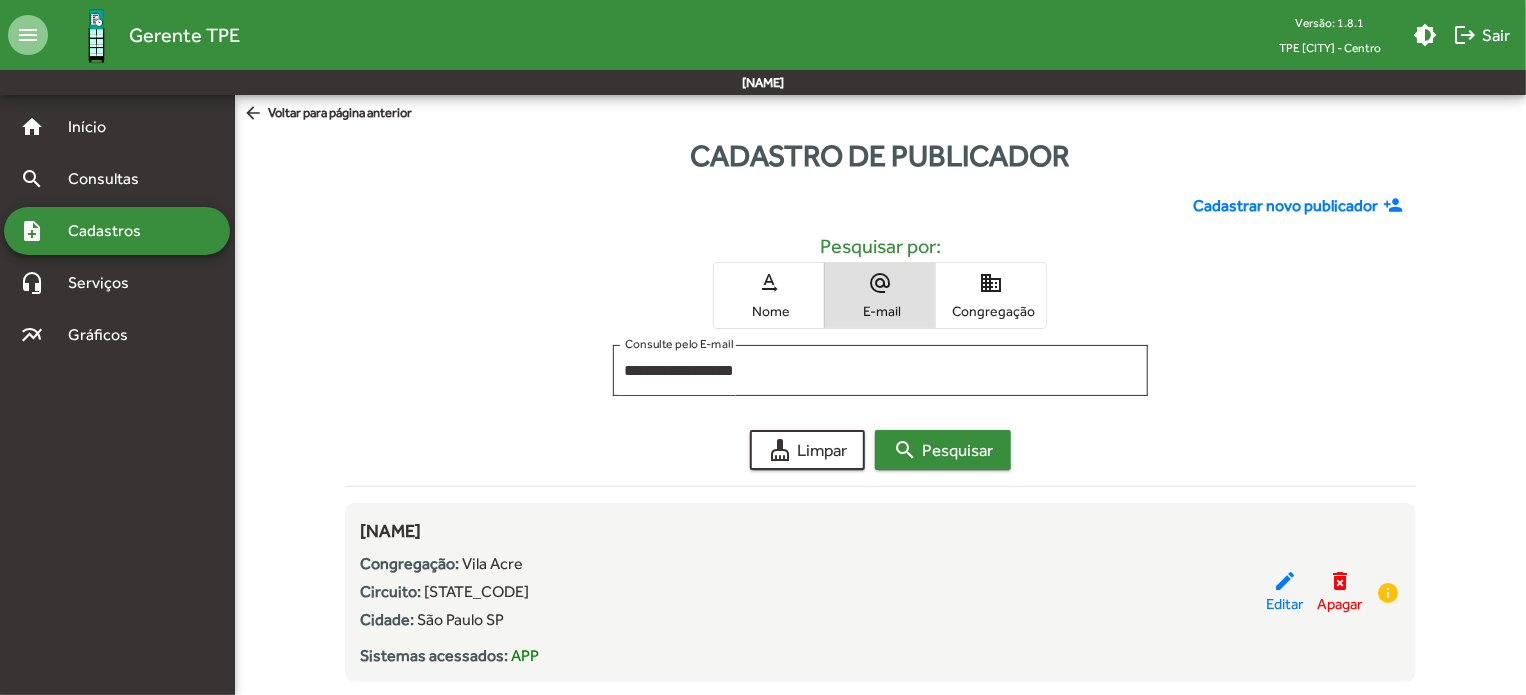 scroll, scrollTop: 49, scrollLeft: 0, axis: vertical 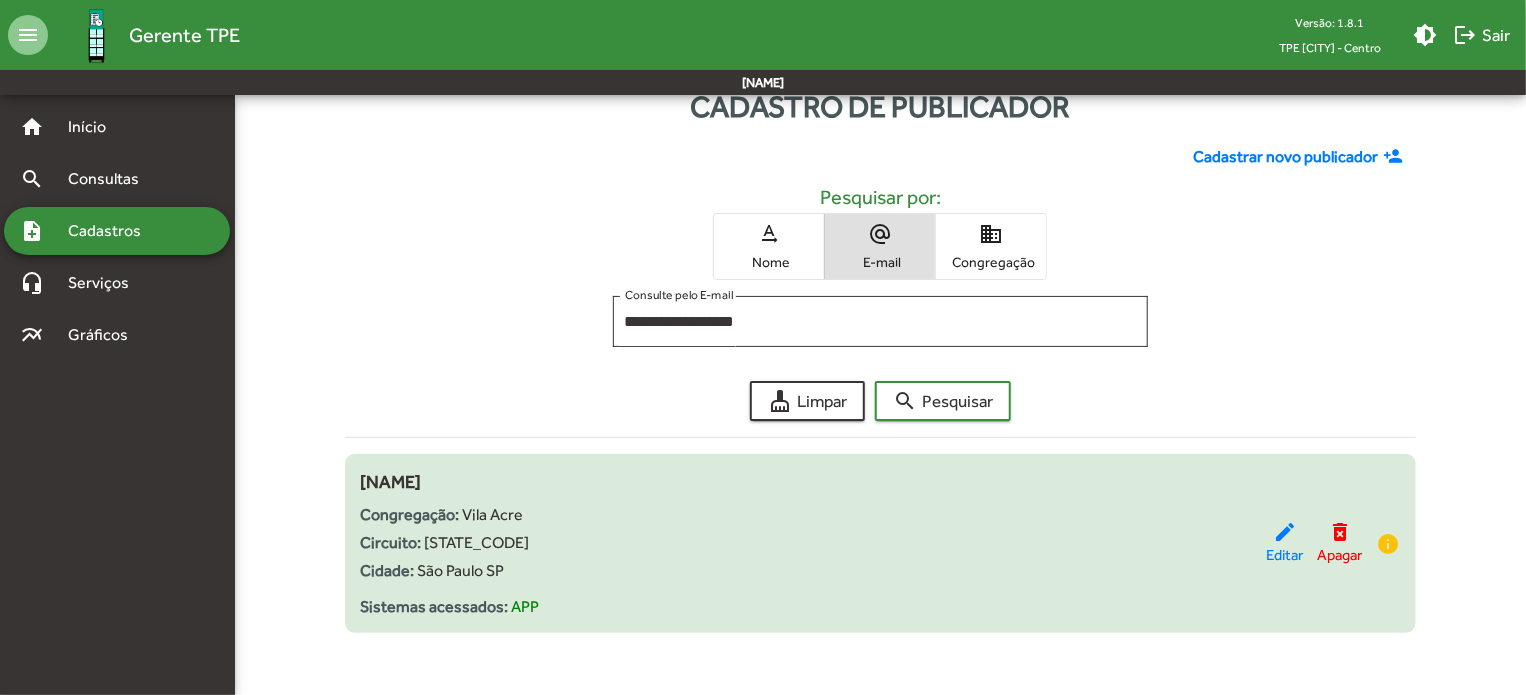drag, startPoint x: 348, startPoint y: 479, endPoint x: 561, endPoint y: 479, distance: 213 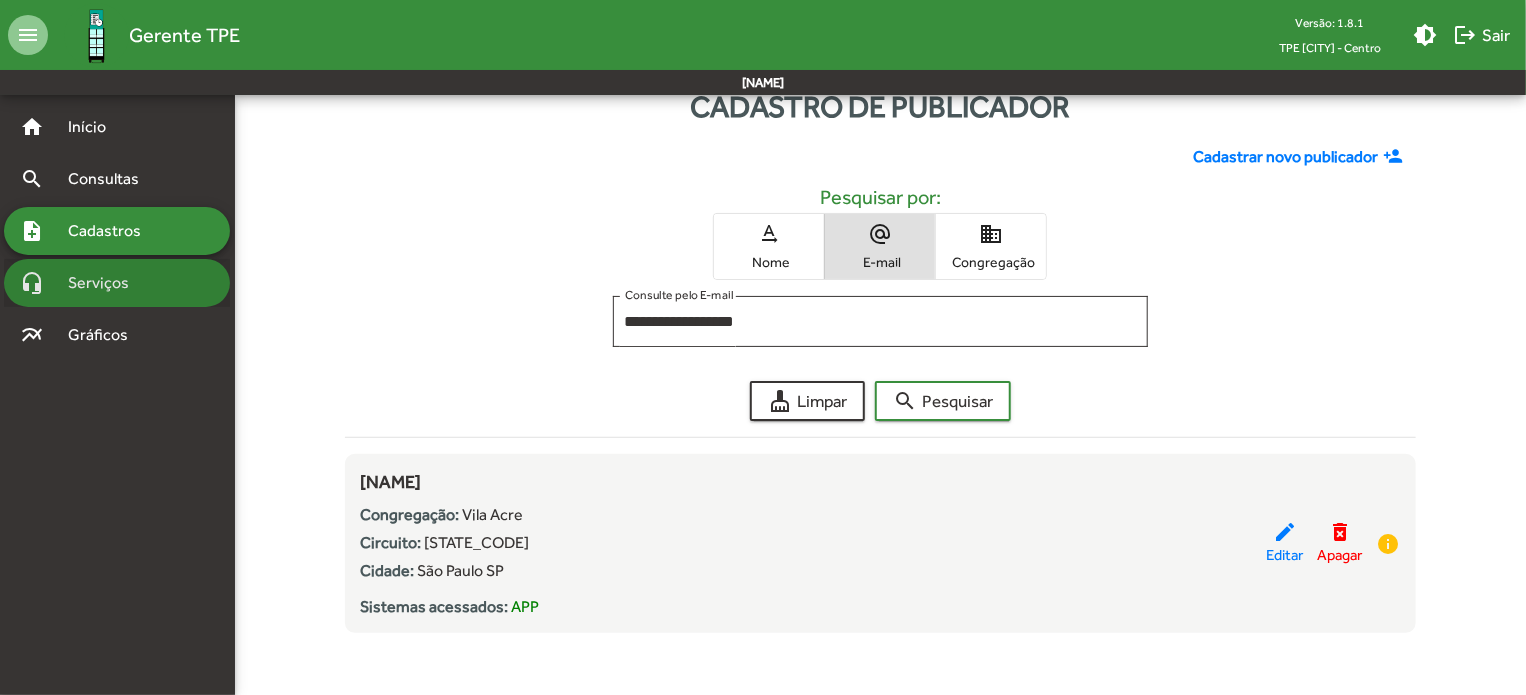 click on "headset_mic Serviços" at bounding box center (117, 127) 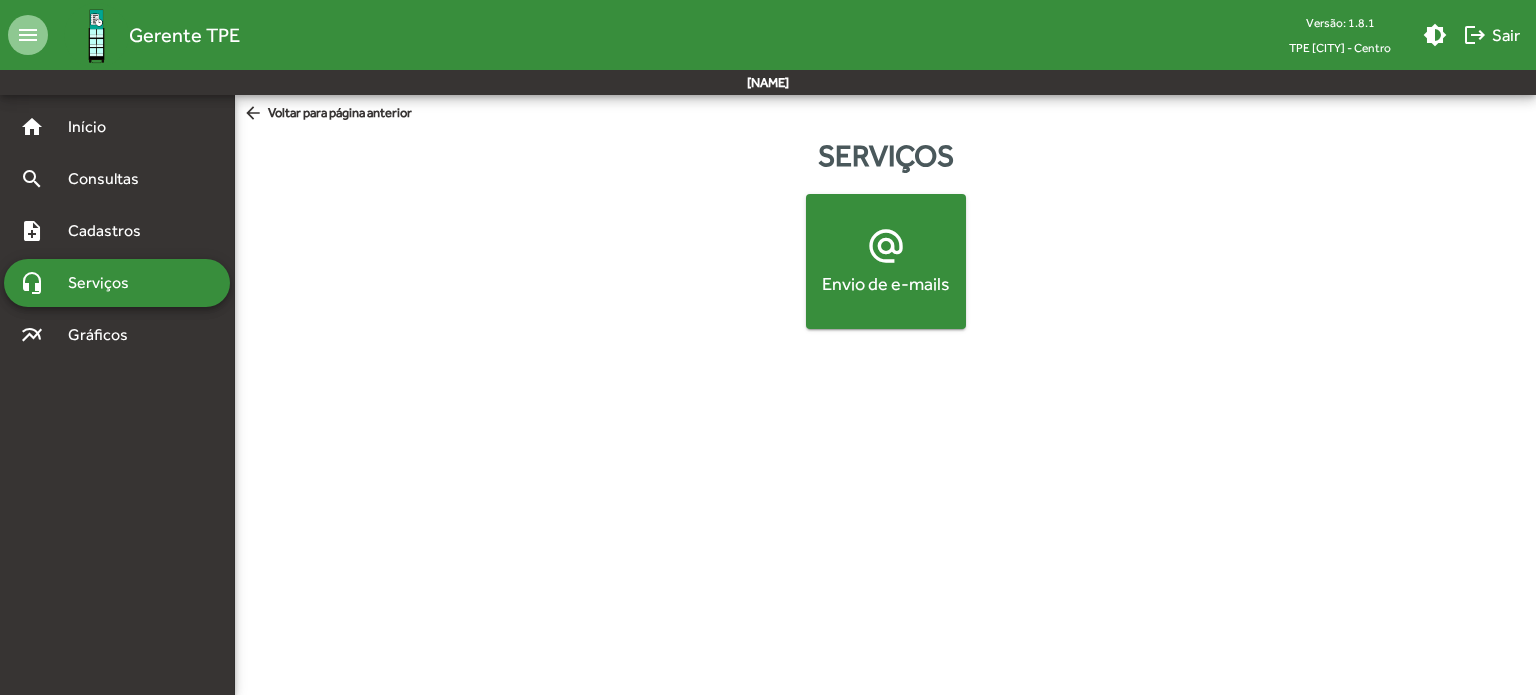 click on "alternate_email  Envio de e-mails" at bounding box center [885, 261] 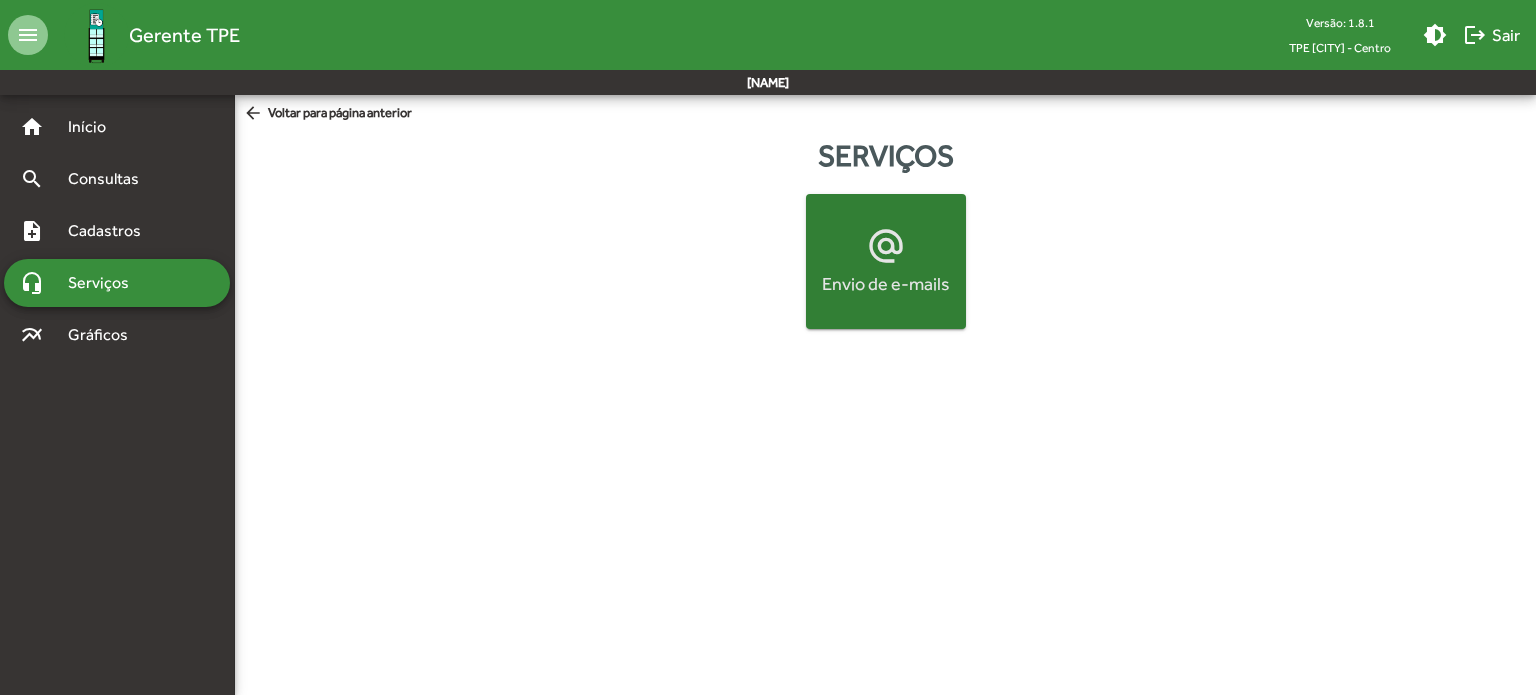 click on "alternate_email  Envio de e-mails" at bounding box center (886, 261) 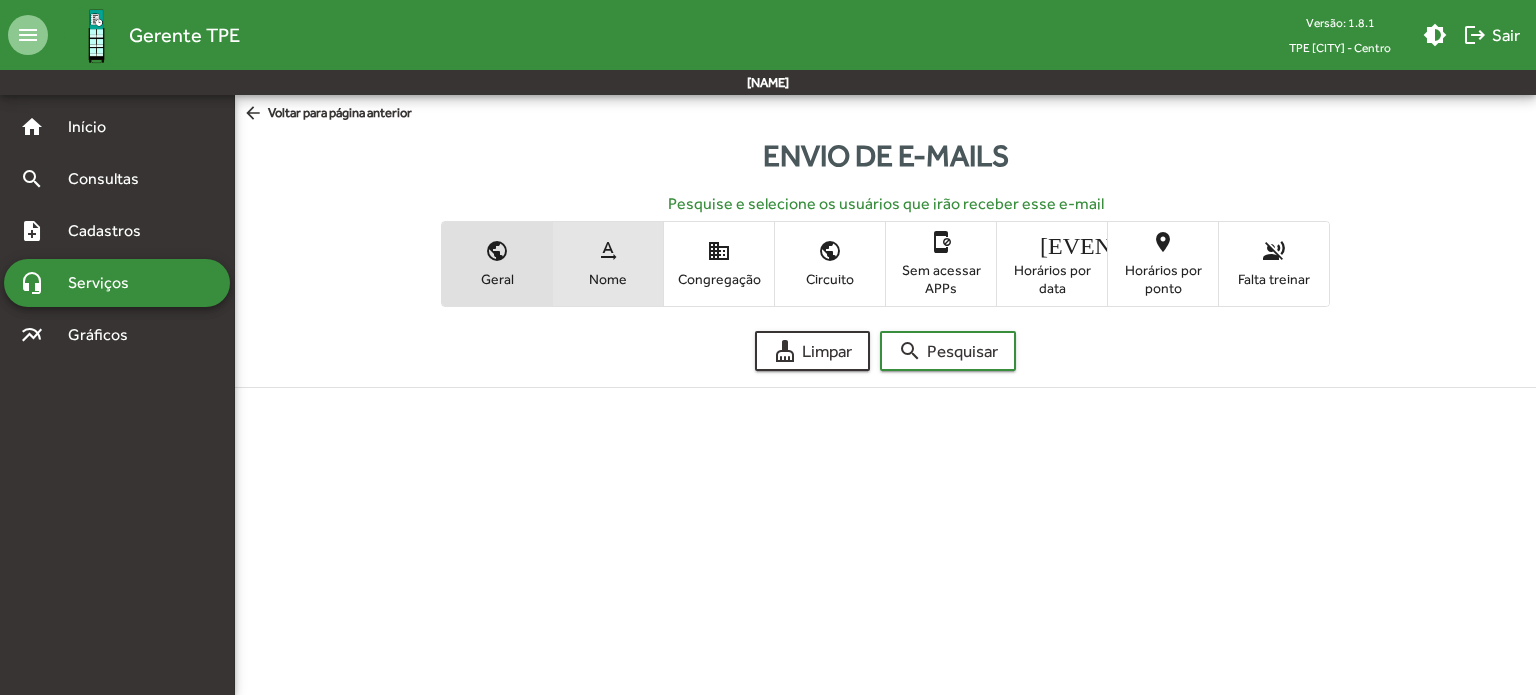 click on "Nome" at bounding box center (608, 279) 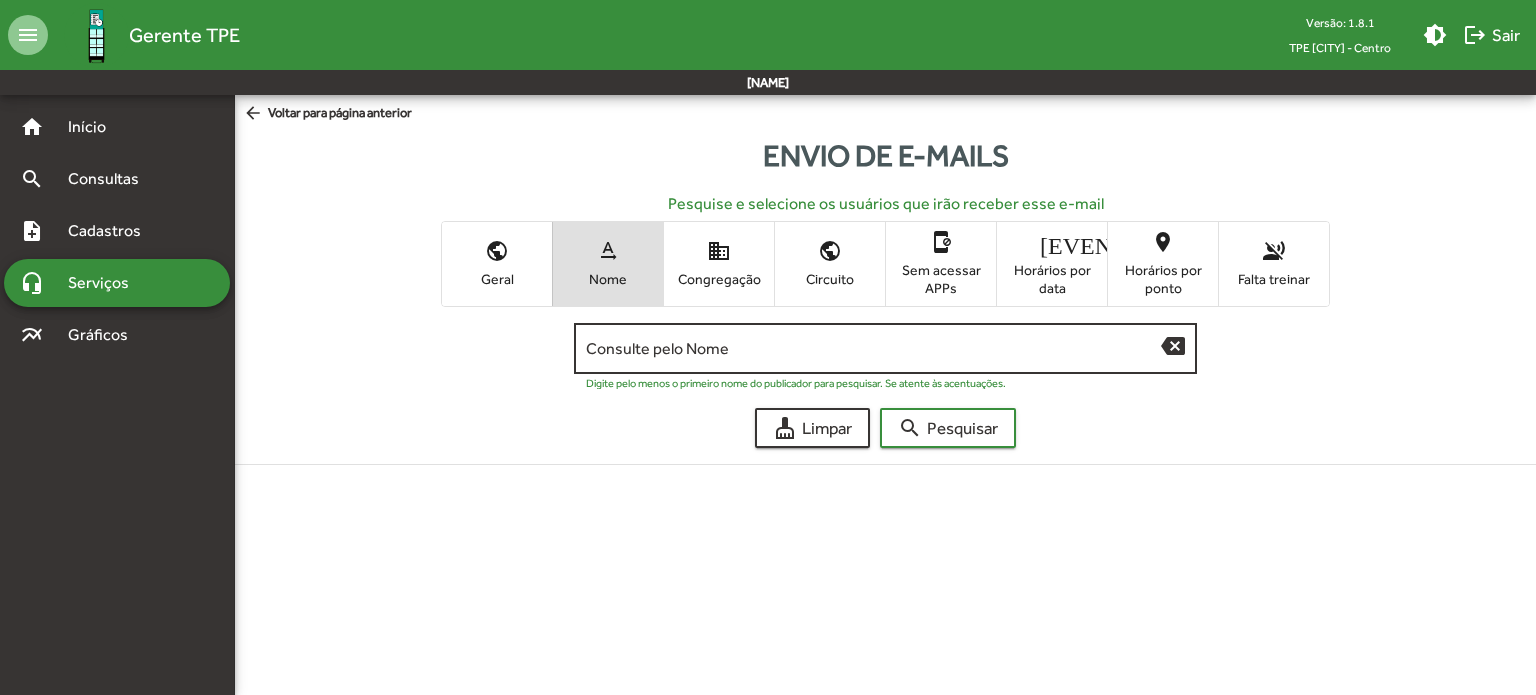 click on "Consulte pelo Nome" at bounding box center (873, 349) 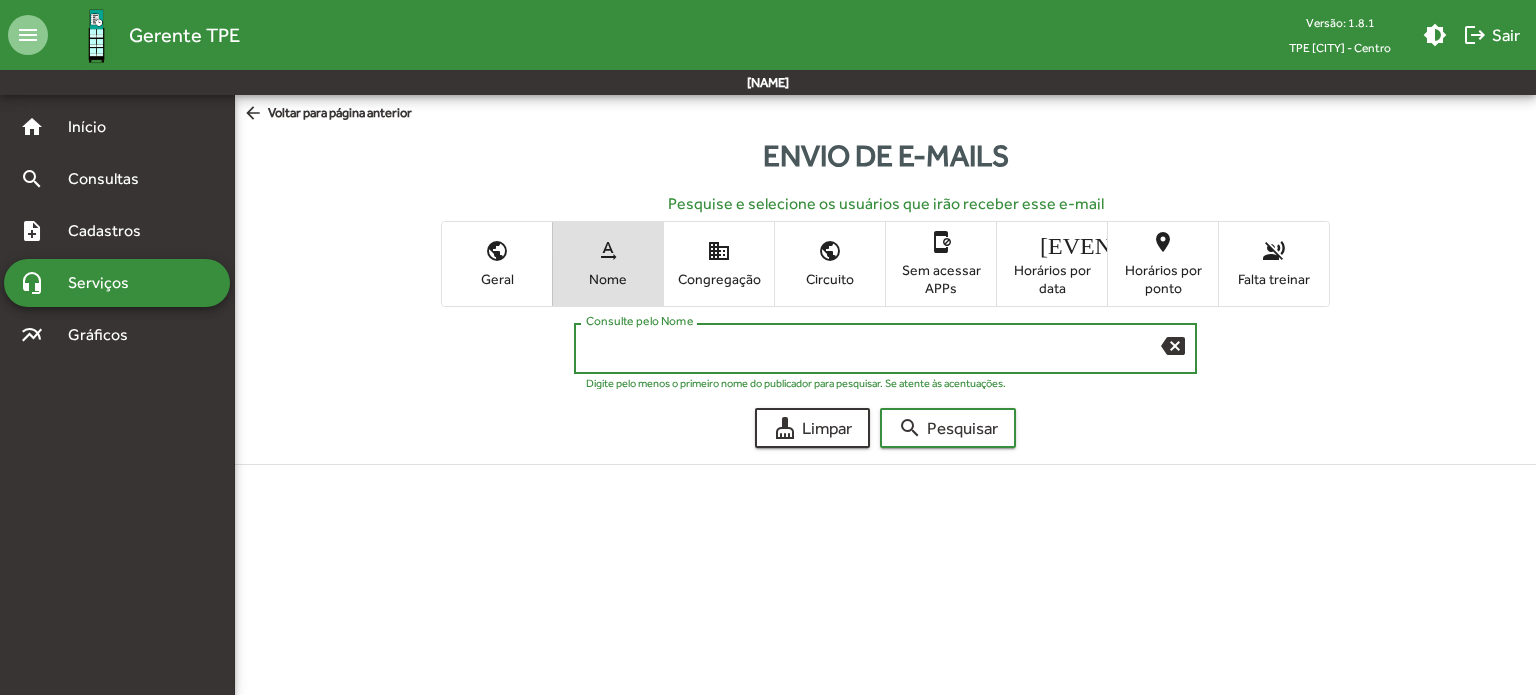 paste on "**********" 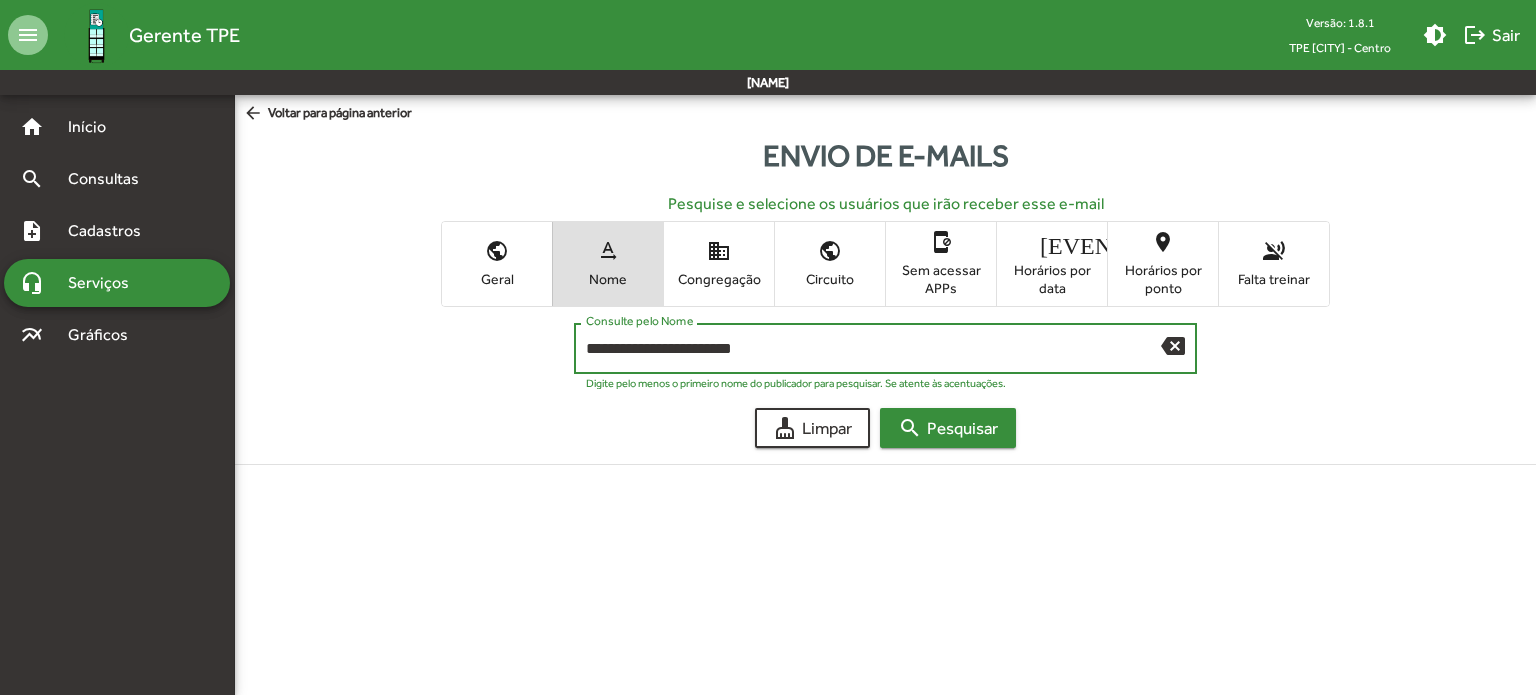 type on "**********" 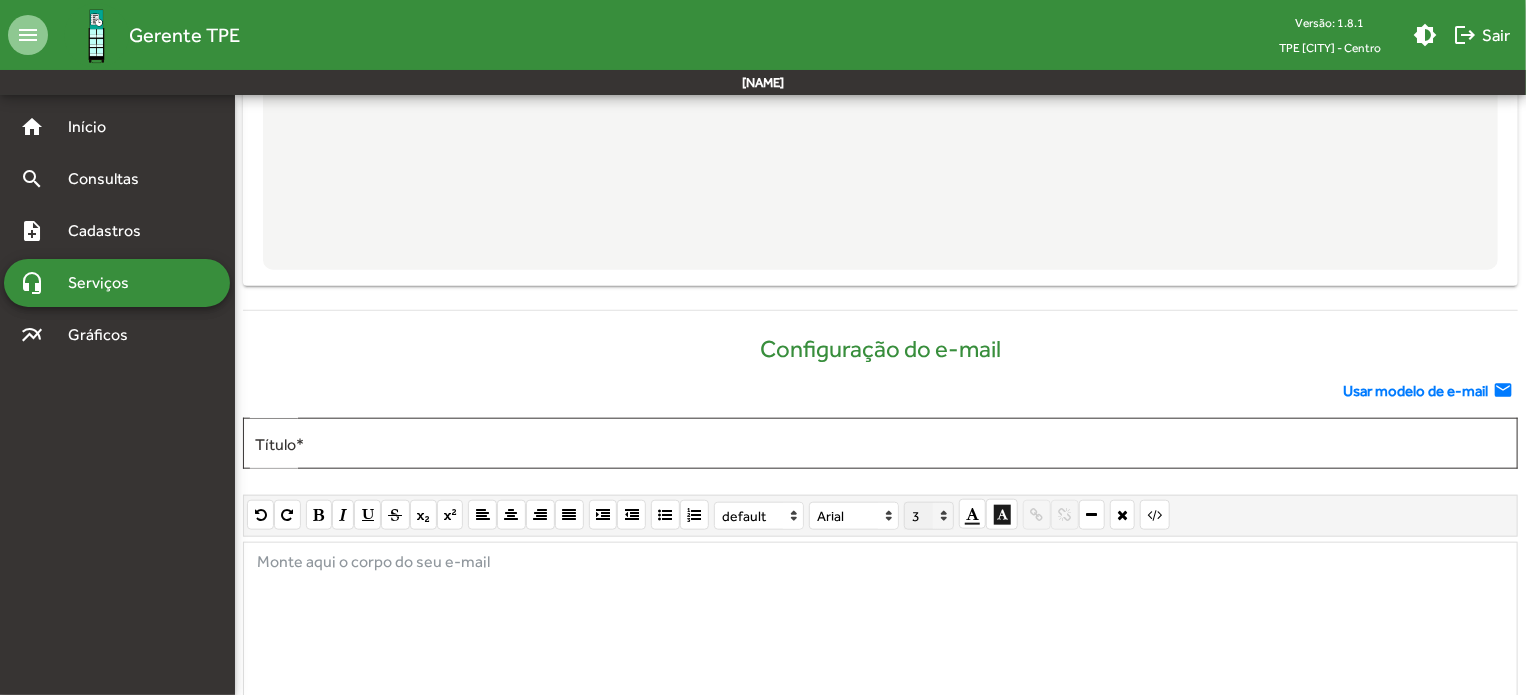 scroll, scrollTop: 843, scrollLeft: 0, axis: vertical 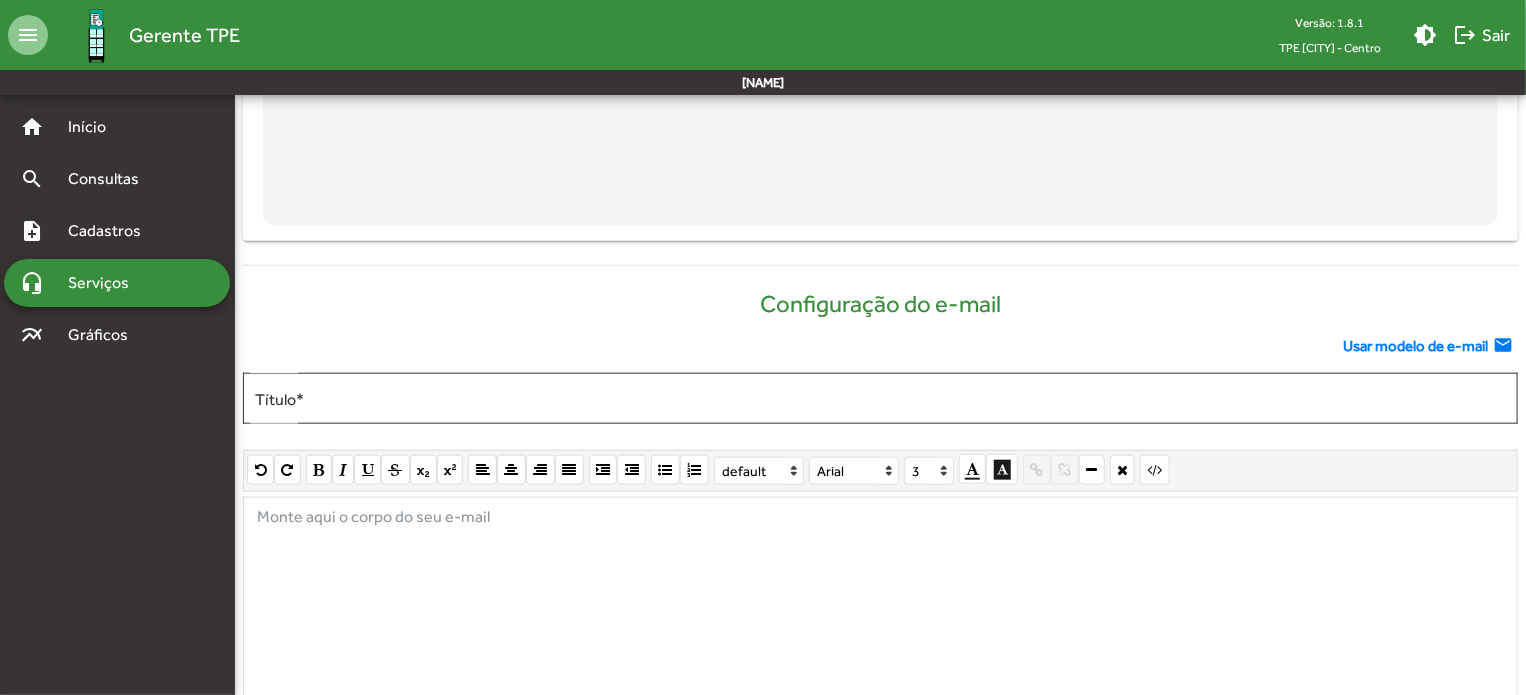 click at bounding box center [880, 647] 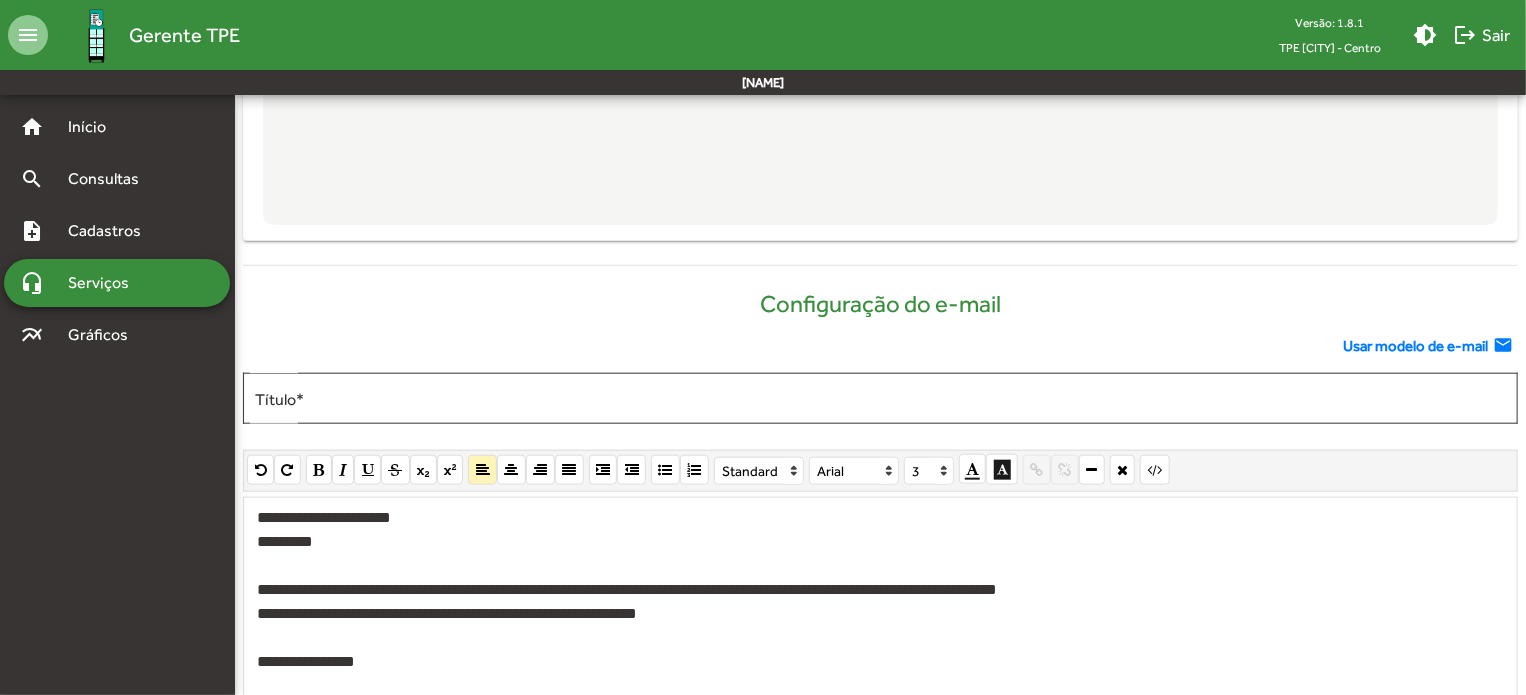 click on "**********" at bounding box center (881, 614) 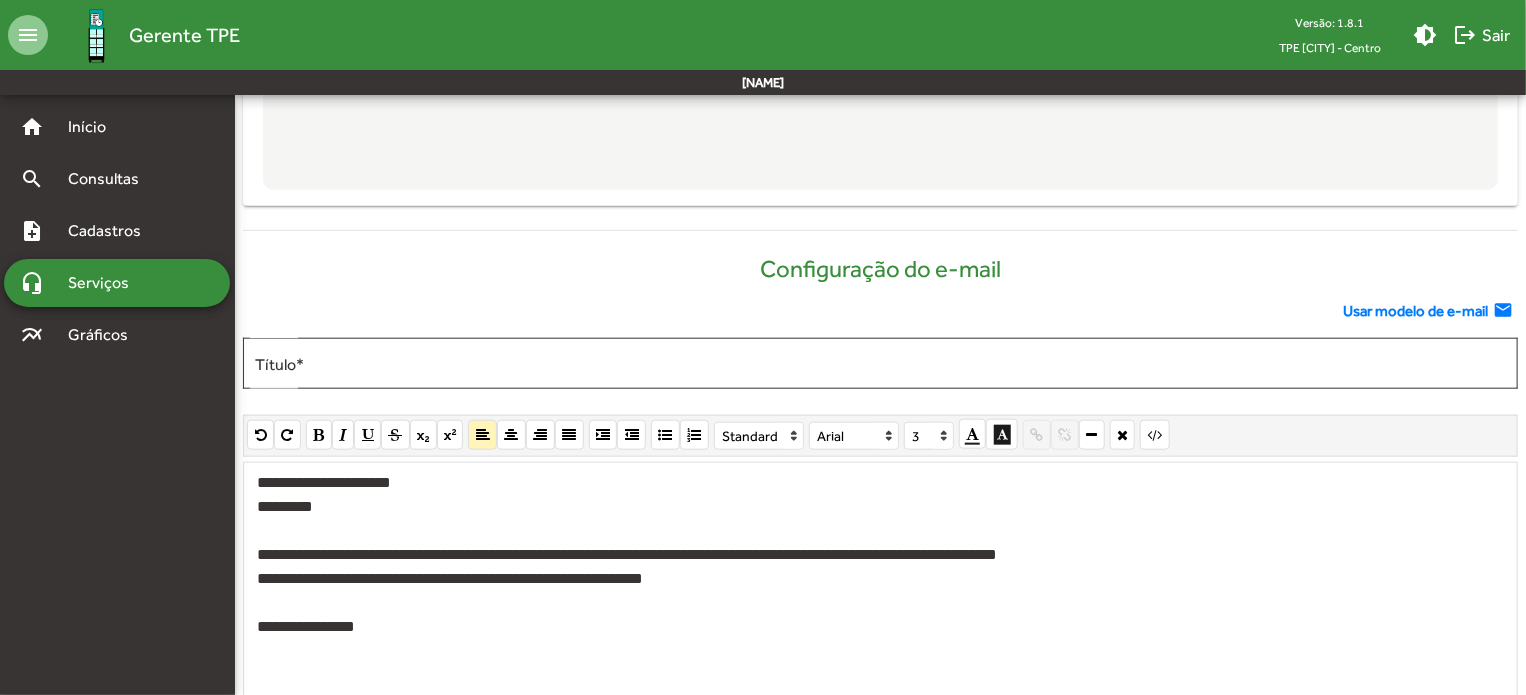 scroll, scrollTop: 879, scrollLeft: 0, axis: vertical 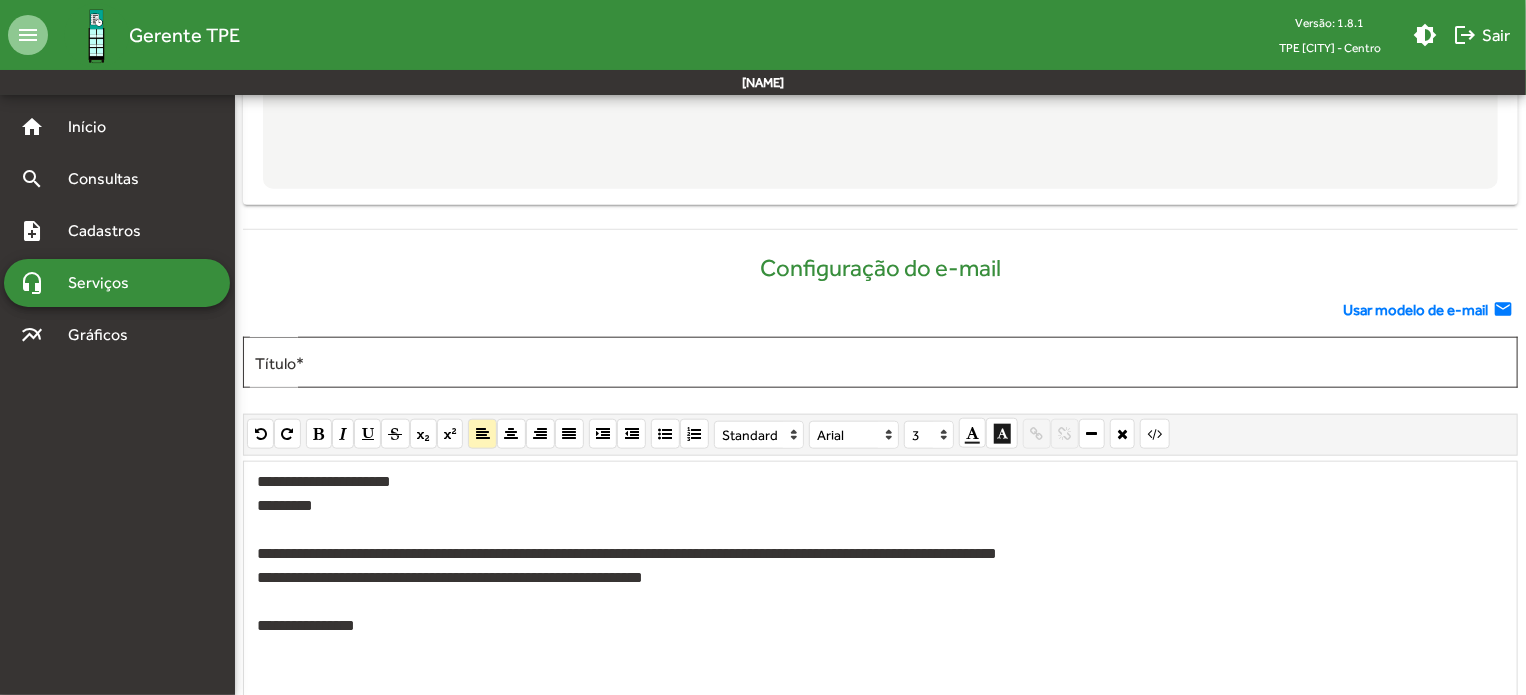 click on "**********" at bounding box center (881, 578) 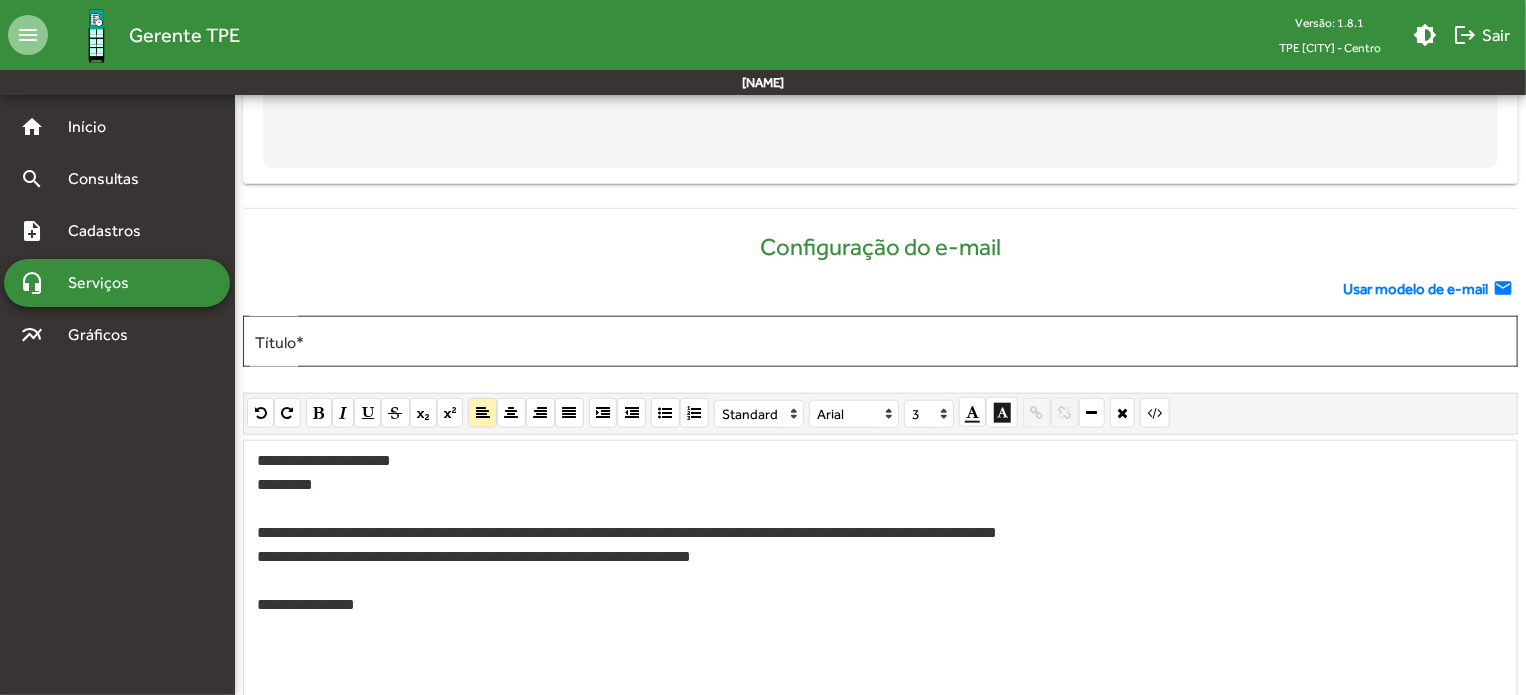 scroll, scrollTop: 902, scrollLeft: 0, axis: vertical 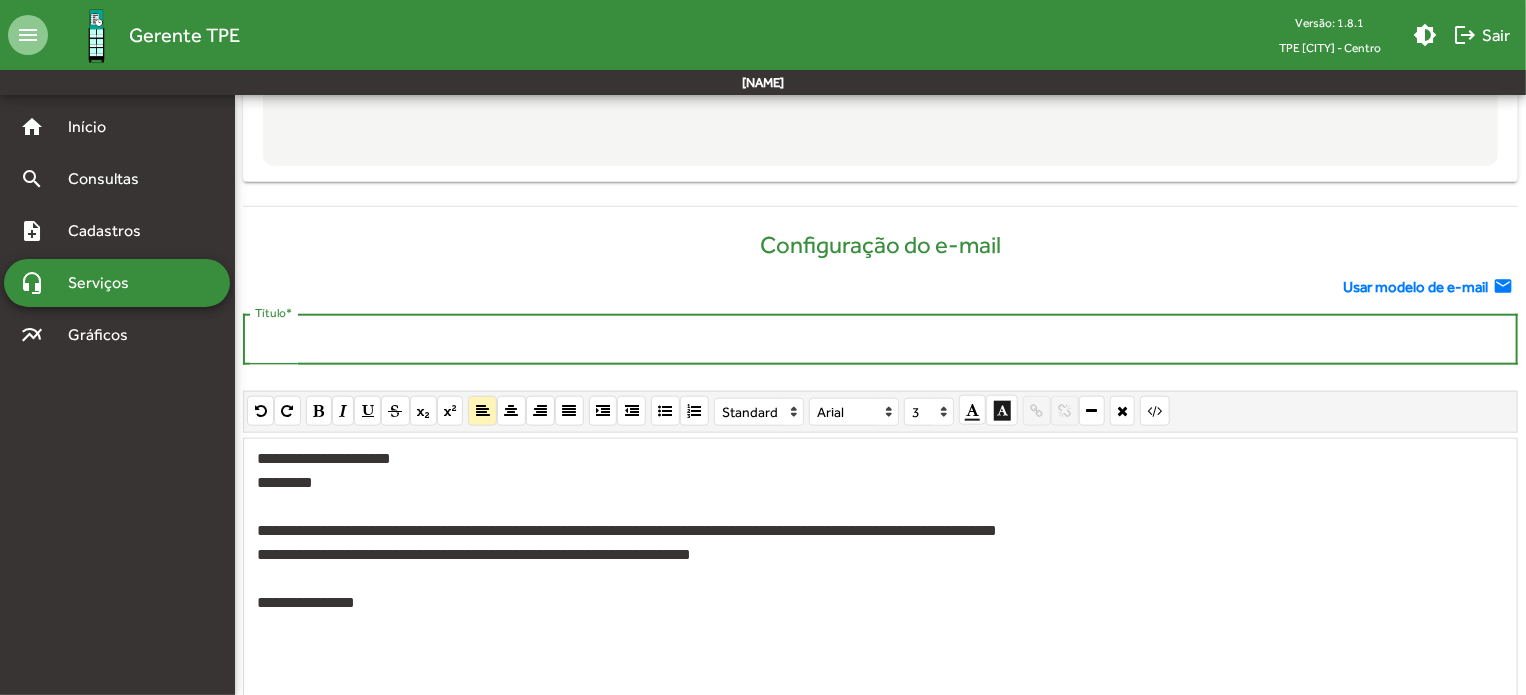 click on "Título  *" at bounding box center (880, 340) 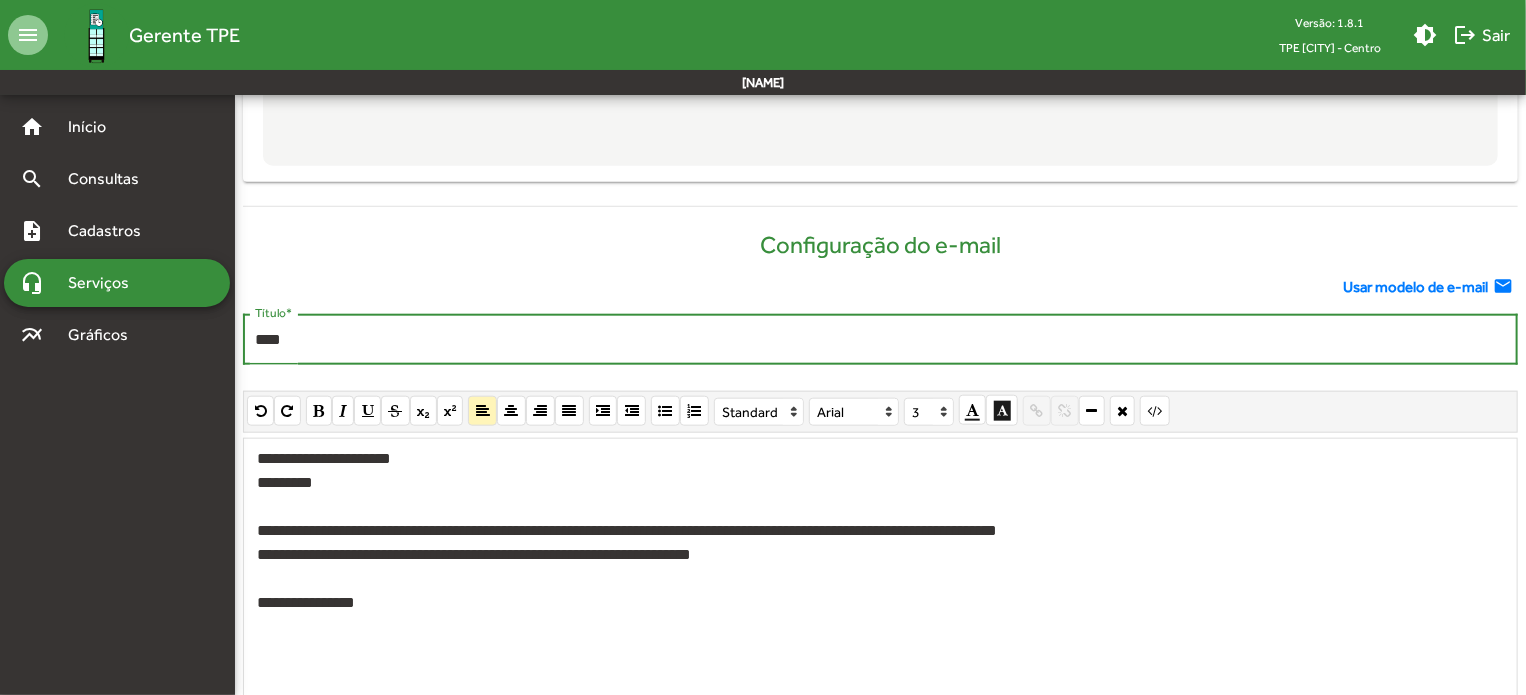 paste on "********" 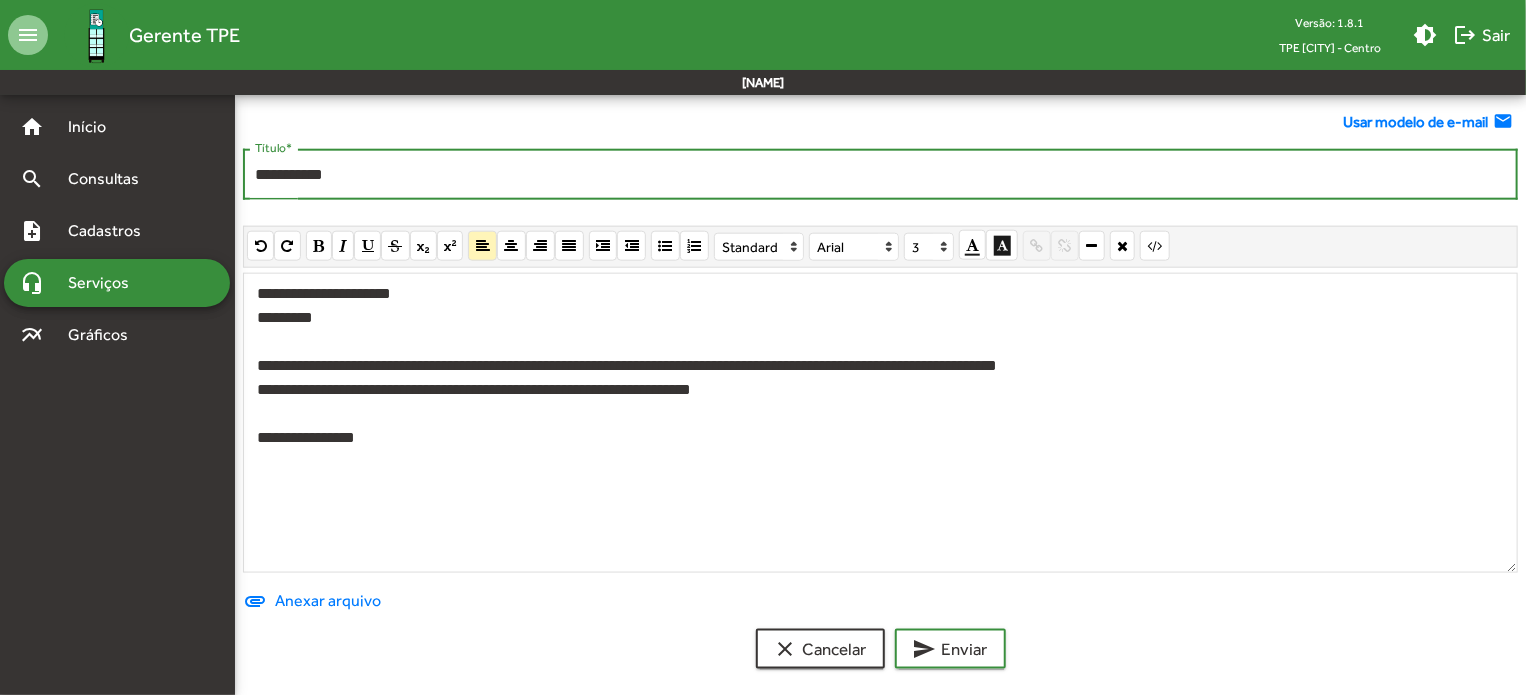 scroll, scrollTop: 1077, scrollLeft: 0, axis: vertical 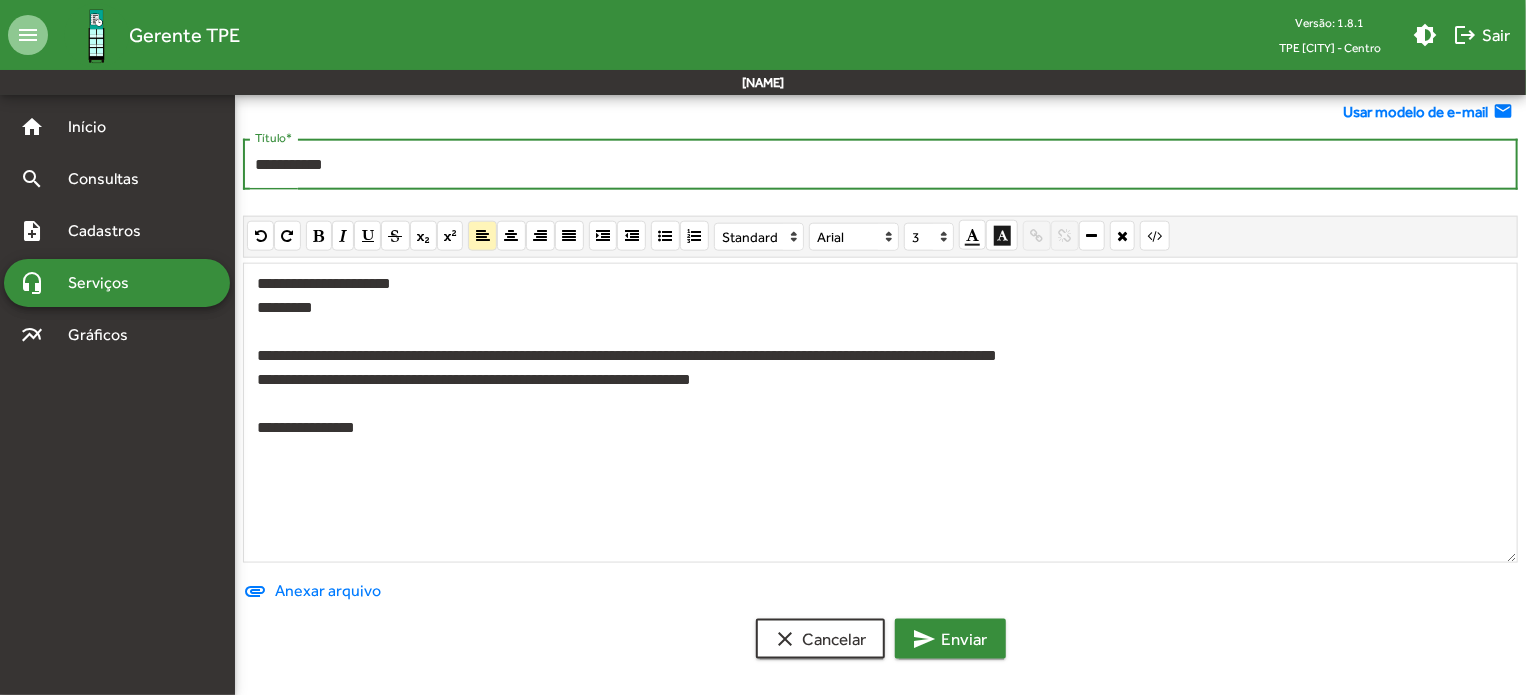 type on "**********" 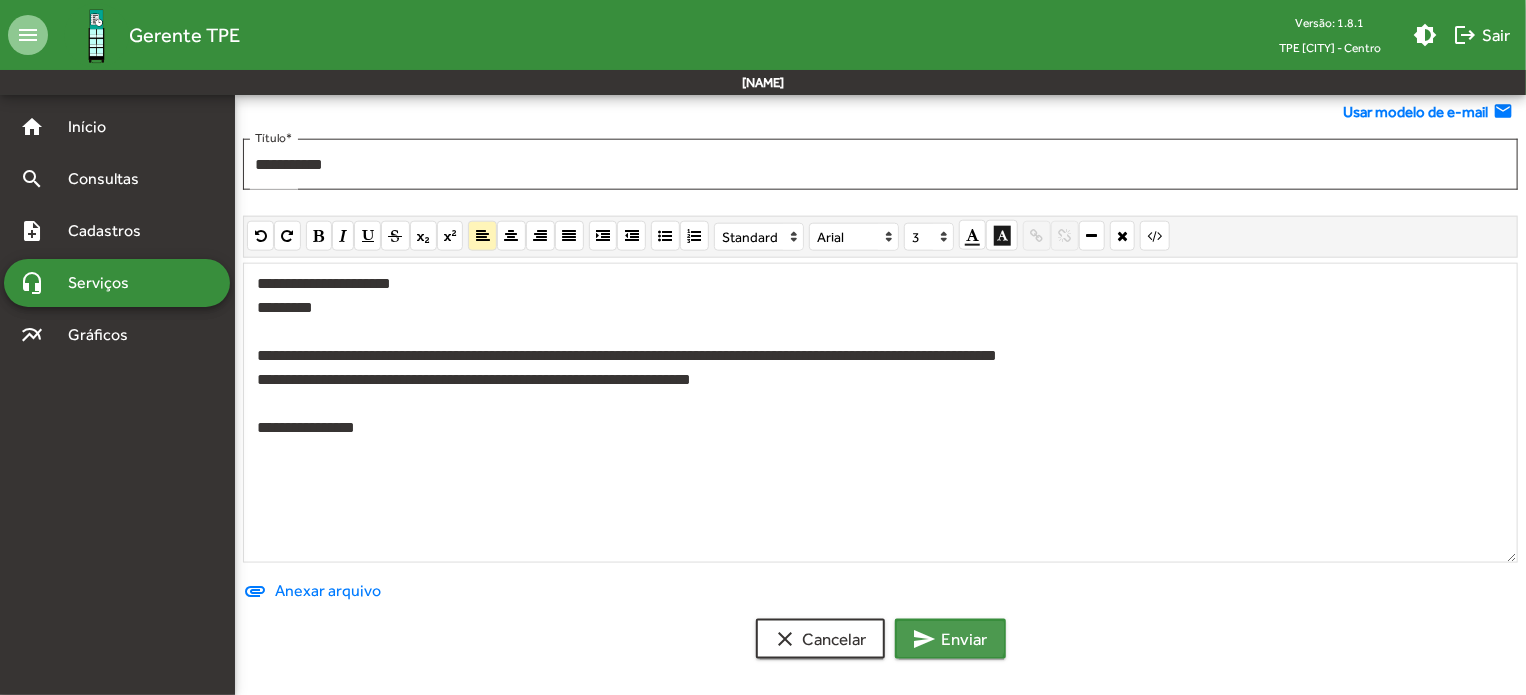 click on "send" at bounding box center [925, 639] 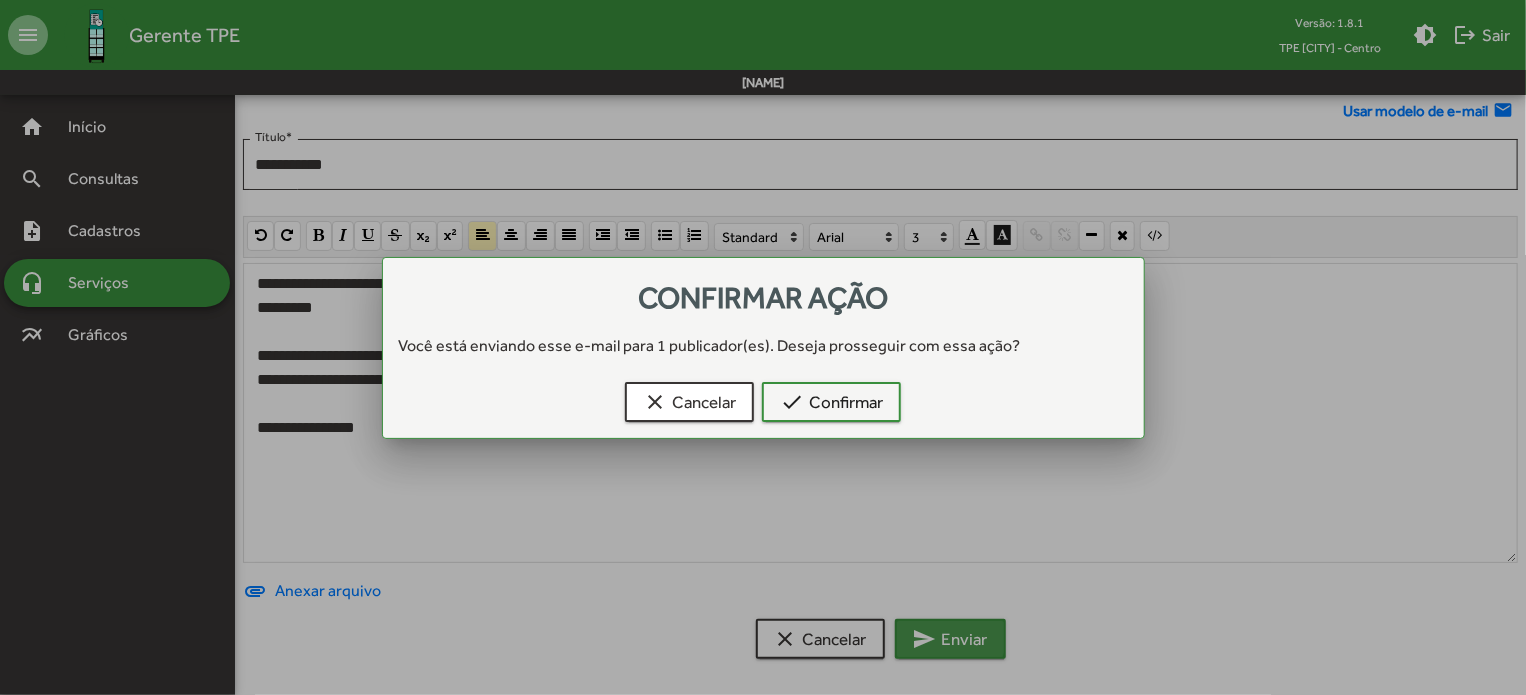 scroll, scrollTop: 0, scrollLeft: 0, axis: both 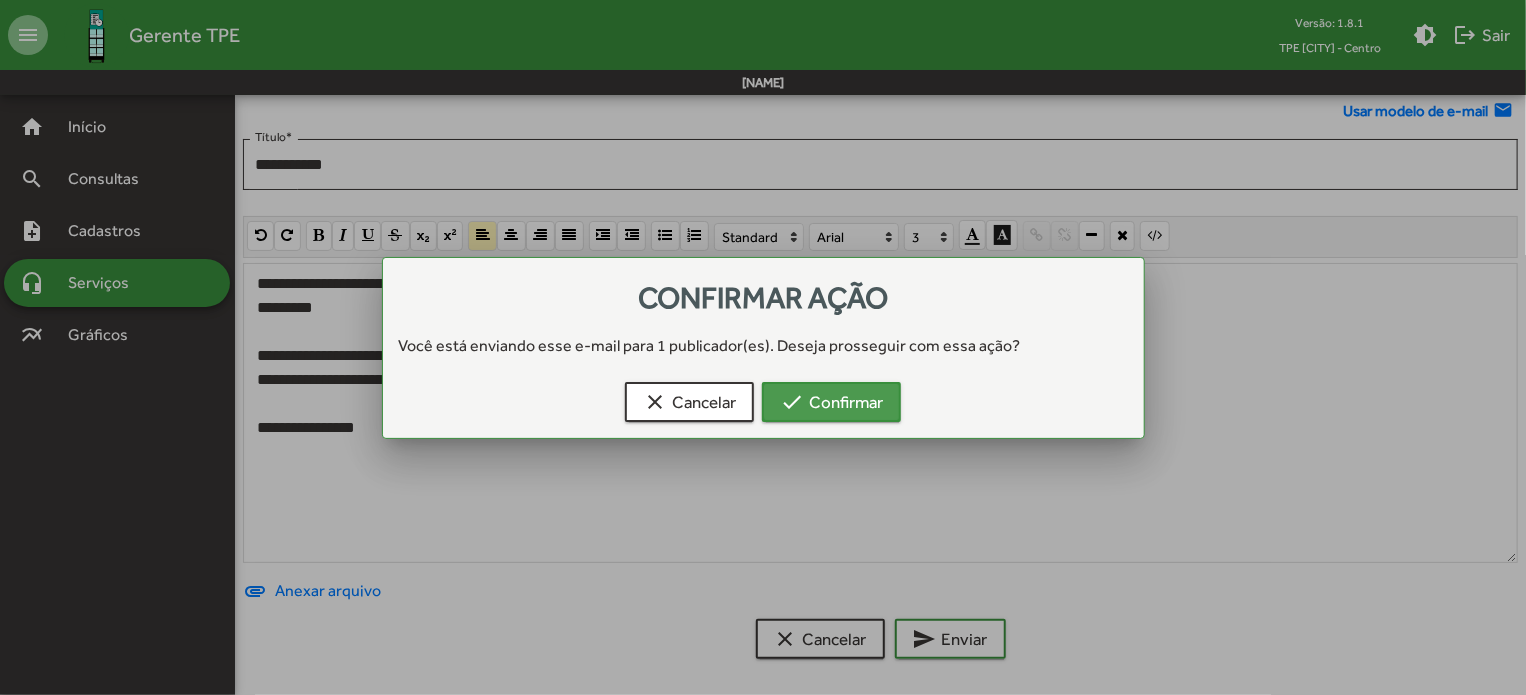 click on "check  Confirmar" at bounding box center [831, 402] 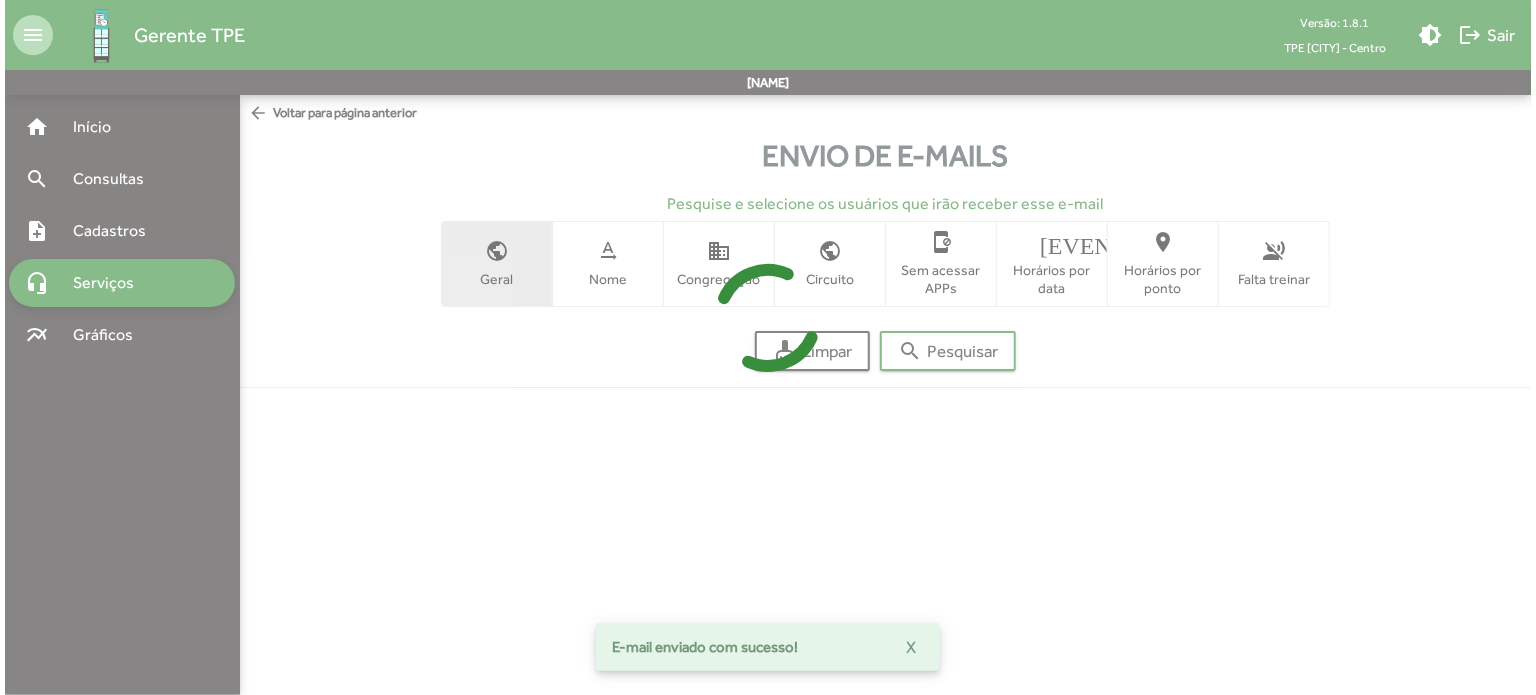 scroll, scrollTop: 0, scrollLeft: 0, axis: both 